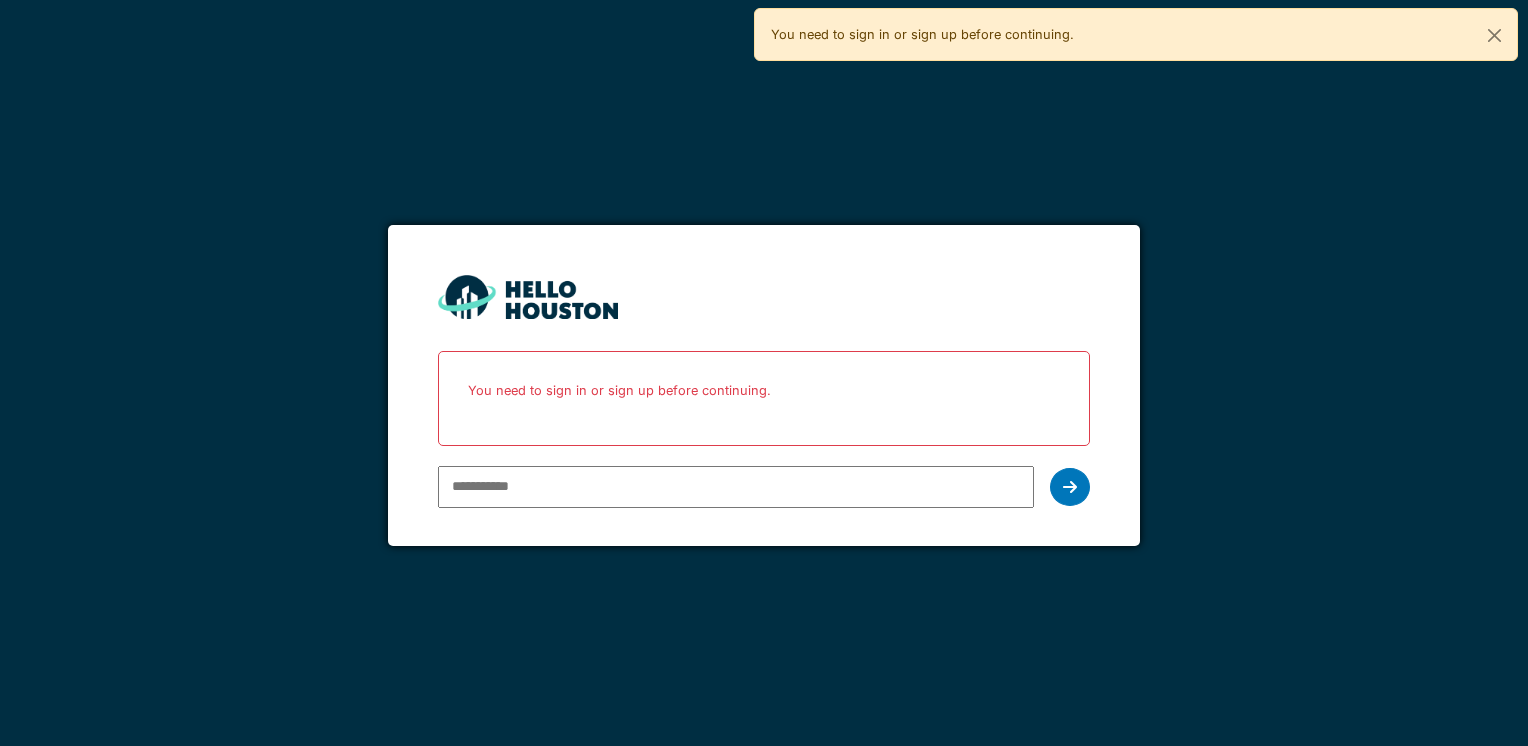 scroll, scrollTop: 0, scrollLeft: 0, axis: both 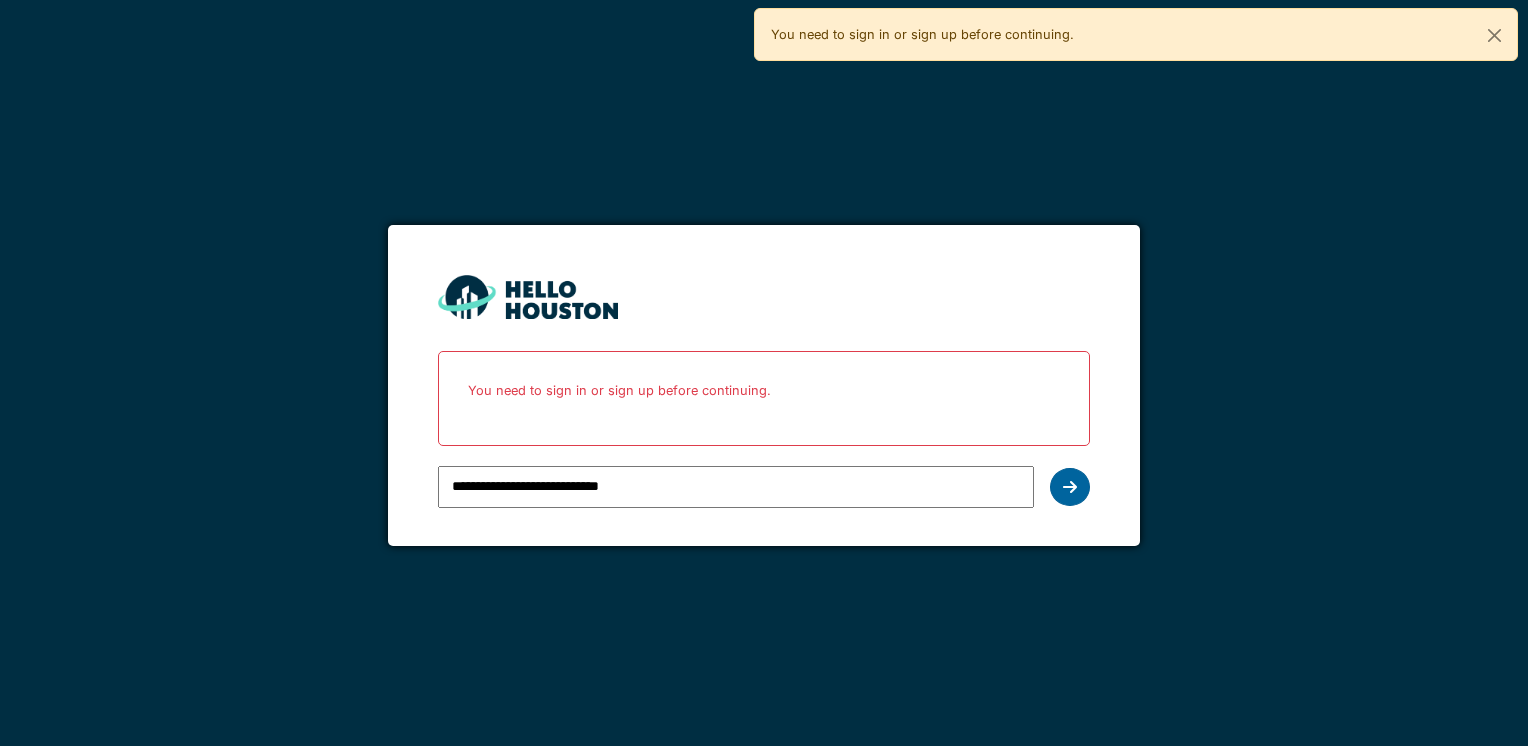 click at bounding box center (1070, 487) 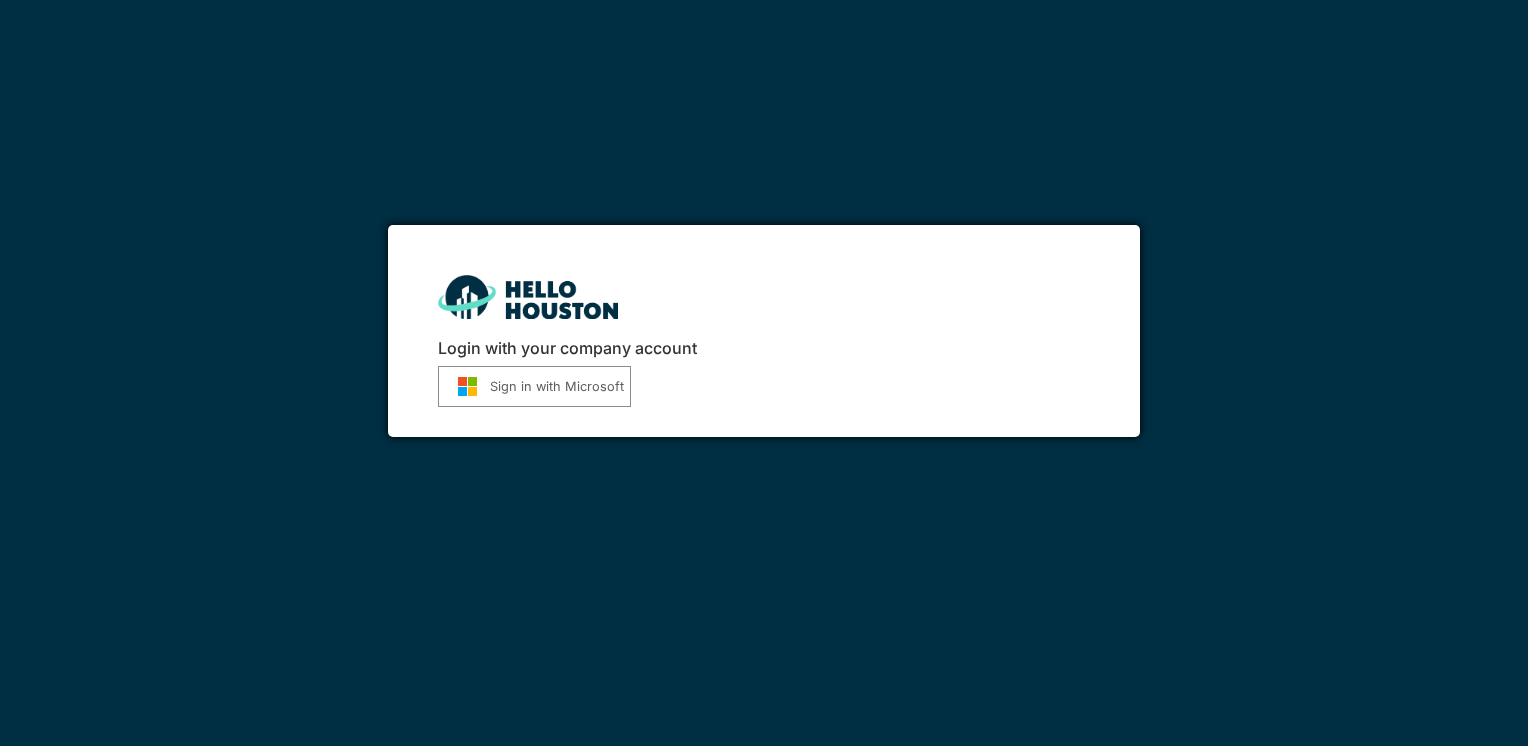 scroll, scrollTop: 0, scrollLeft: 0, axis: both 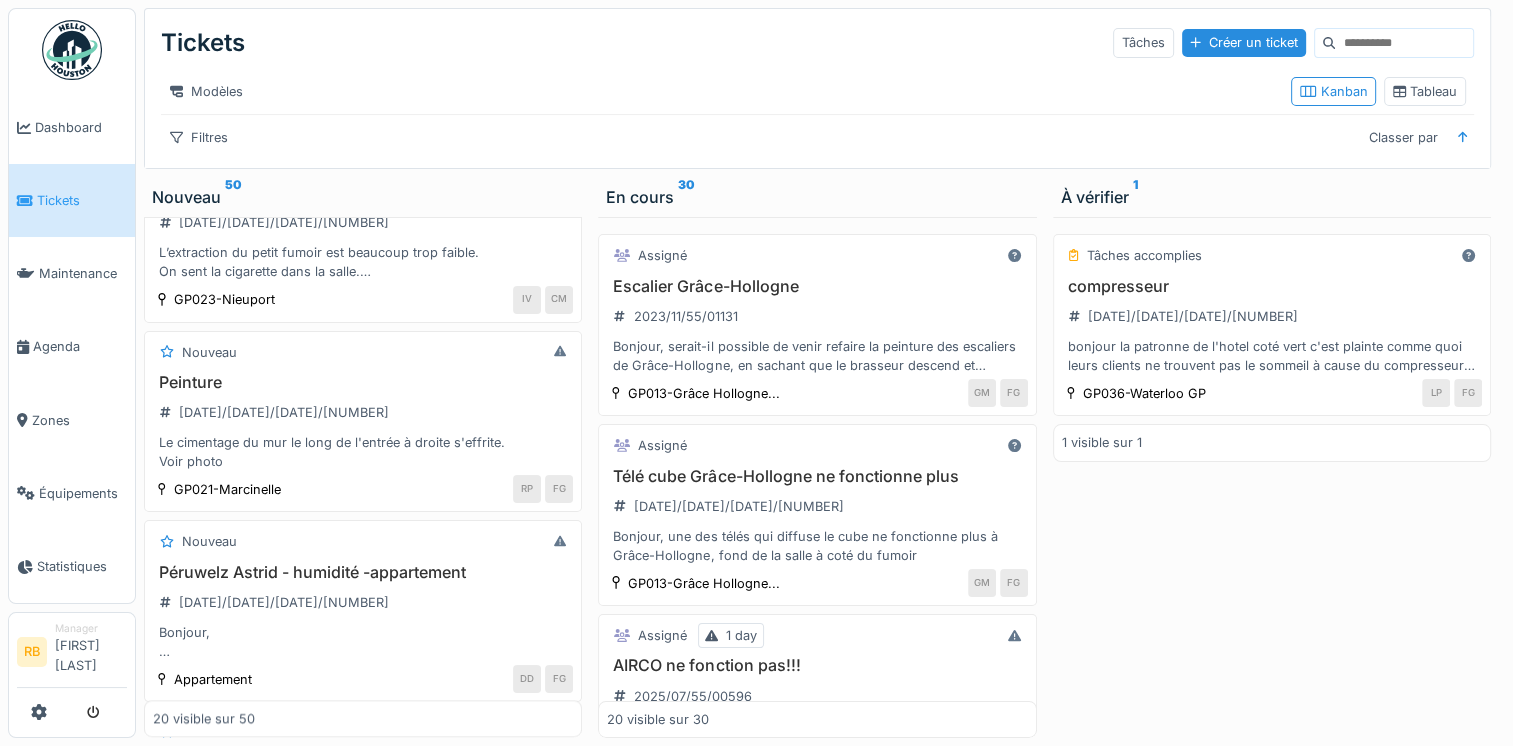 click on "Péruwelz Astrid - humidité -appartement" at bounding box center [363, 572] 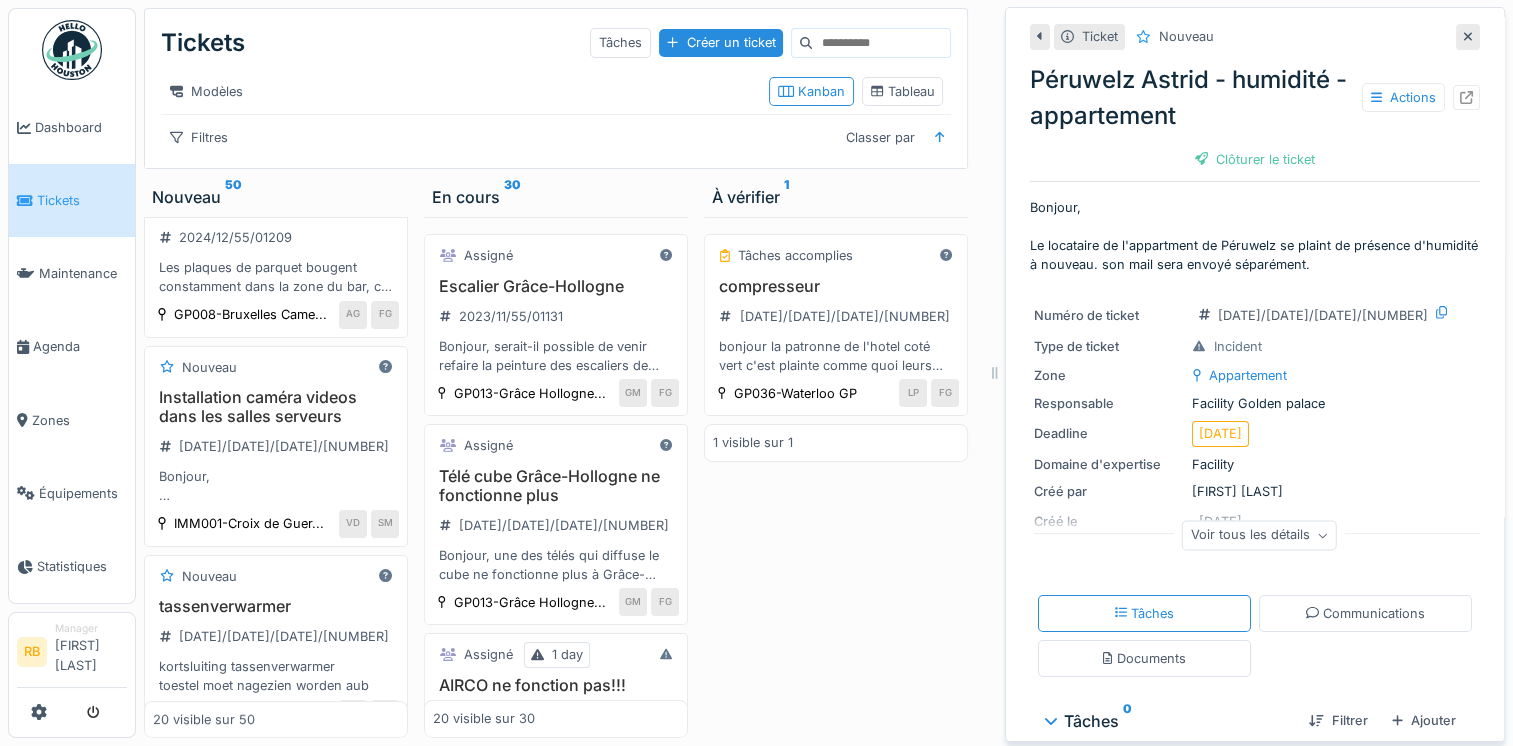 scroll, scrollTop: 0, scrollLeft: 0, axis: both 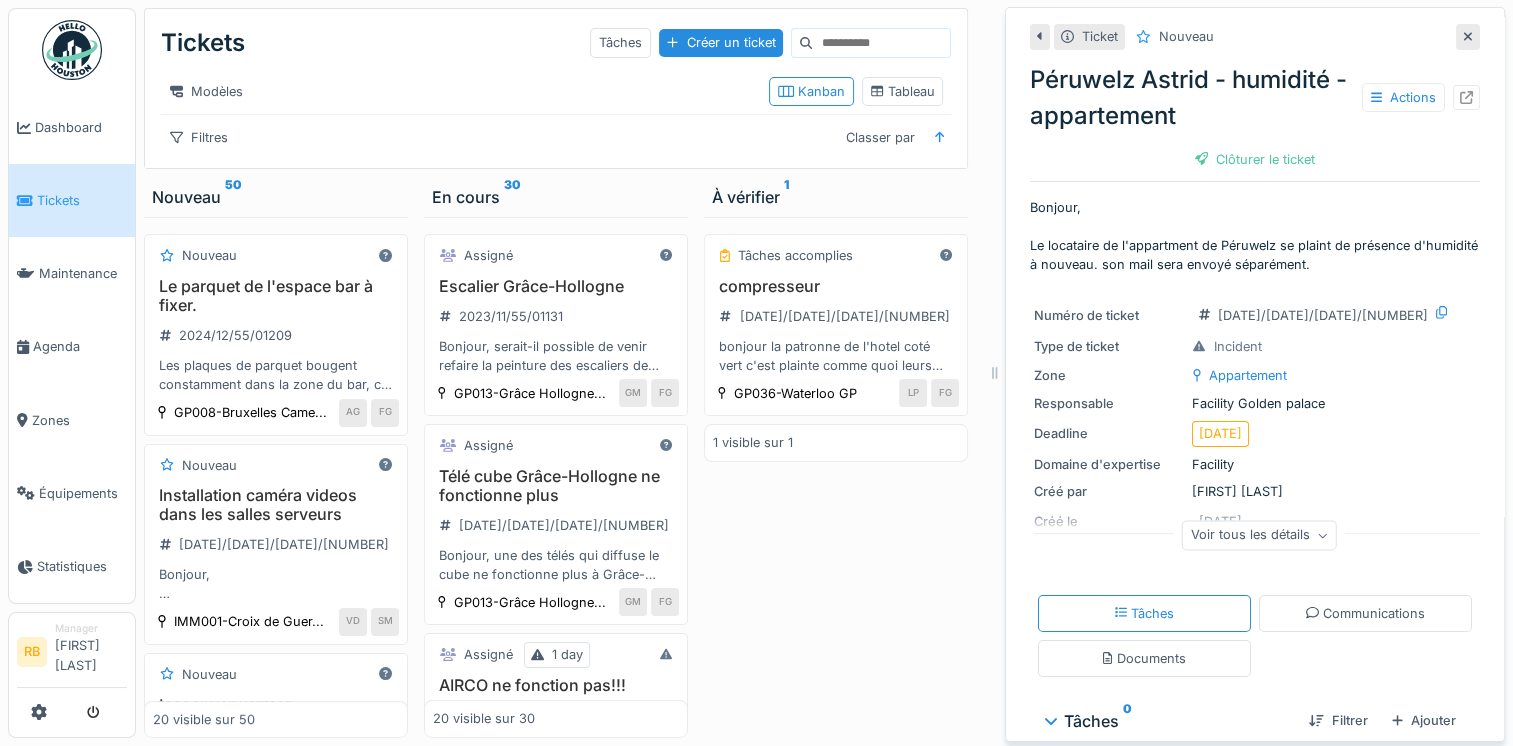 click on "Tickets Tâches Créer un ticket Modèles   Kanban   Tableau Filtres Classer par" at bounding box center [556, 88] 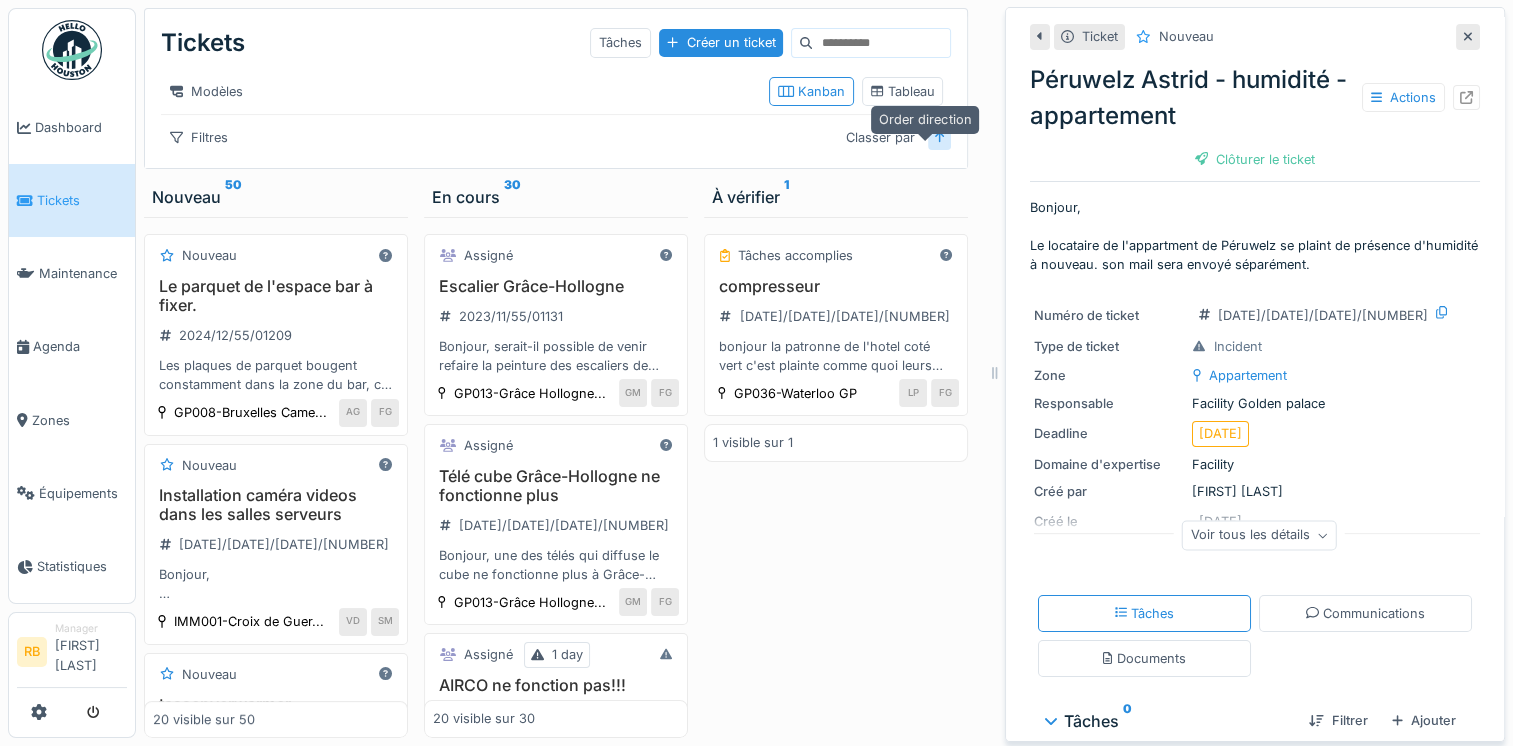 click at bounding box center [940, 137] 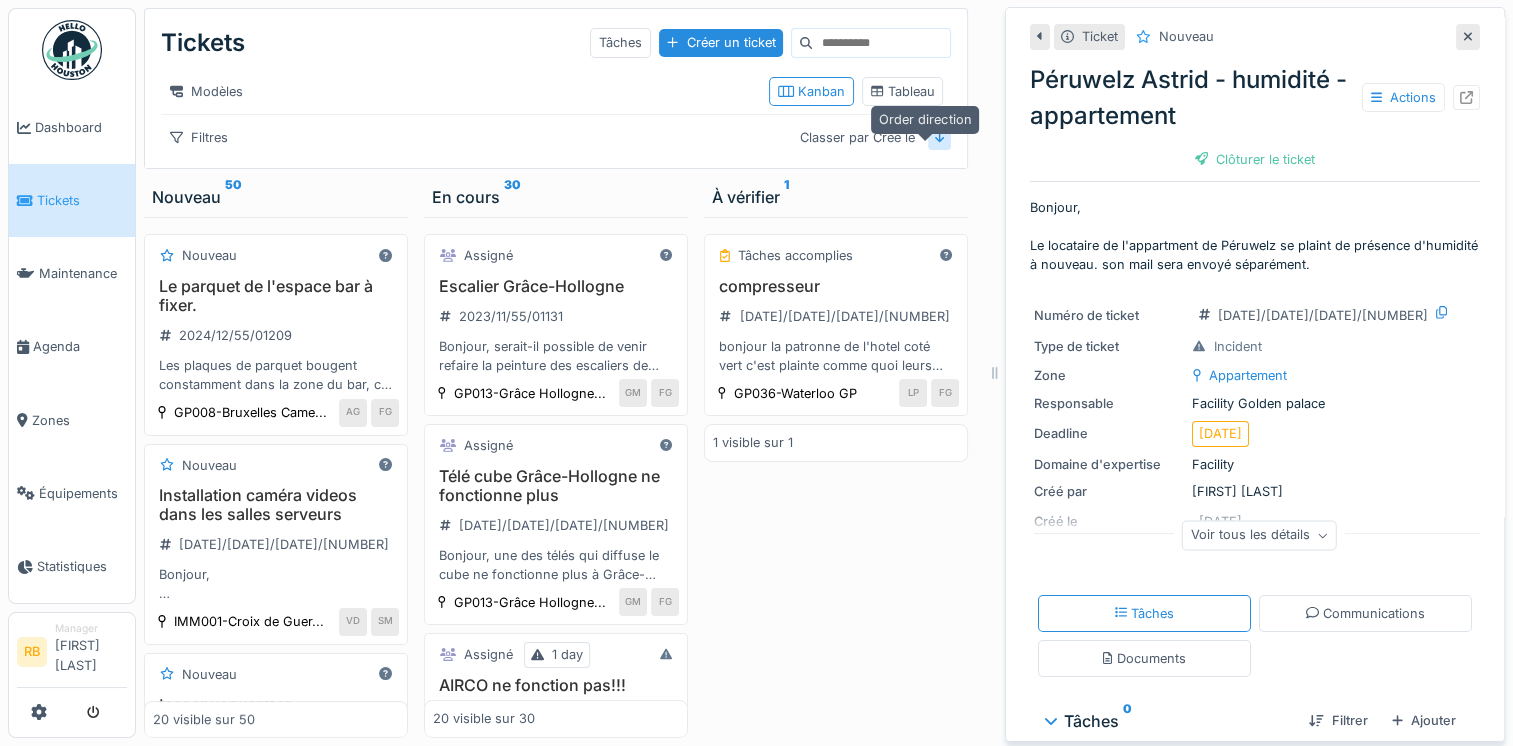 click 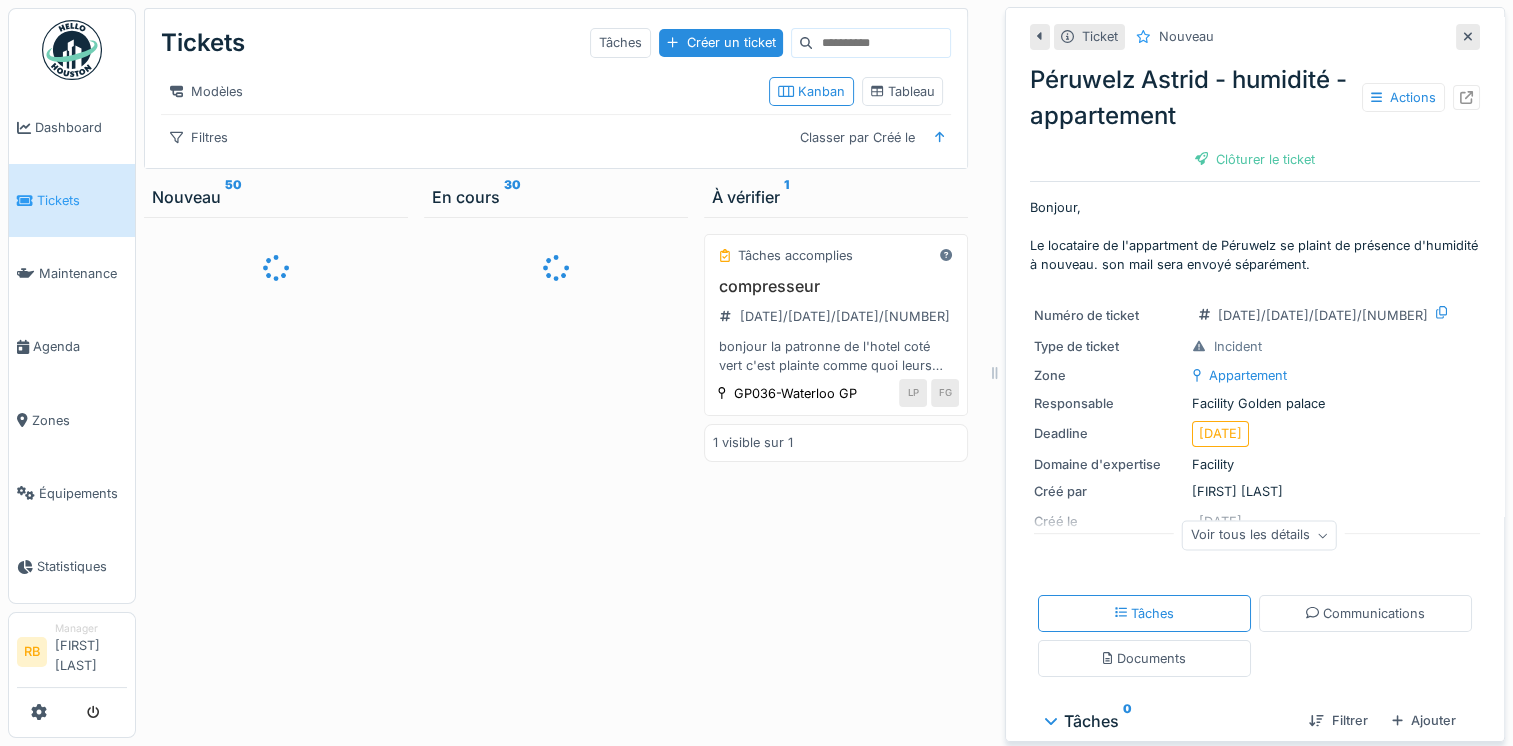 click at bounding box center (1468, 36) 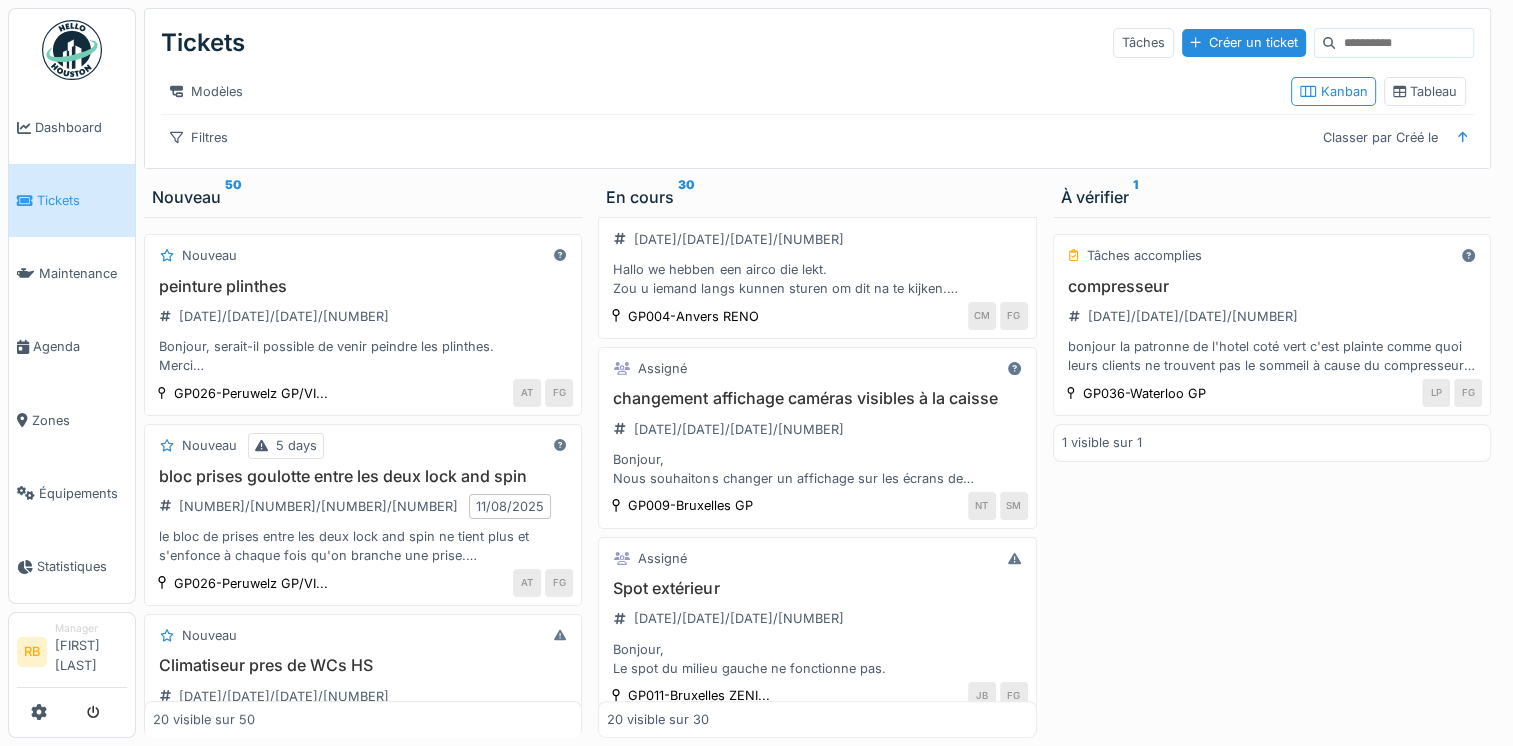 scroll, scrollTop: 0, scrollLeft: 0, axis: both 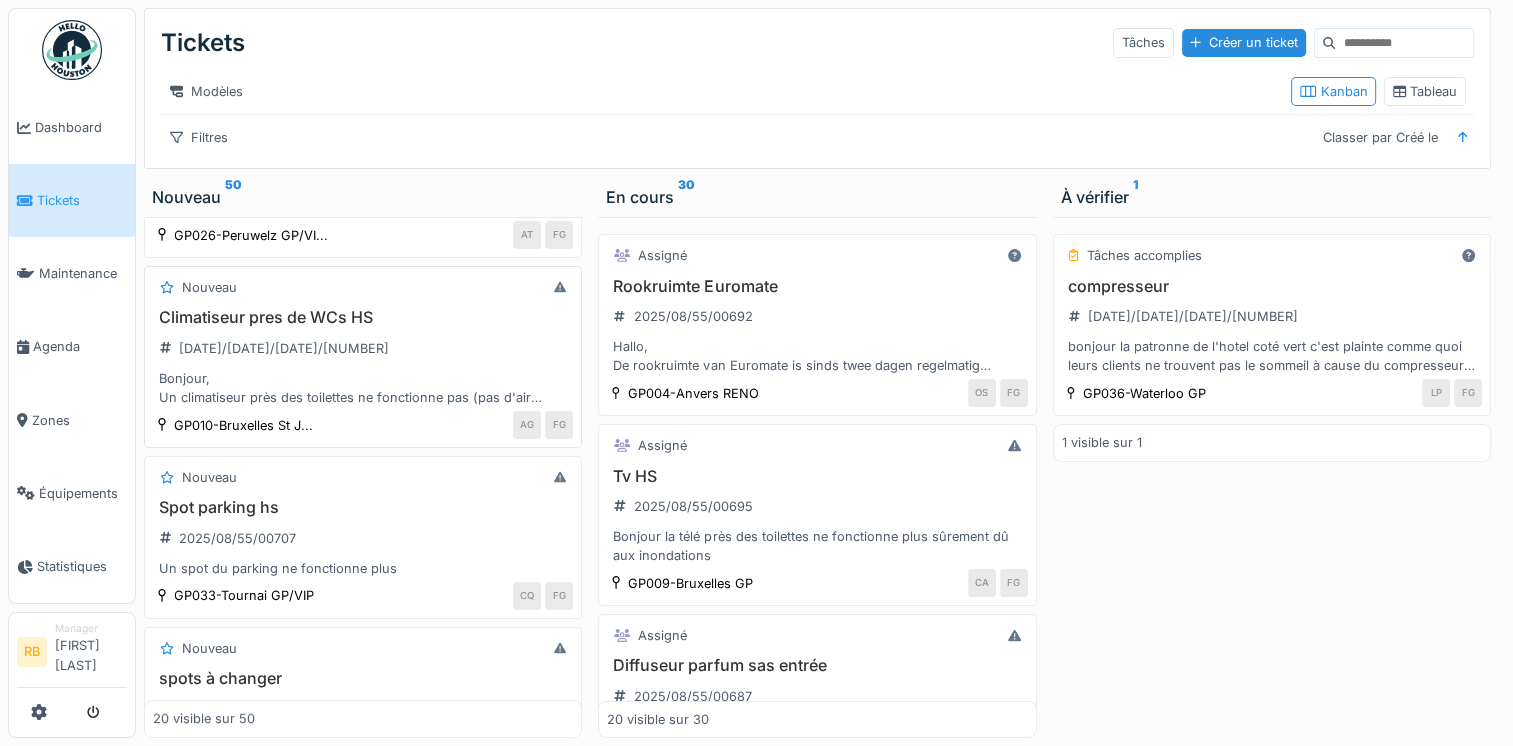 click on "Bonjour,
Un climatiseur près des toilettes ne fonctionne pas (pas d'air entrant), pourriez-vous programmer la visite d'un technicien de que possible svp?
Cordialement,
Artiom" at bounding box center (363, 388) 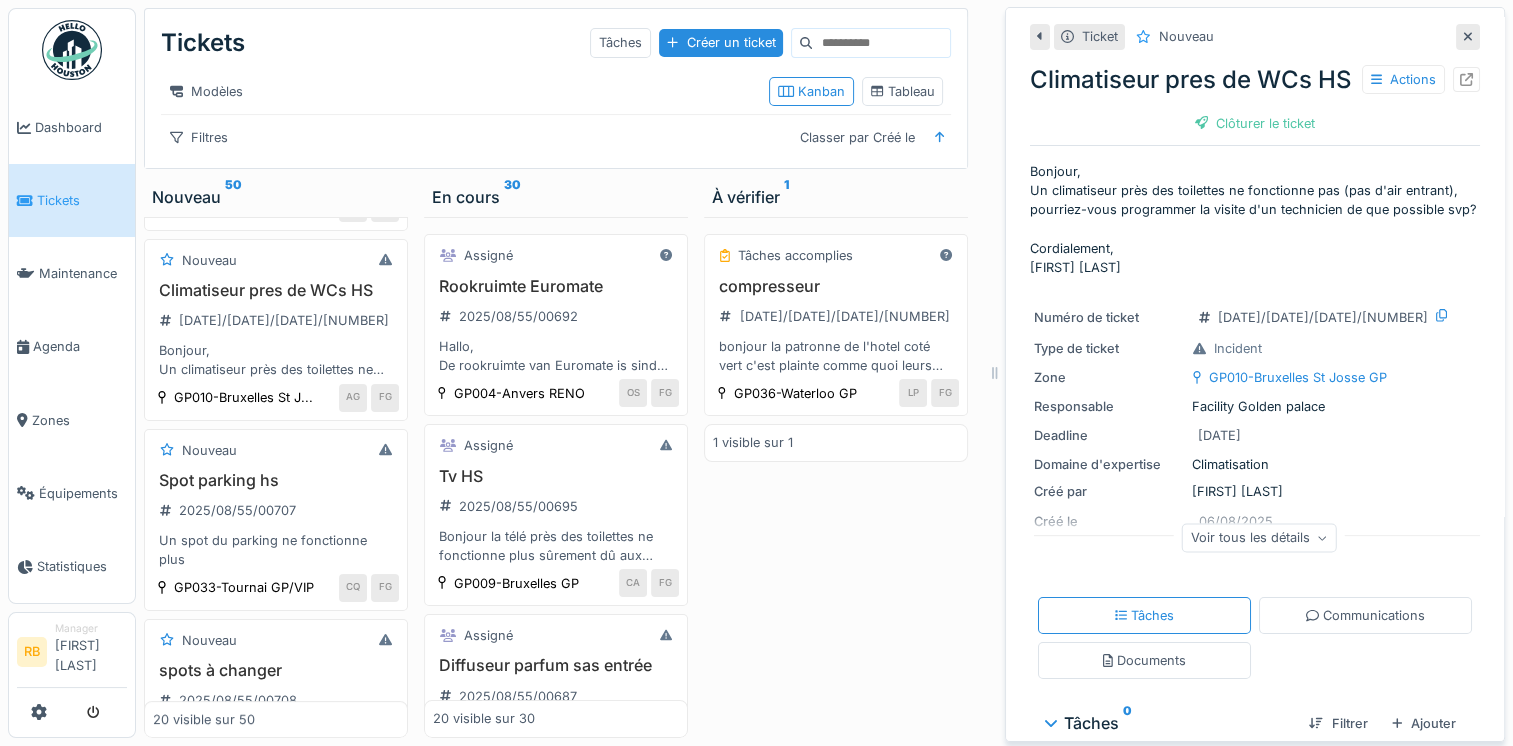 scroll, scrollTop: 209, scrollLeft: 0, axis: vertical 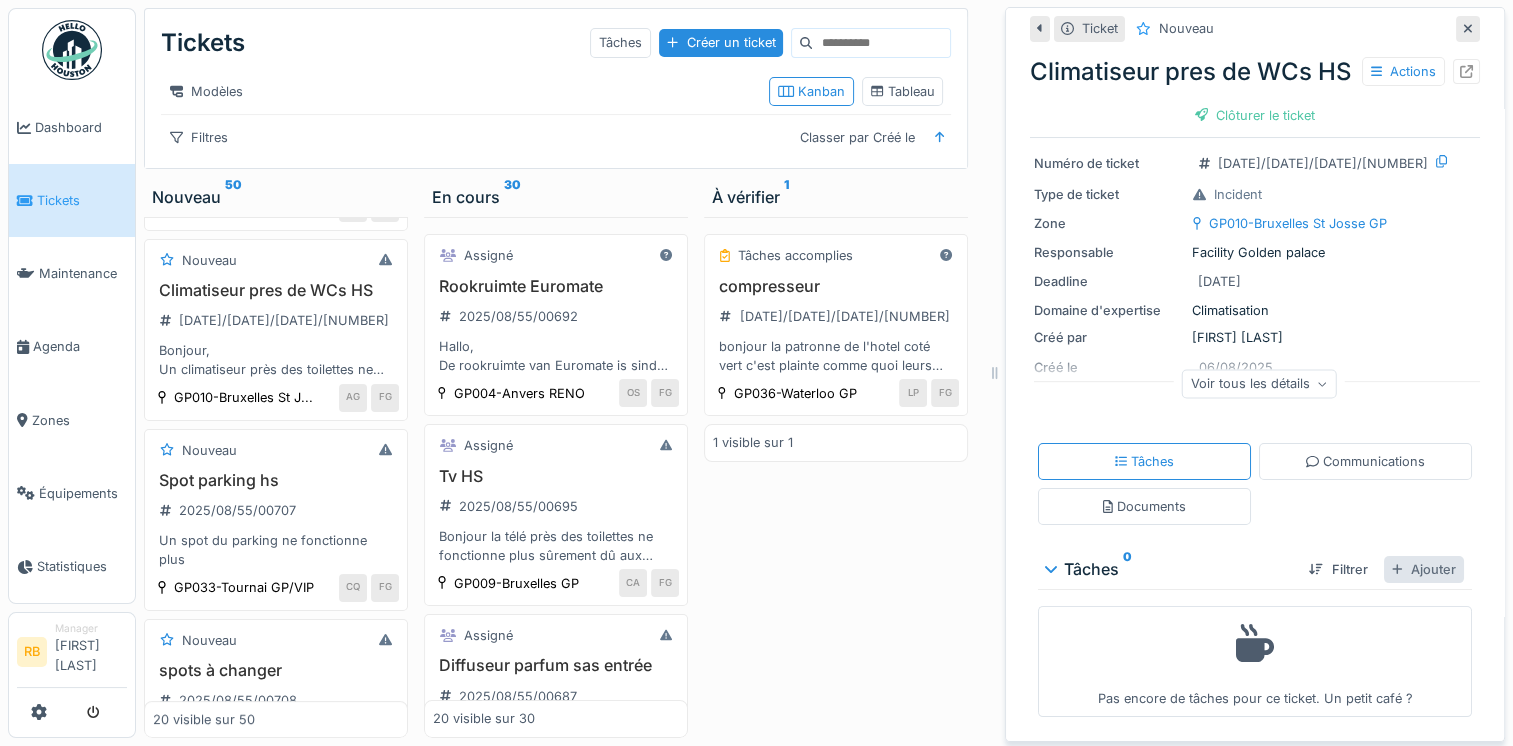click on "Ajouter" at bounding box center [1424, 569] 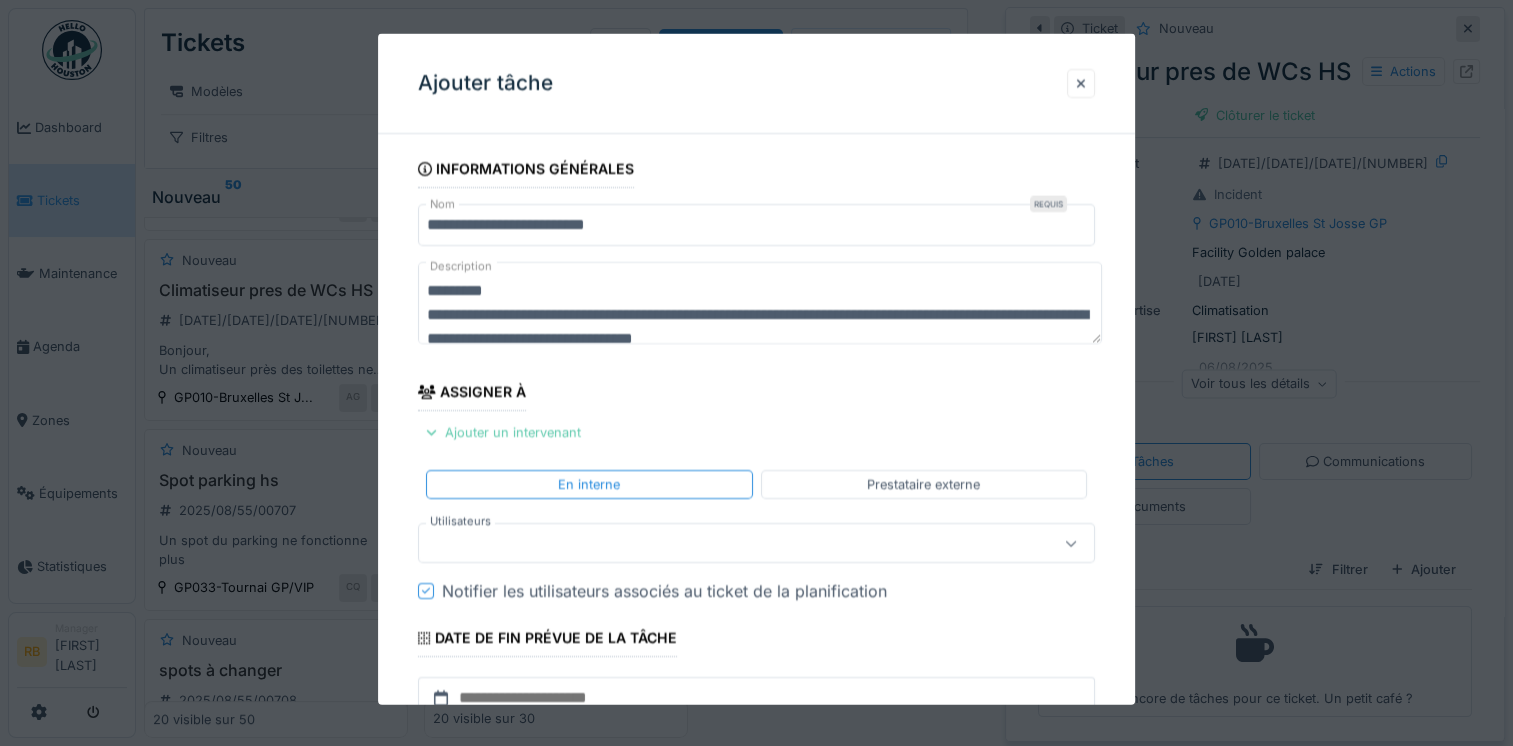 click on "Ajouter un intervenant" at bounding box center (503, 432) 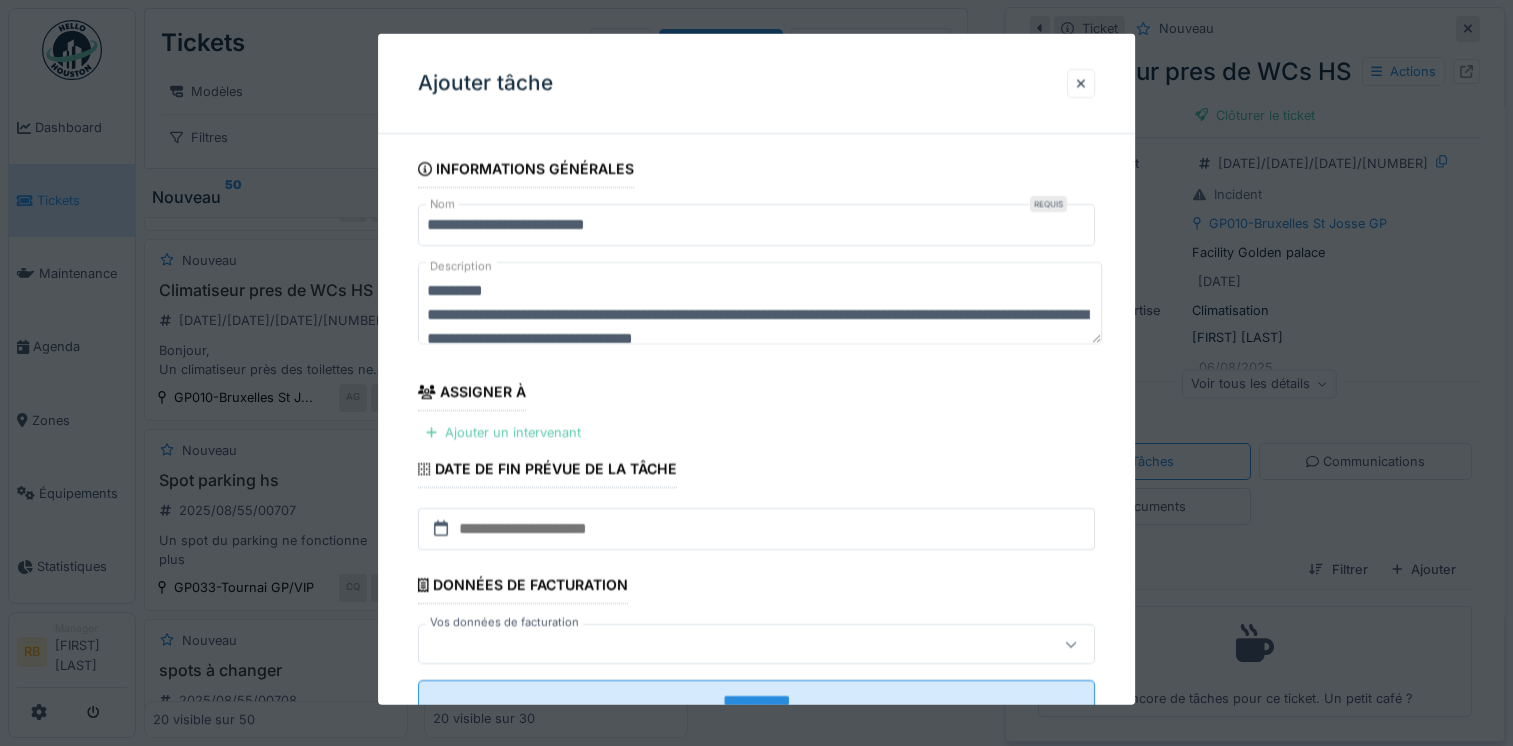 click on "Ajouter un intervenant" at bounding box center [503, 432] 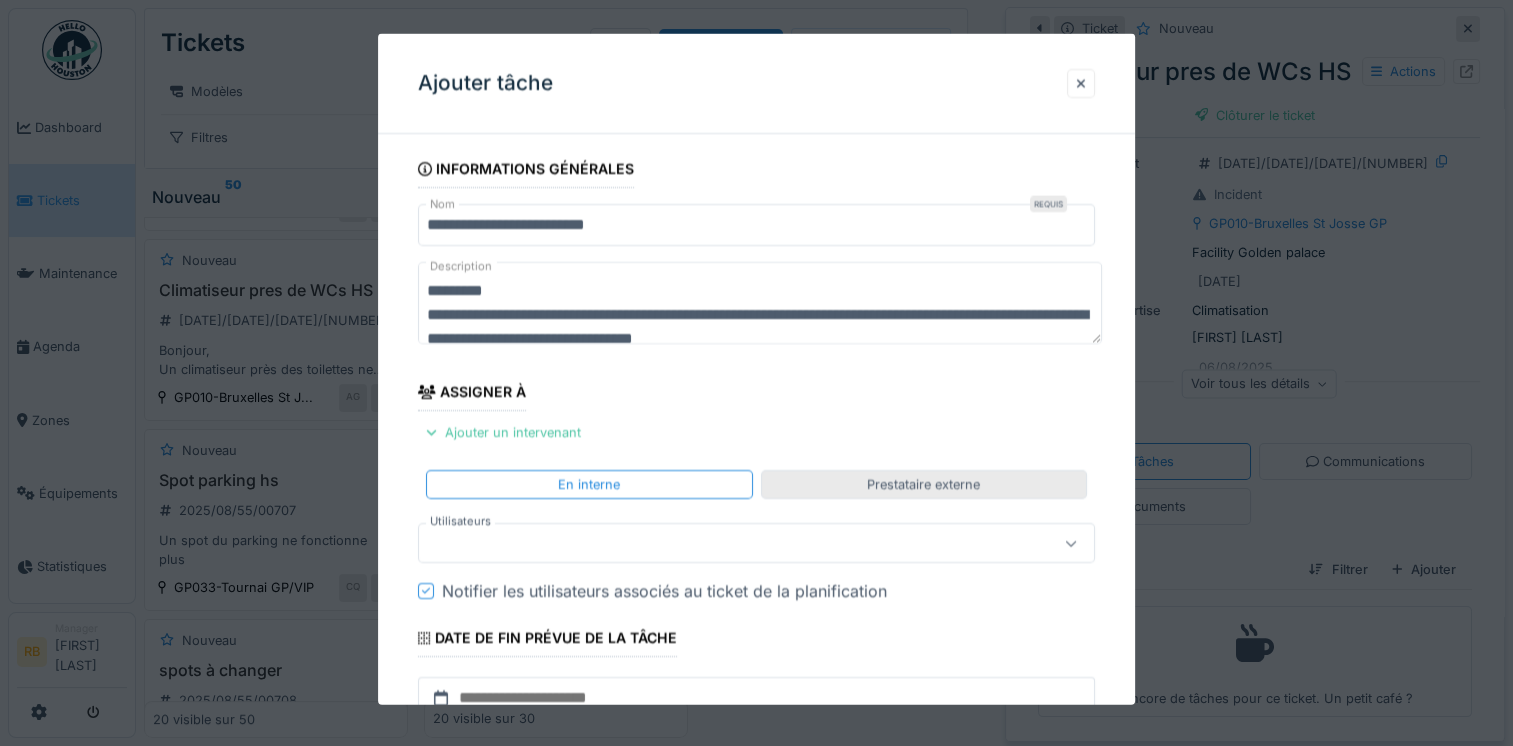 click on "Prestataire externe" at bounding box center (924, 484) 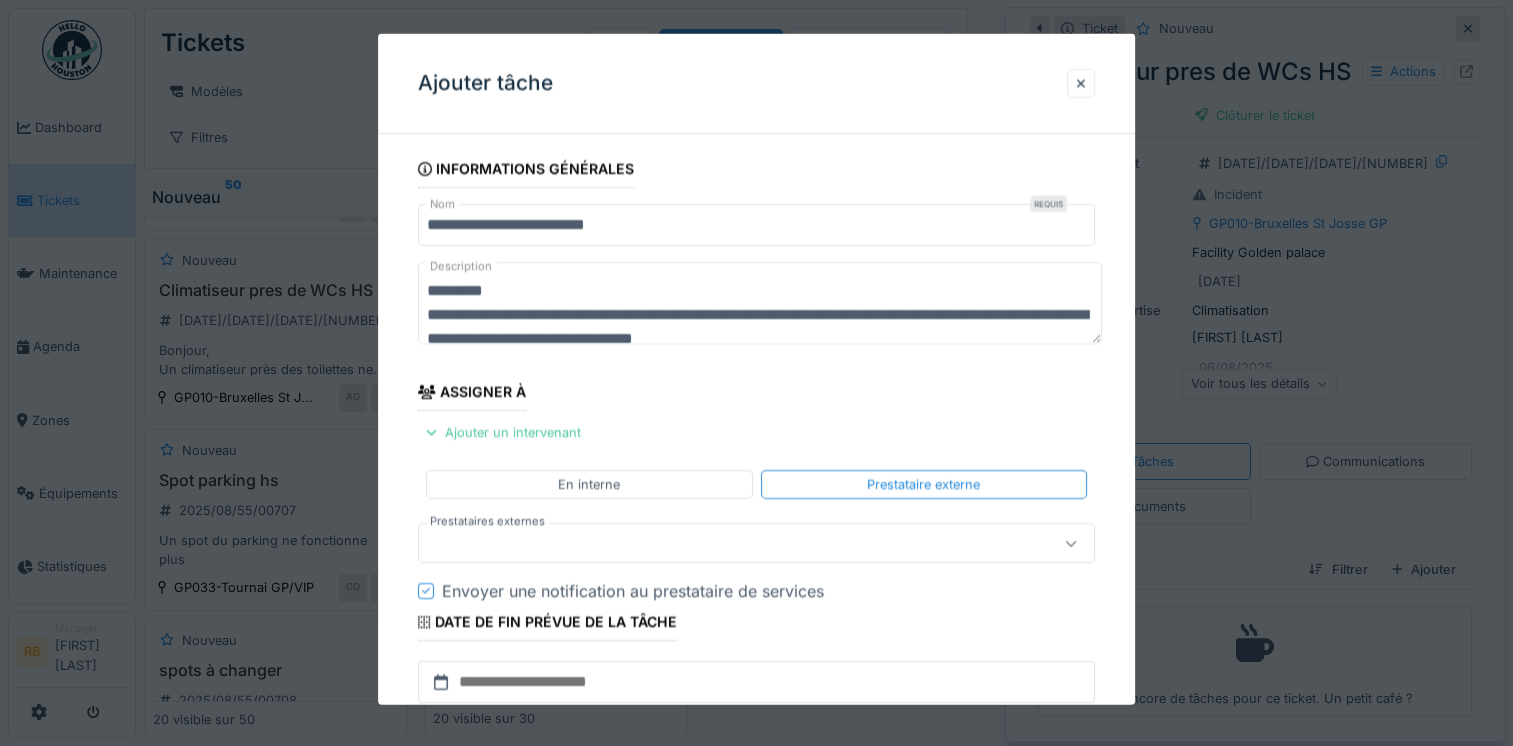 click at bounding box center (722, 543) 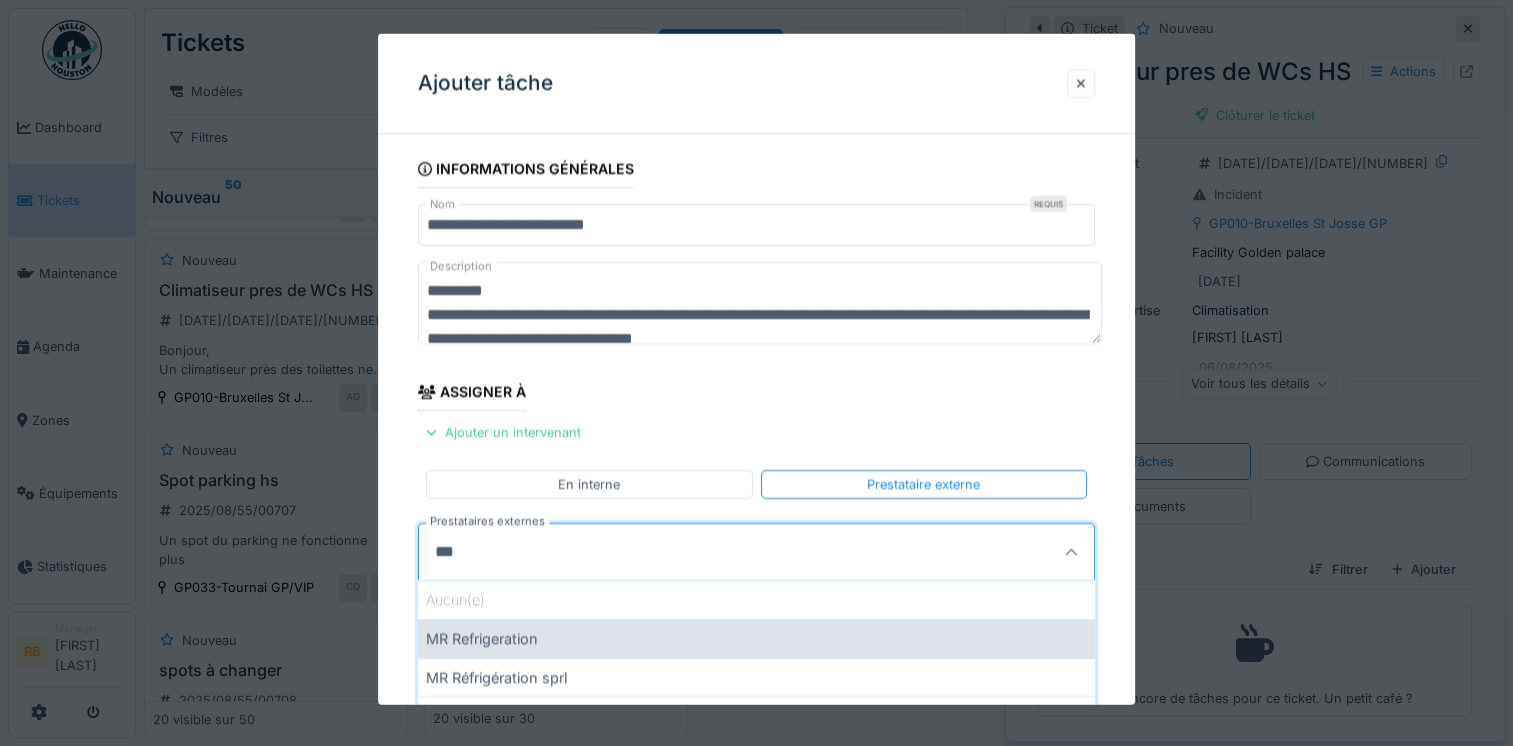 type on "**" 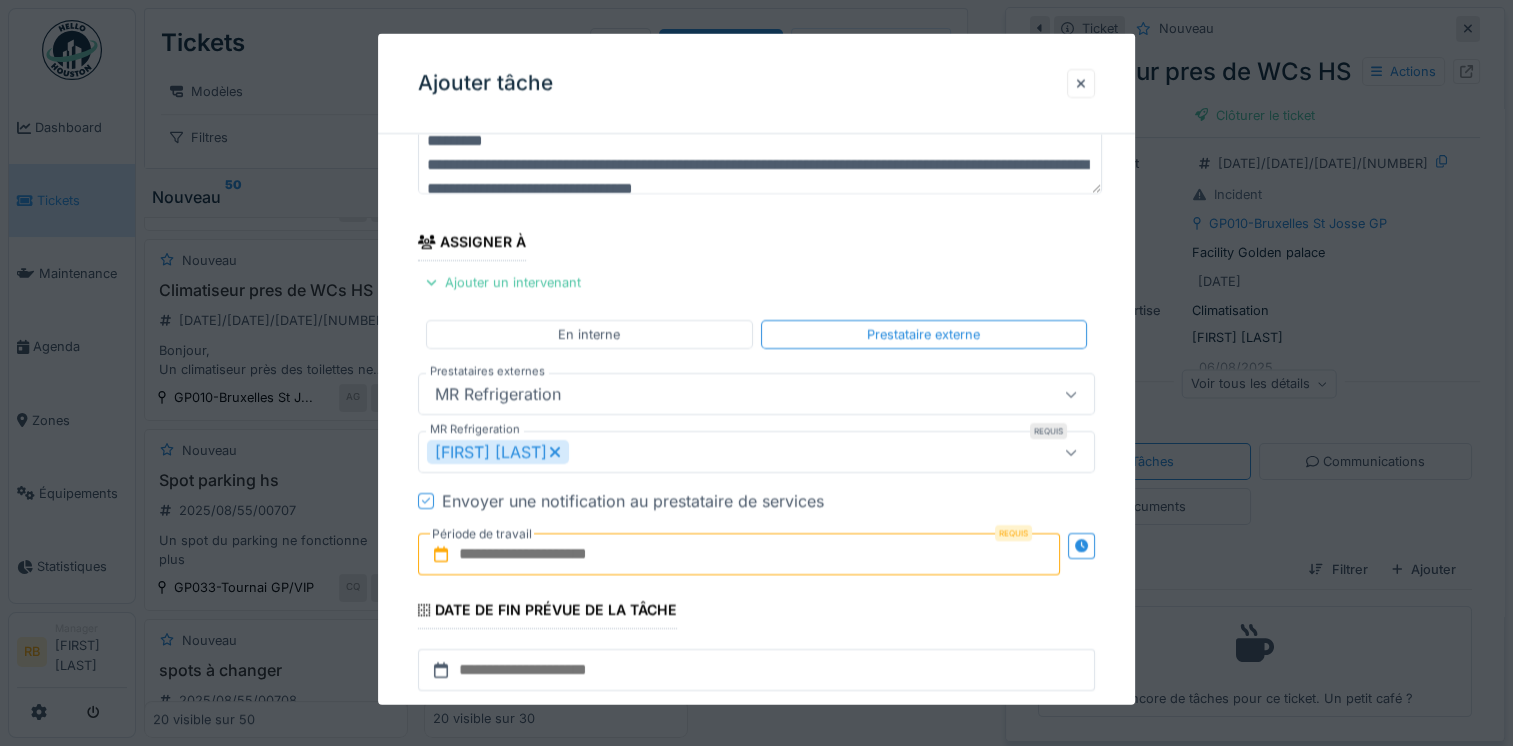 scroll, scrollTop: 204, scrollLeft: 0, axis: vertical 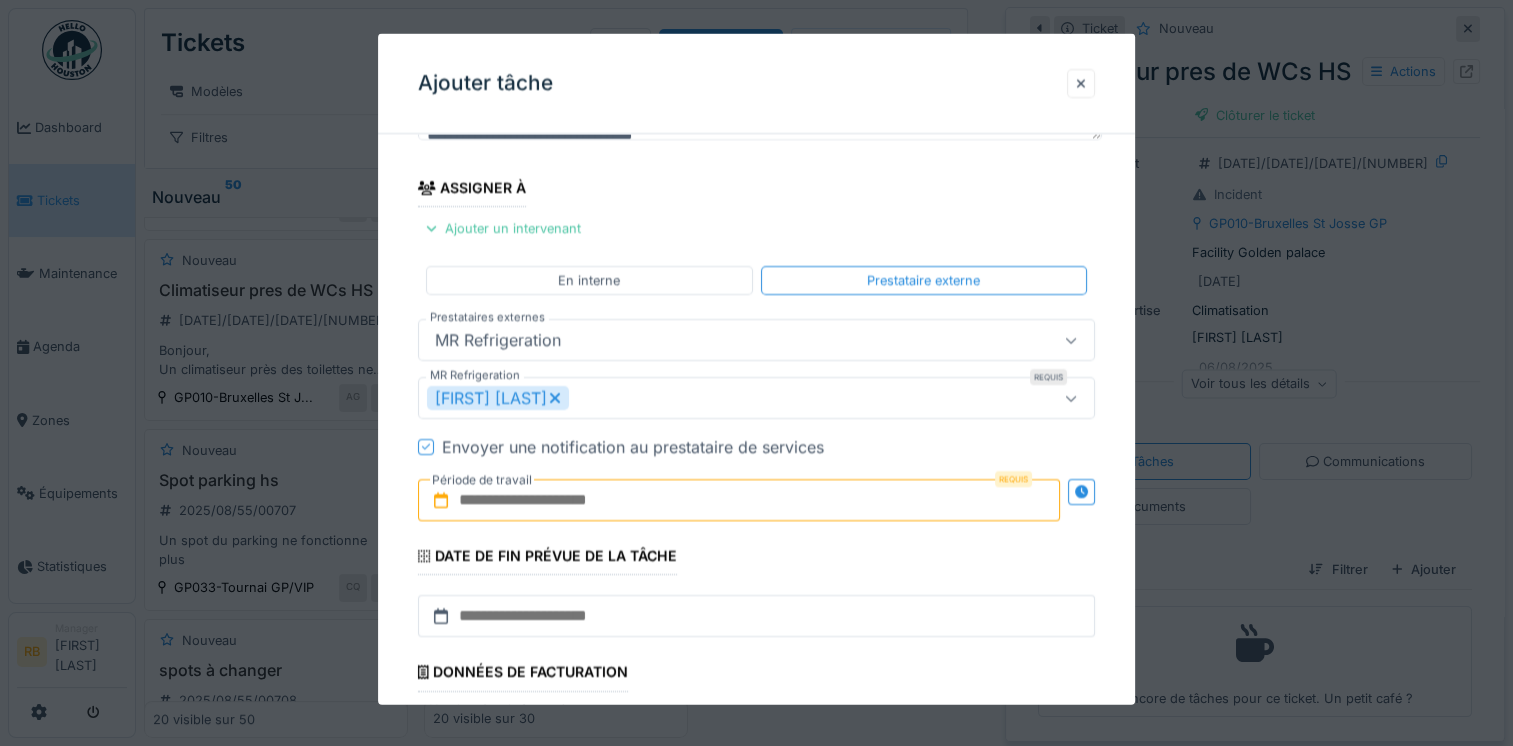 click at bounding box center (739, 500) 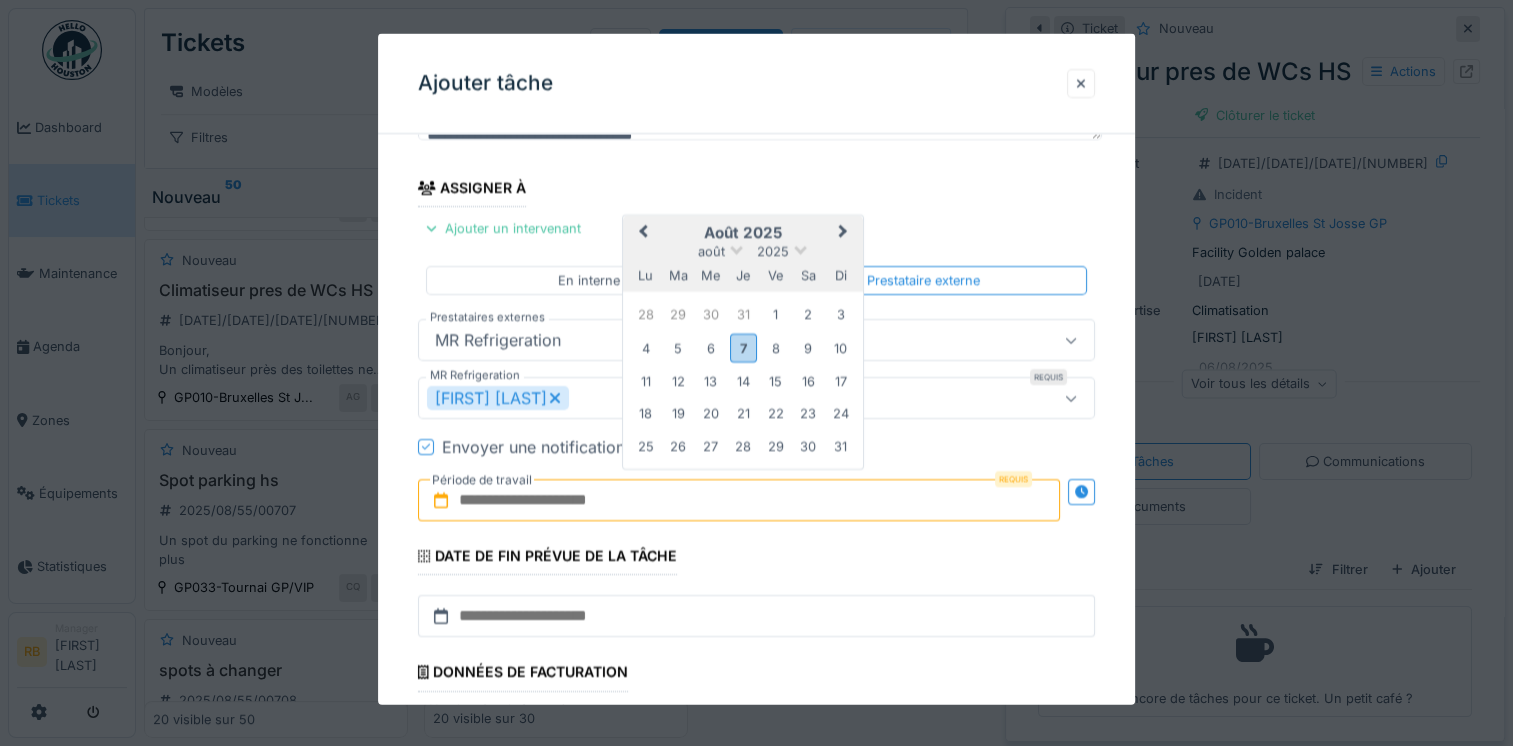 click on "août 2025" at bounding box center (743, 233) 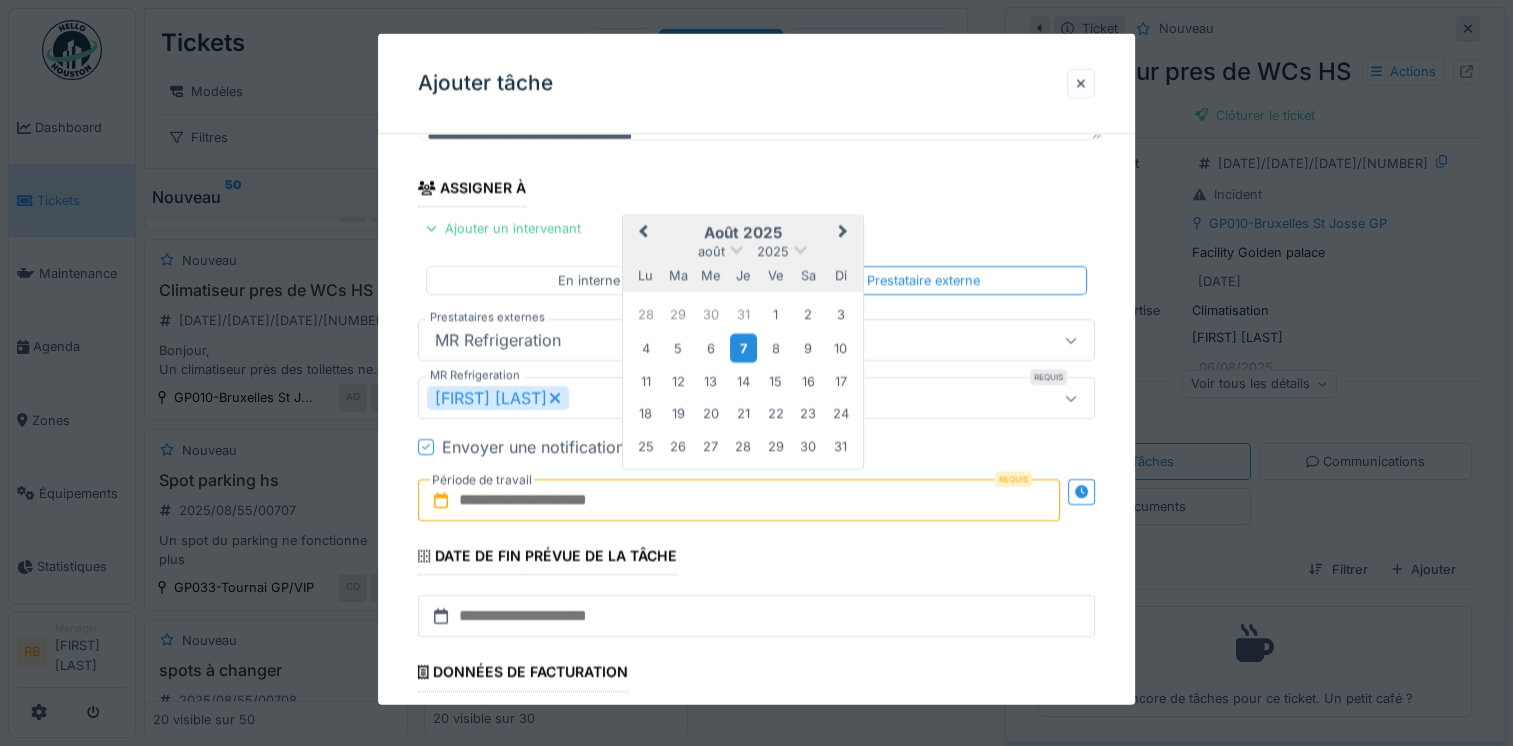click on "7" at bounding box center (743, 347) 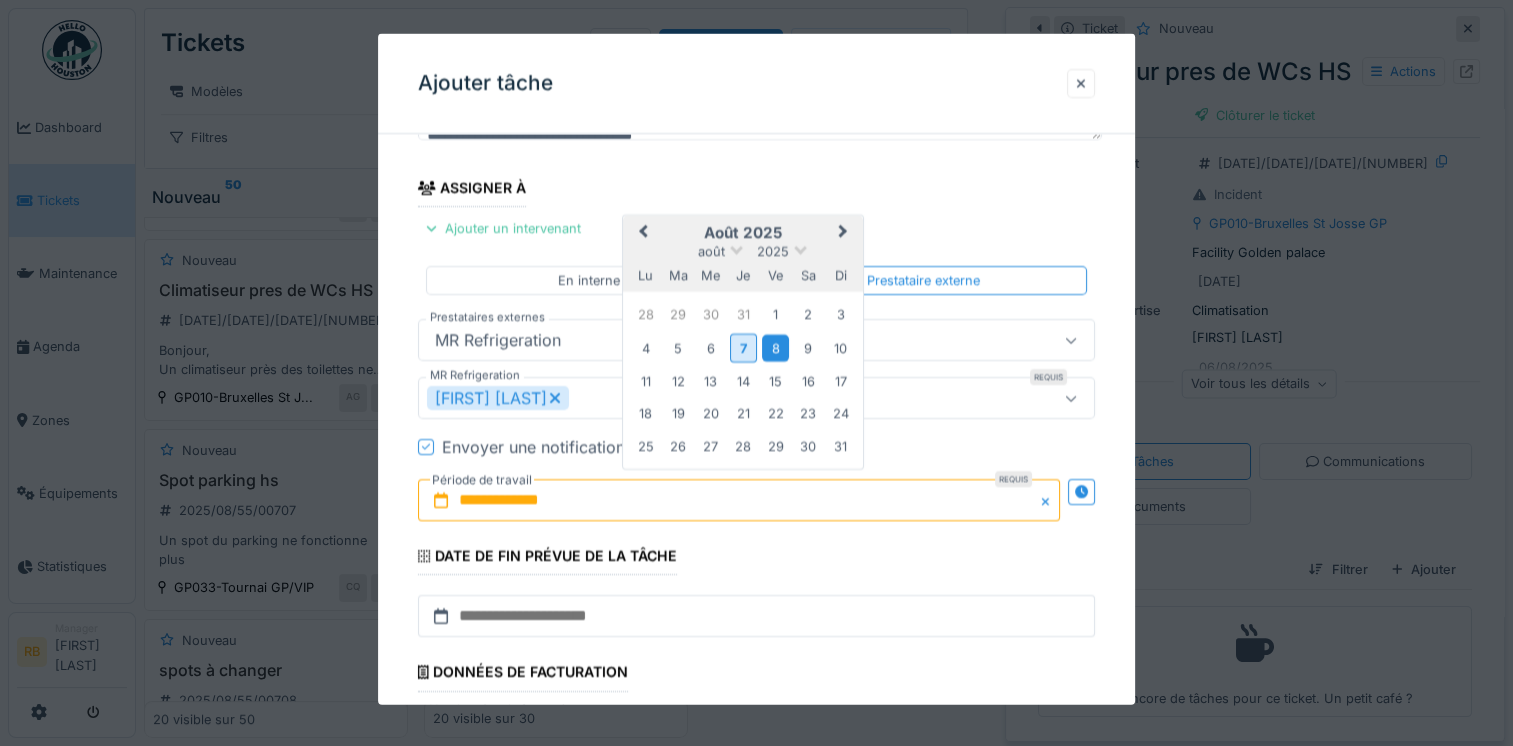 click on "8" at bounding box center [775, 347] 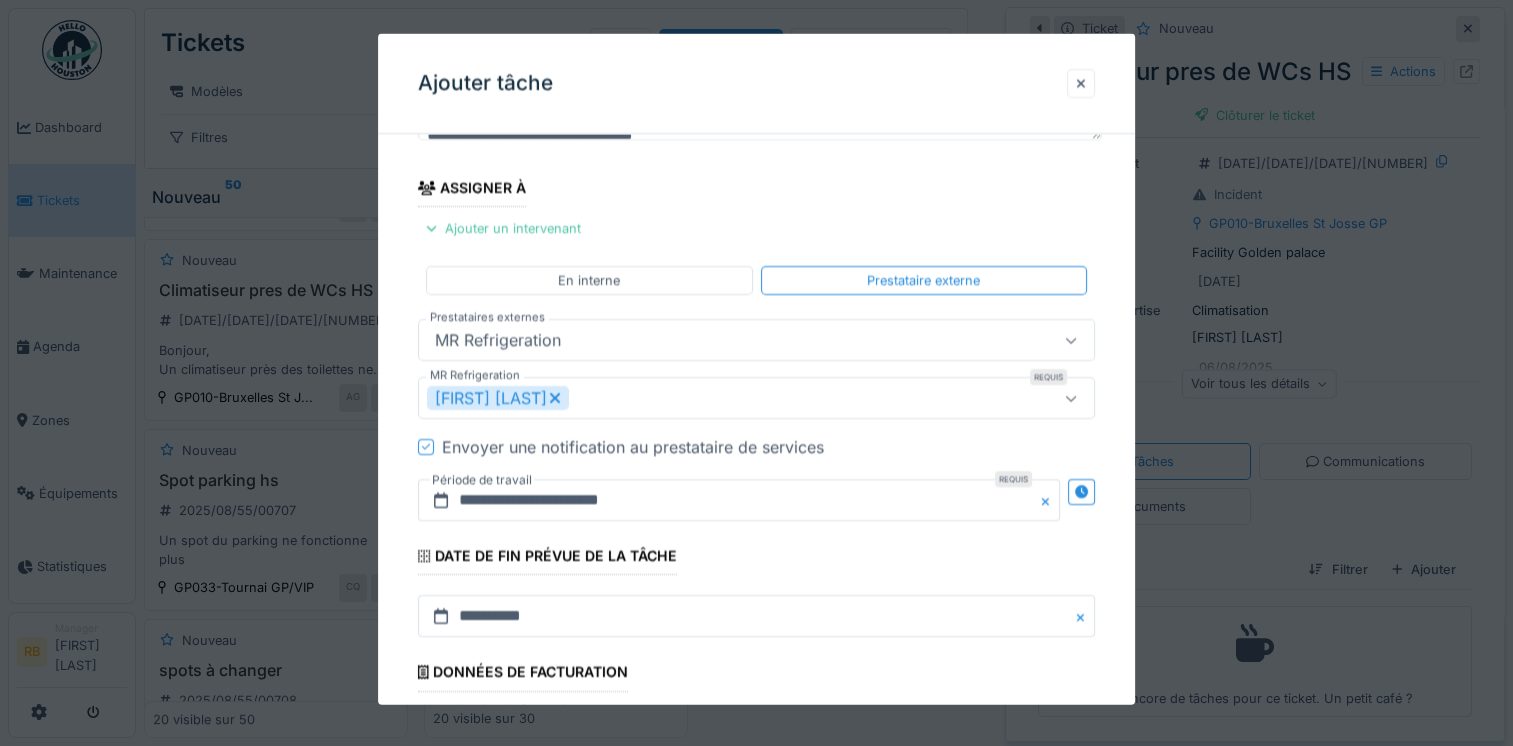 scroll, scrollTop: 360, scrollLeft: 0, axis: vertical 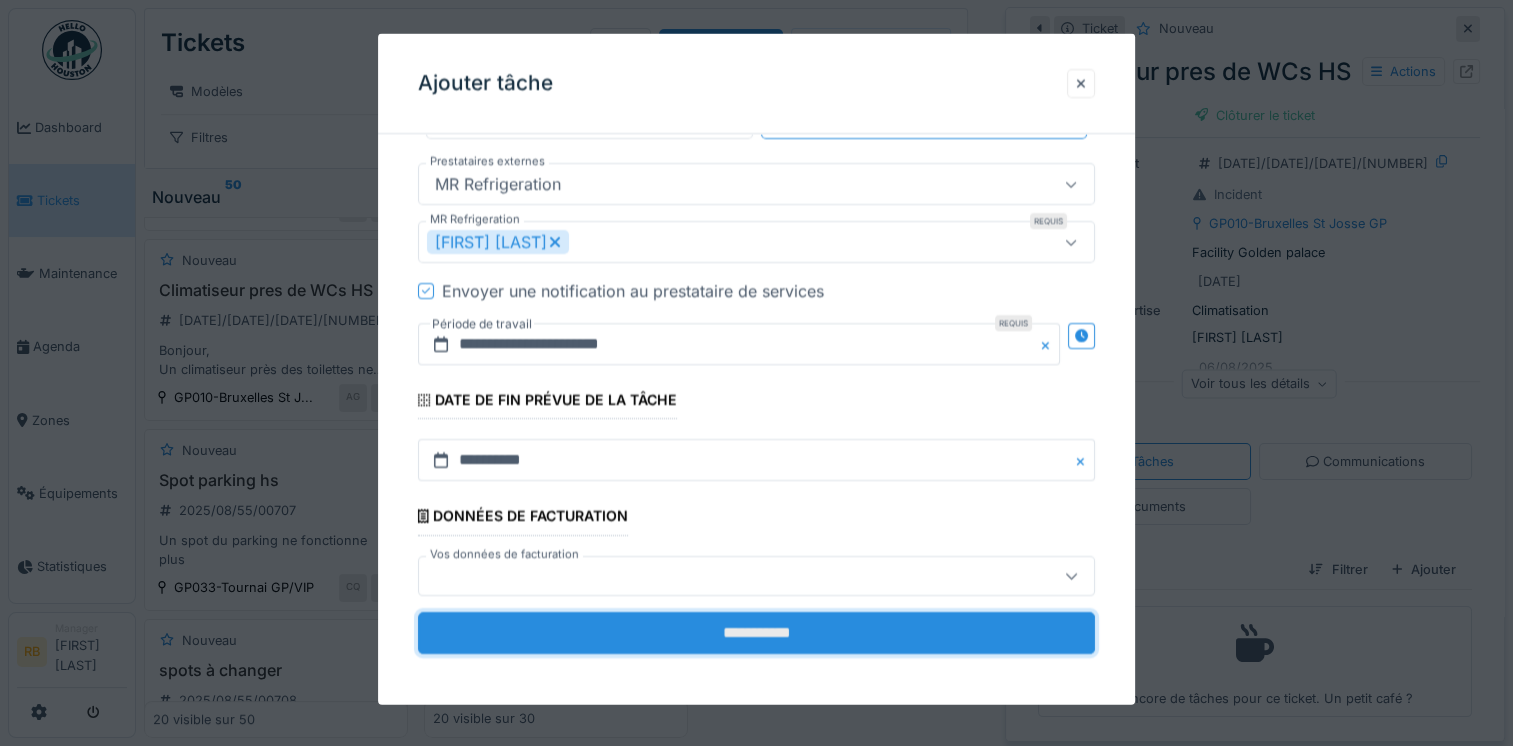 click on "**********" at bounding box center [756, 632] 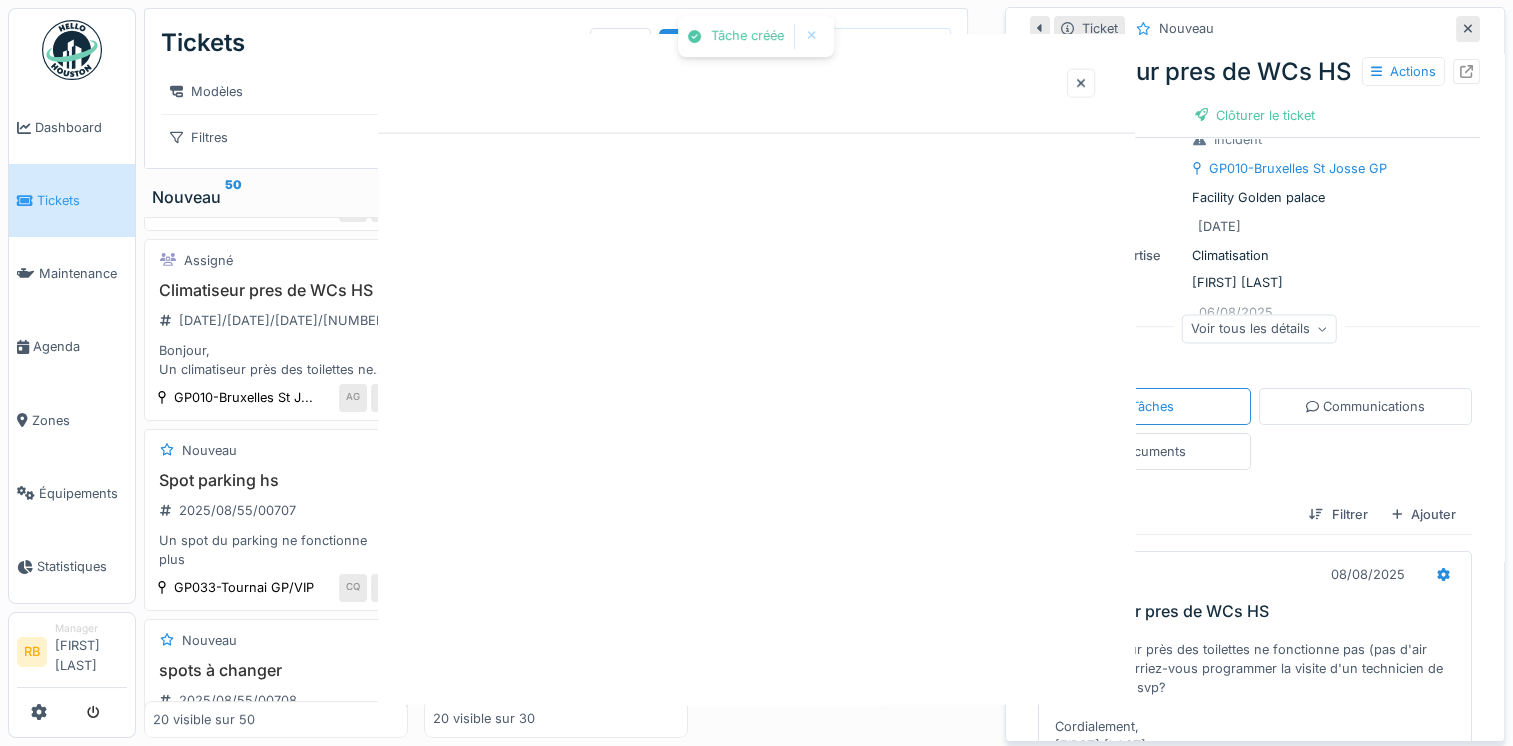 scroll, scrollTop: 0, scrollLeft: 0, axis: both 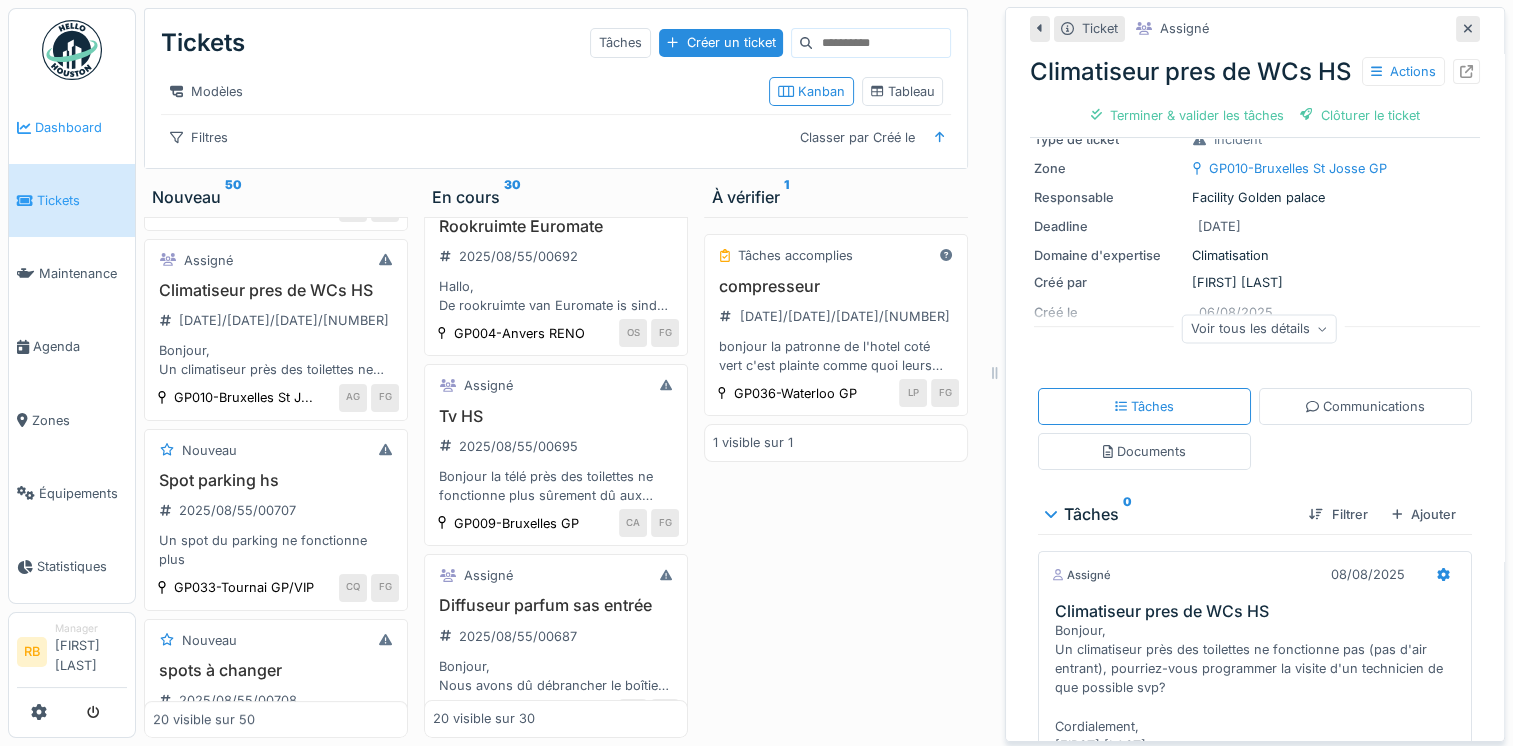 click on "Dashboard" at bounding box center (72, 127) 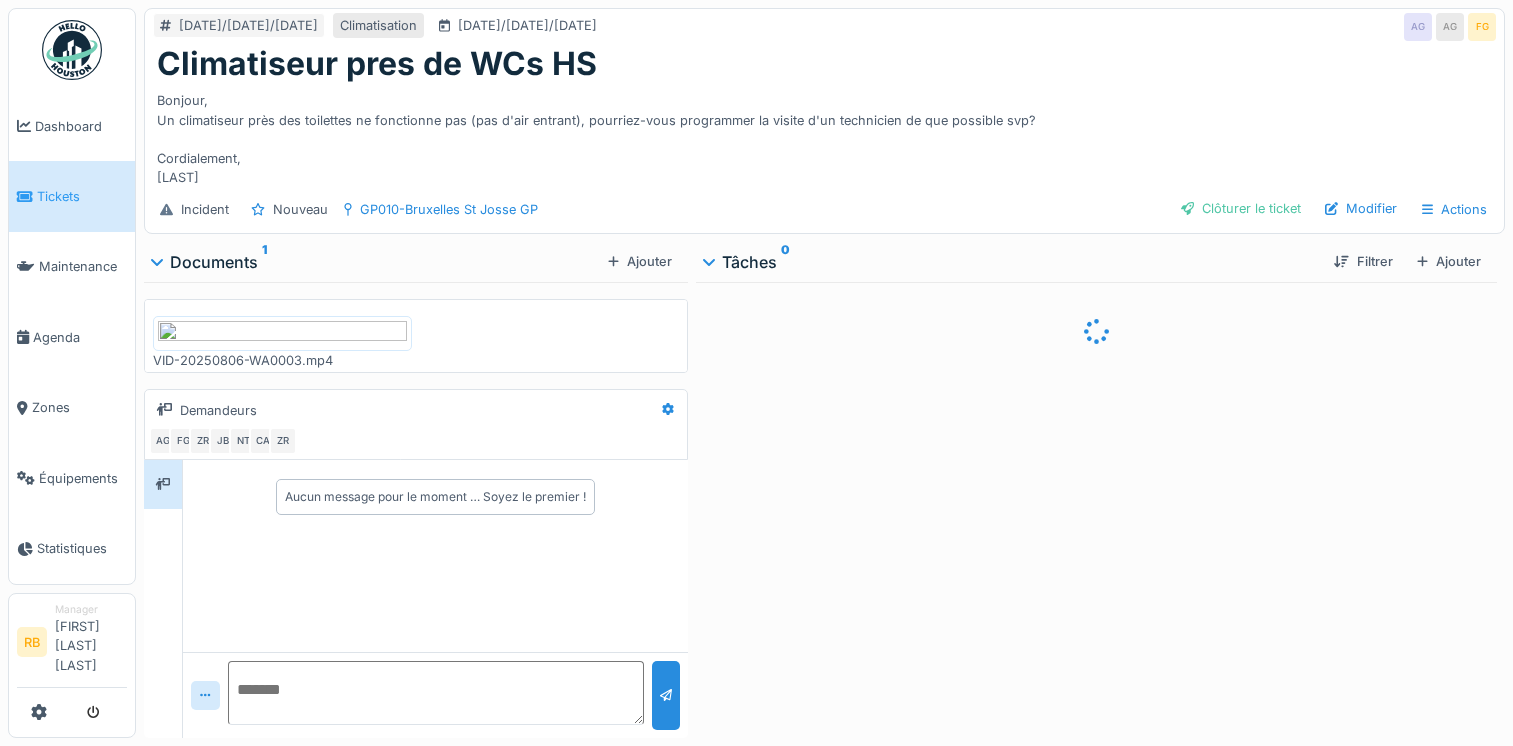 scroll, scrollTop: 0, scrollLeft: 0, axis: both 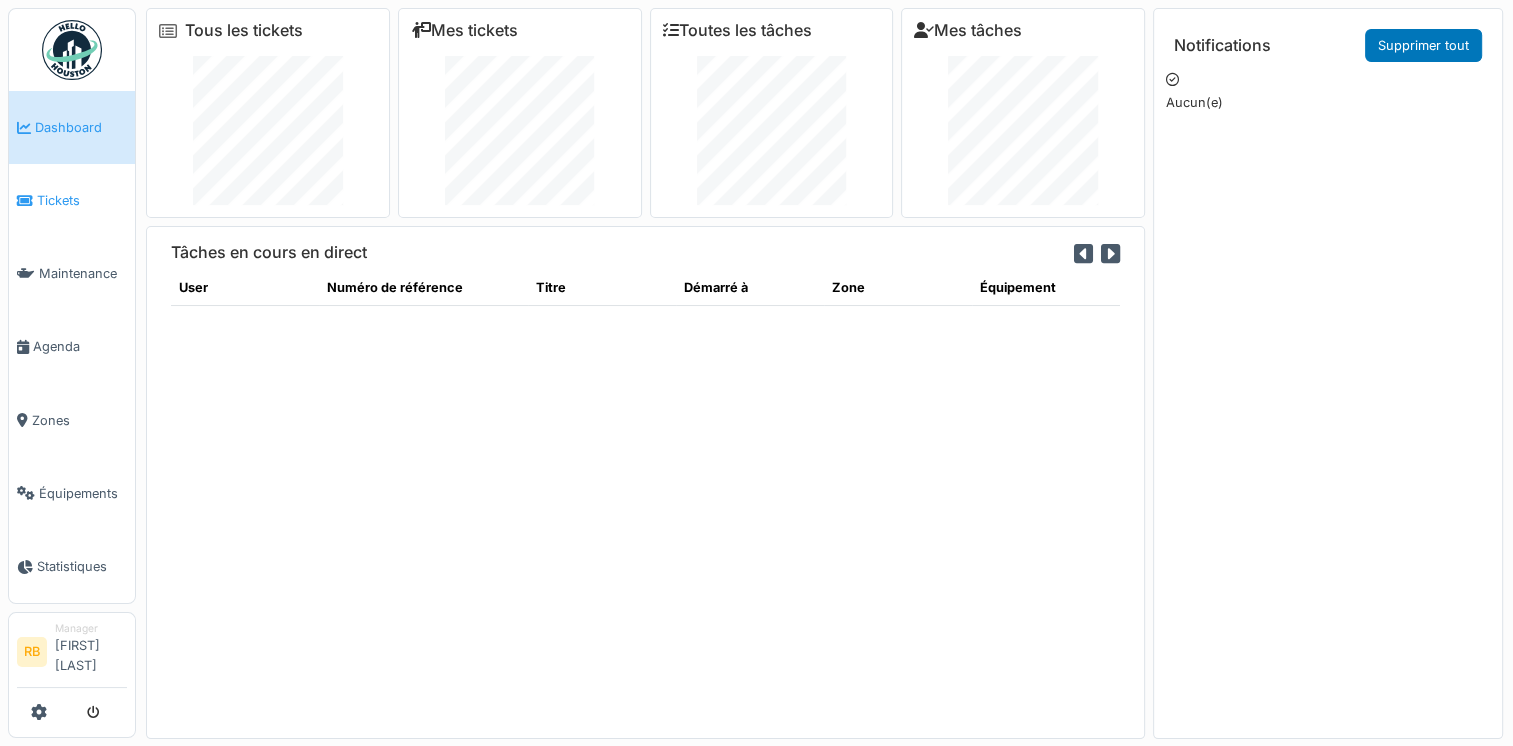 click on "Tickets" at bounding box center (82, 200) 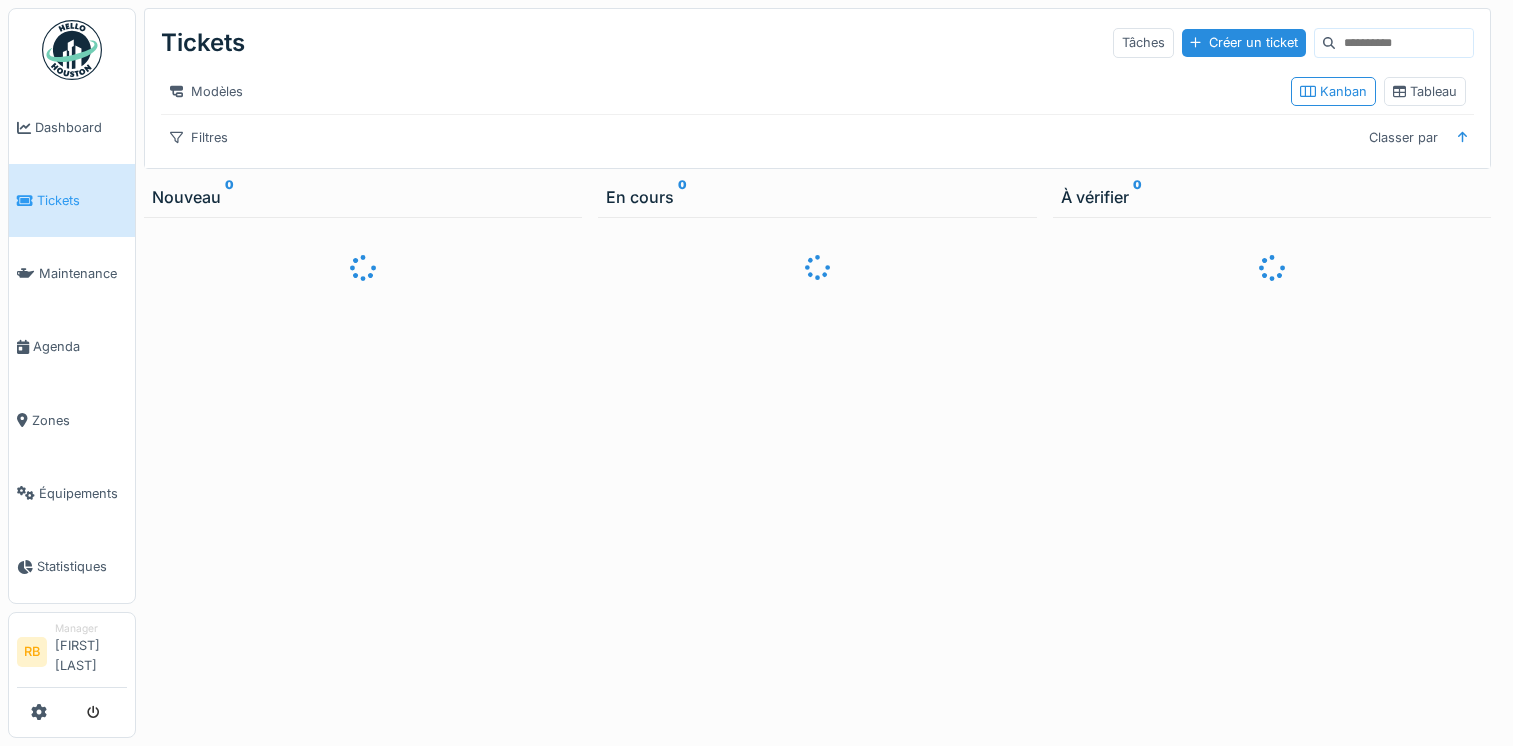 scroll, scrollTop: 0, scrollLeft: 0, axis: both 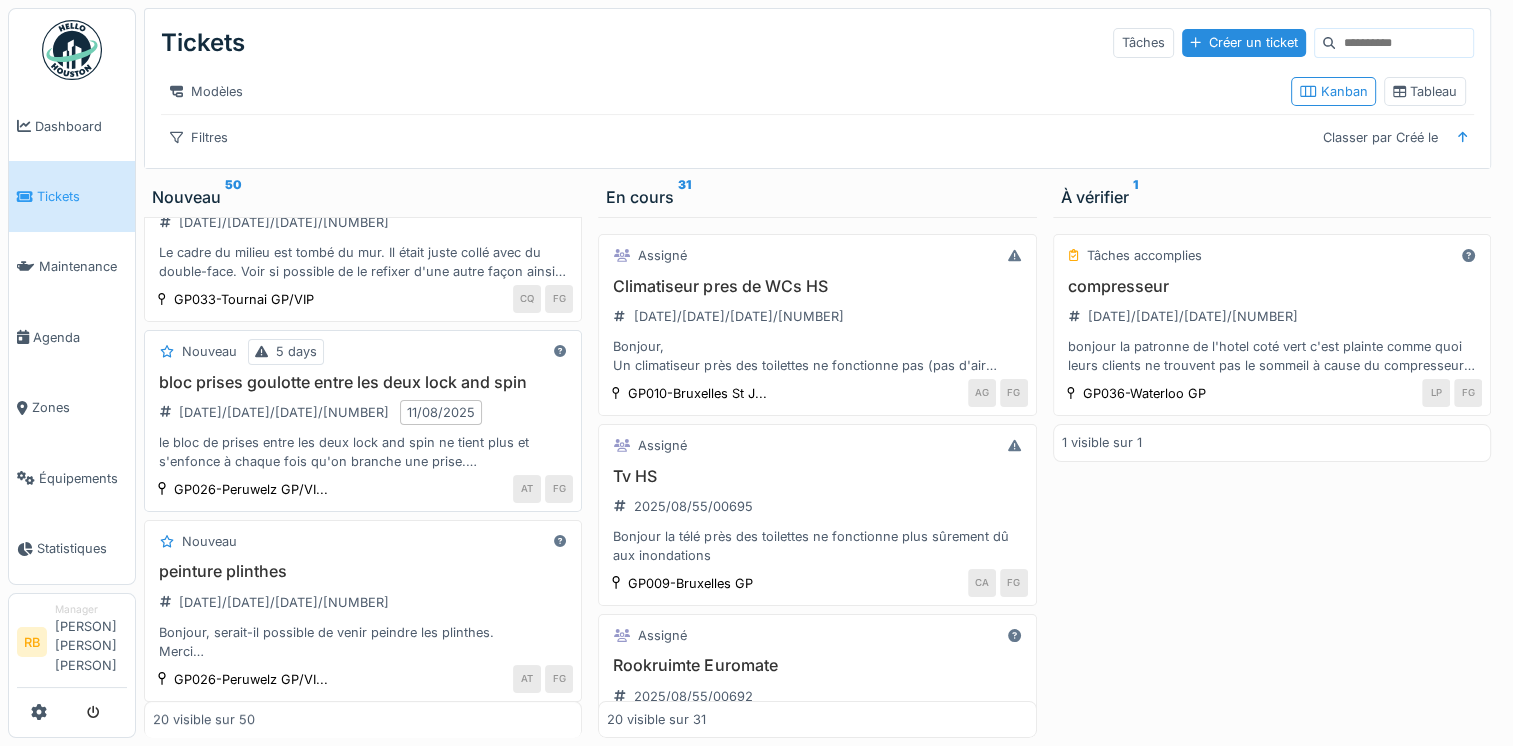 click on "bloc prises goulotte entre les deux lock and spin [DATE]/[DATE]/[DATE]/[NUMBER] [DATE]/[DATE]/[DATE] le bloc de prises entre les deux lock and spin ne tient plus et s'enfonce à chaque fois qu'on branche une prise.
Un faux contact se fait et fait s'éteindre les machines qui sont autour." at bounding box center (363, 422) 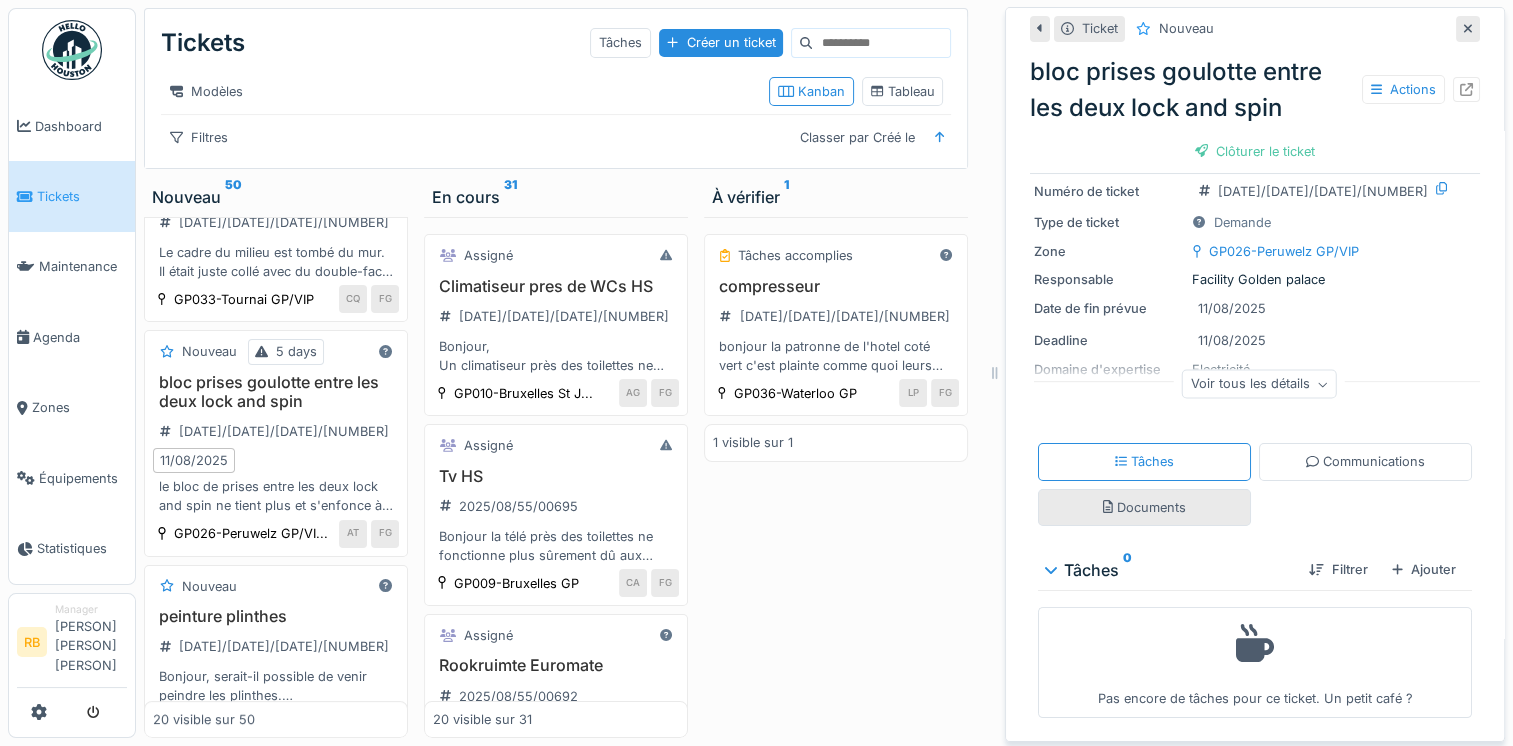 click on "Documents" at bounding box center (1144, 507) 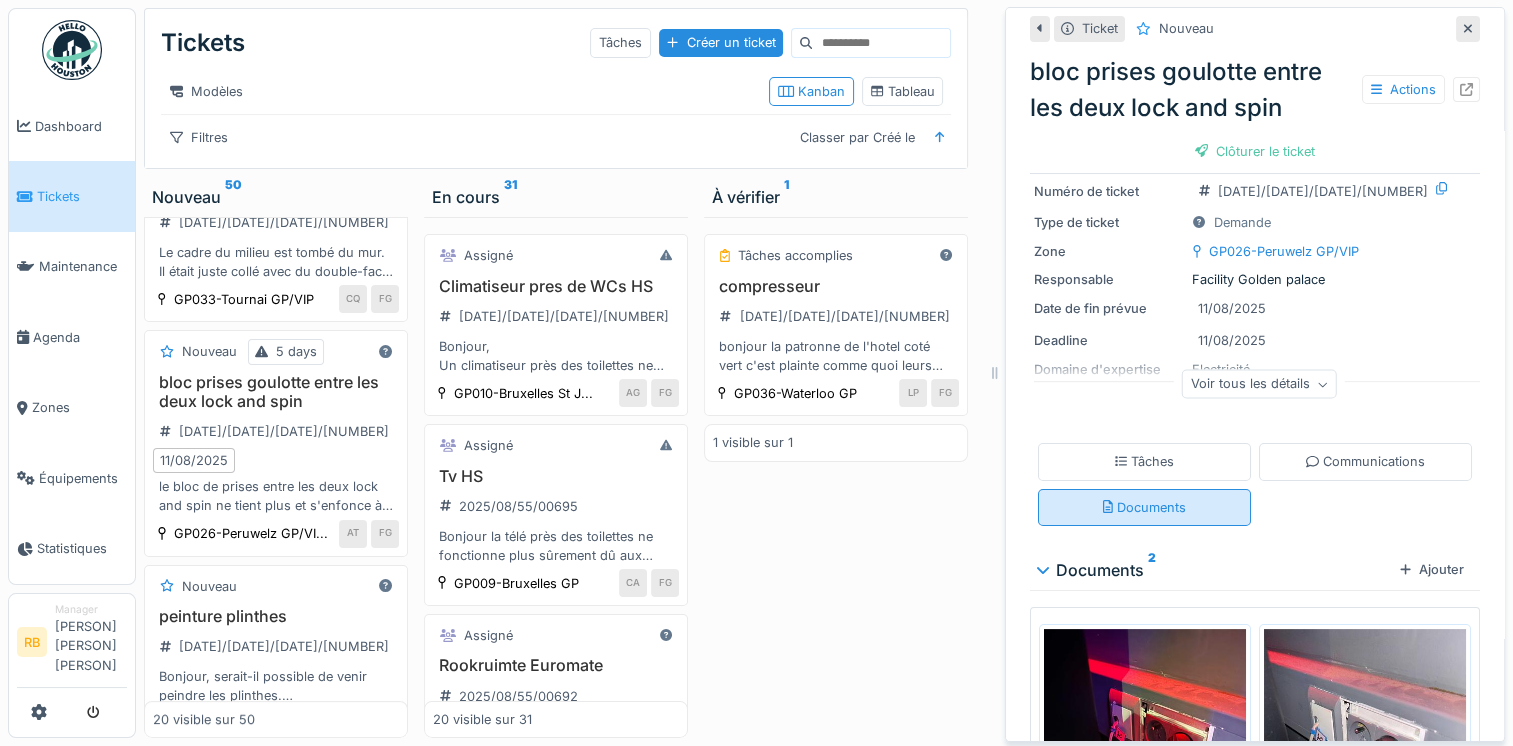 scroll, scrollTop: 84, scrollLeft: 0, axis: vertical 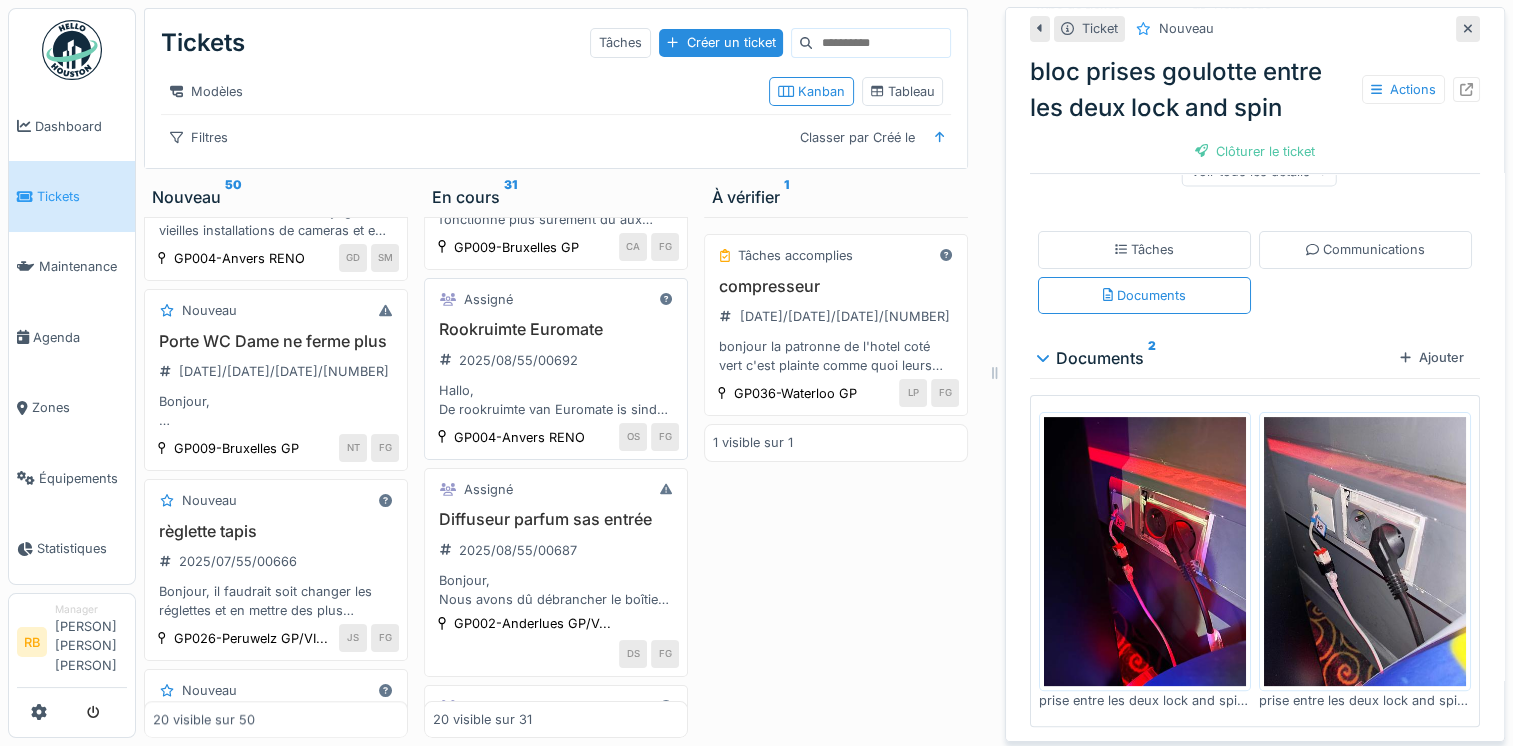 click on "Rookruimte Euromate 2025/08/55/00692 Hallo,
De rookruimte van Euromate is sinds twee dagen regelmatig verstopt. Volgens mij zit die helemaal vol. We hebben geprobeerd het zelf op te lossen door te duwen, maar dat is niet gelukt.
Voor nu hebben we de rookruimte afgesloten.
Kan je Euromate contacteren om dit zo snel mogelijk te laten nakijken?
Alvast bedankt." at bounding box center [556, 369] 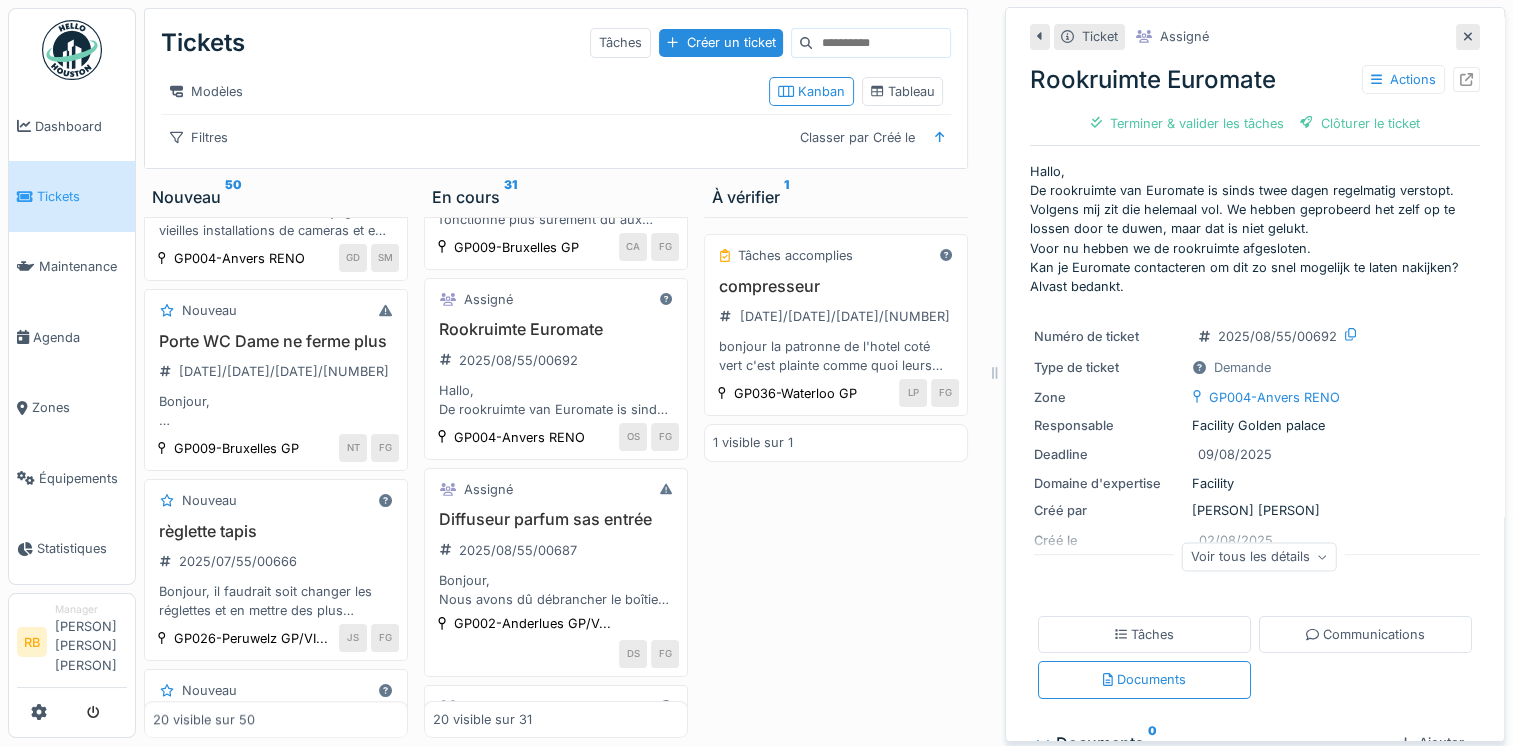 scroll, scrollTop: 80, scrollLeft: 0, axis: vertical 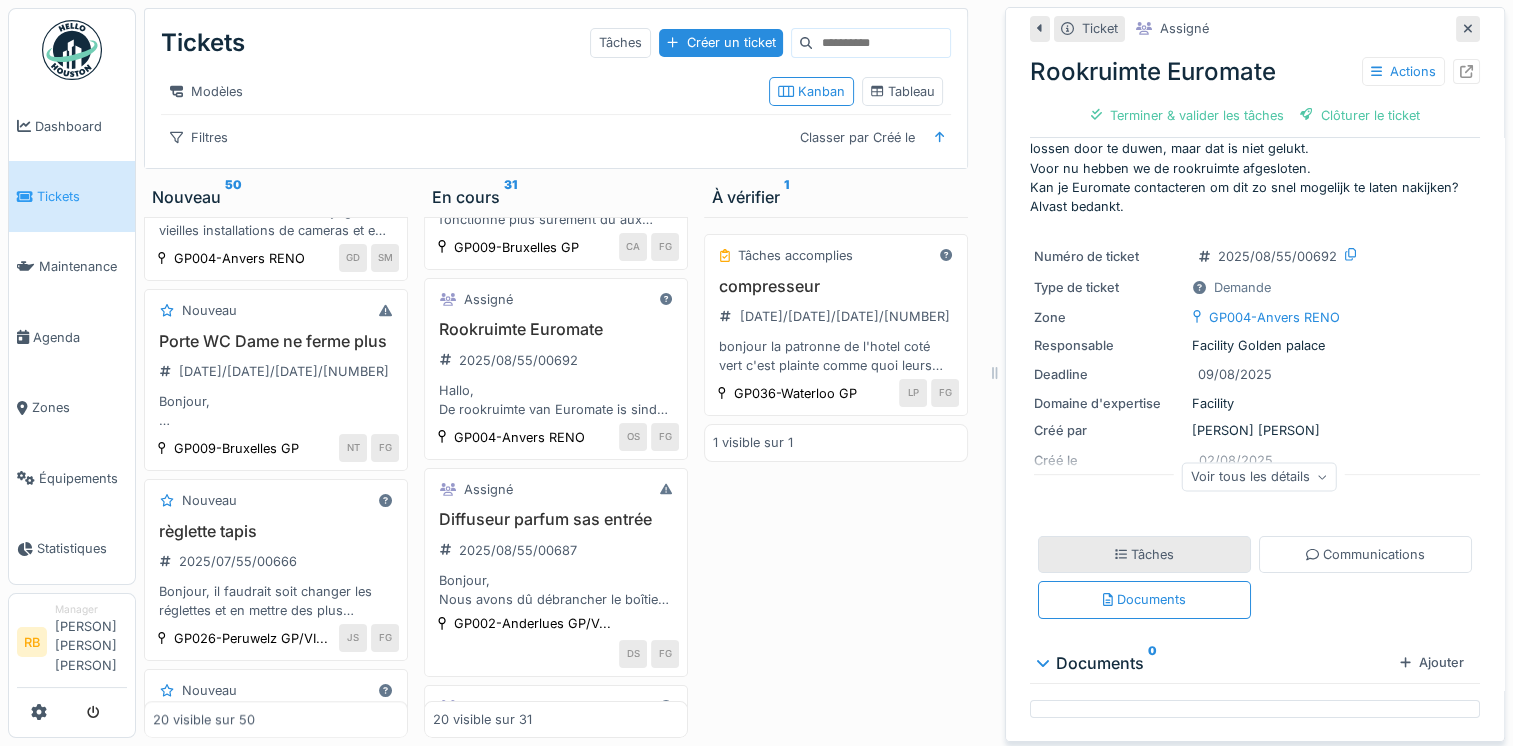 click on "Tâches" at bounding box center [1144, 554] 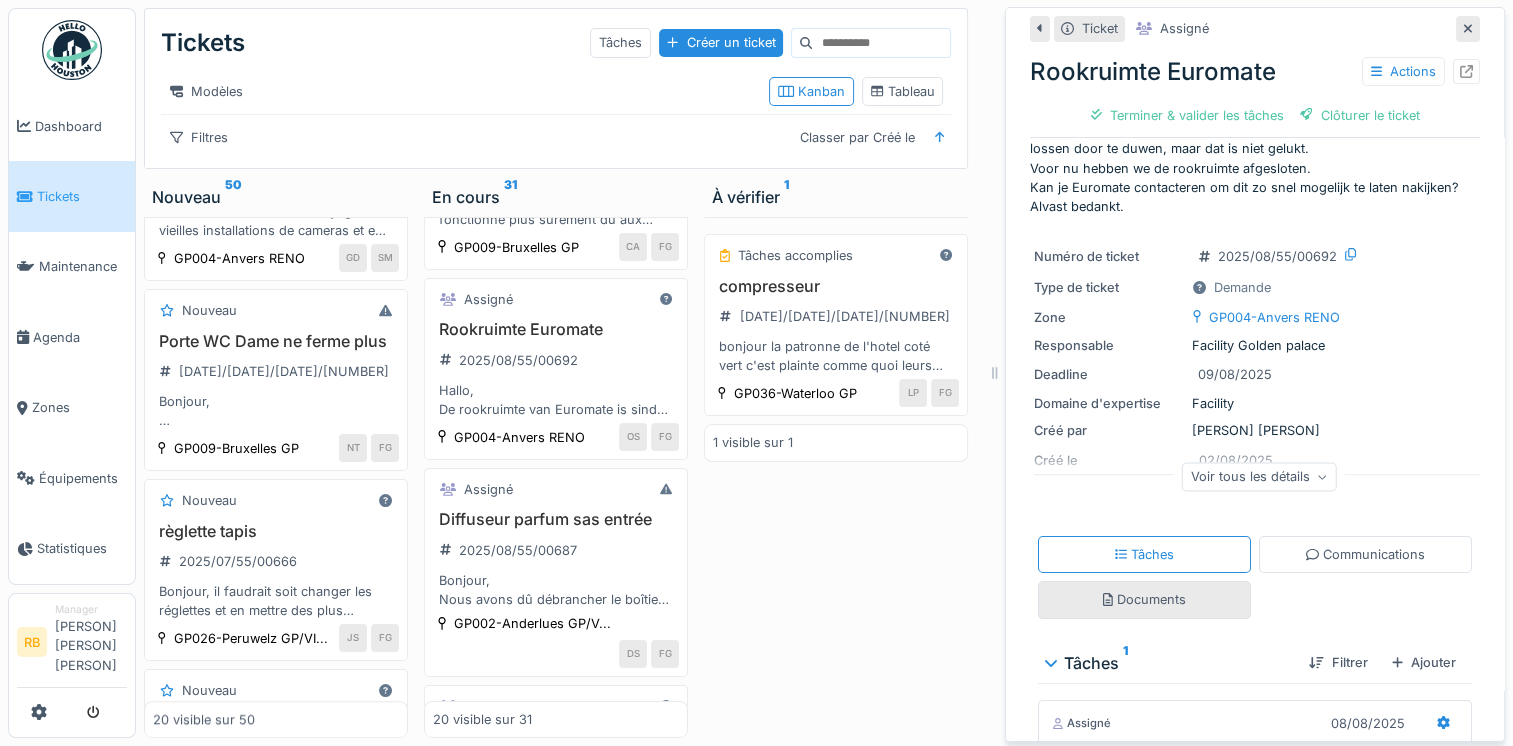 click on "Documents" at bounding box center [1144, 599] 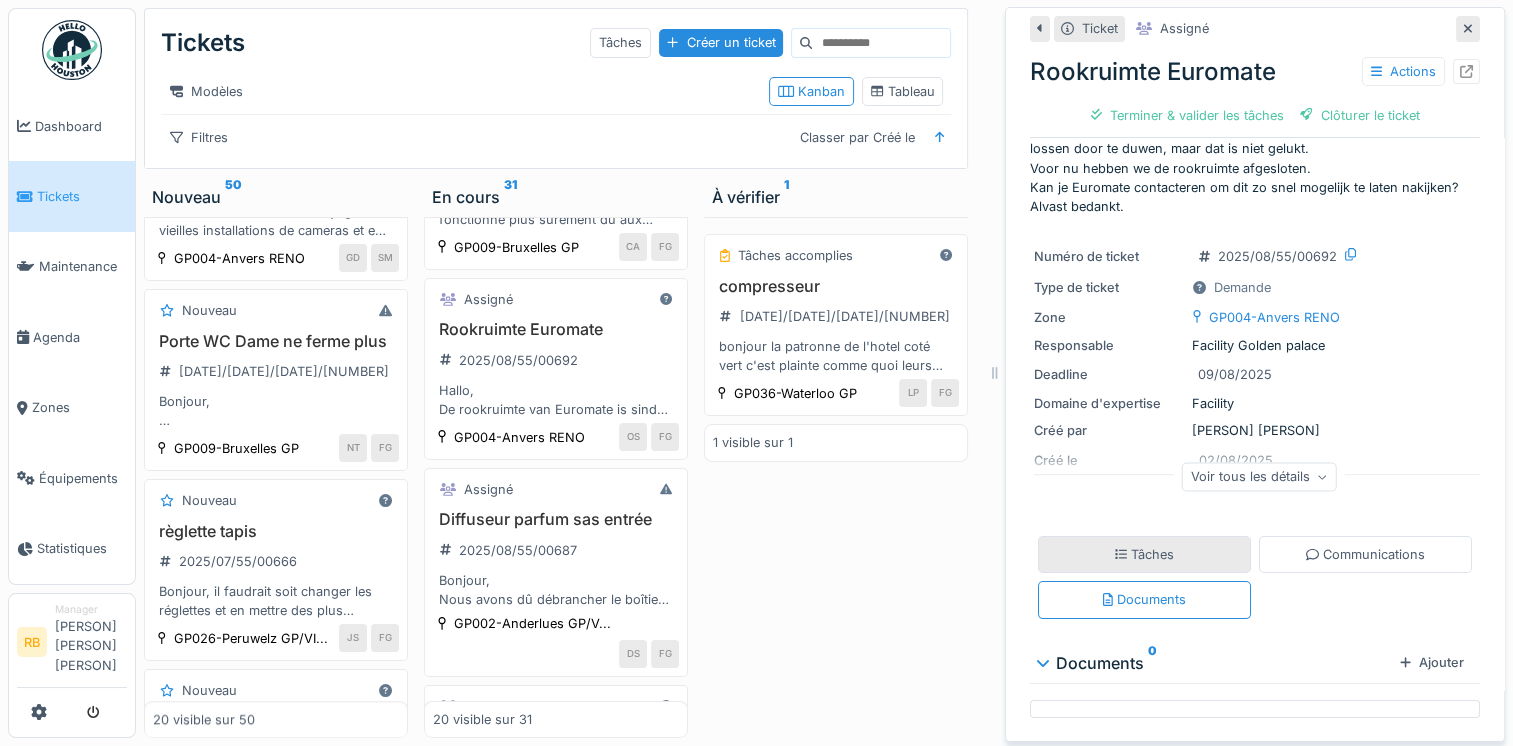 click on "Tâches" at bounding box center (1145, 554) 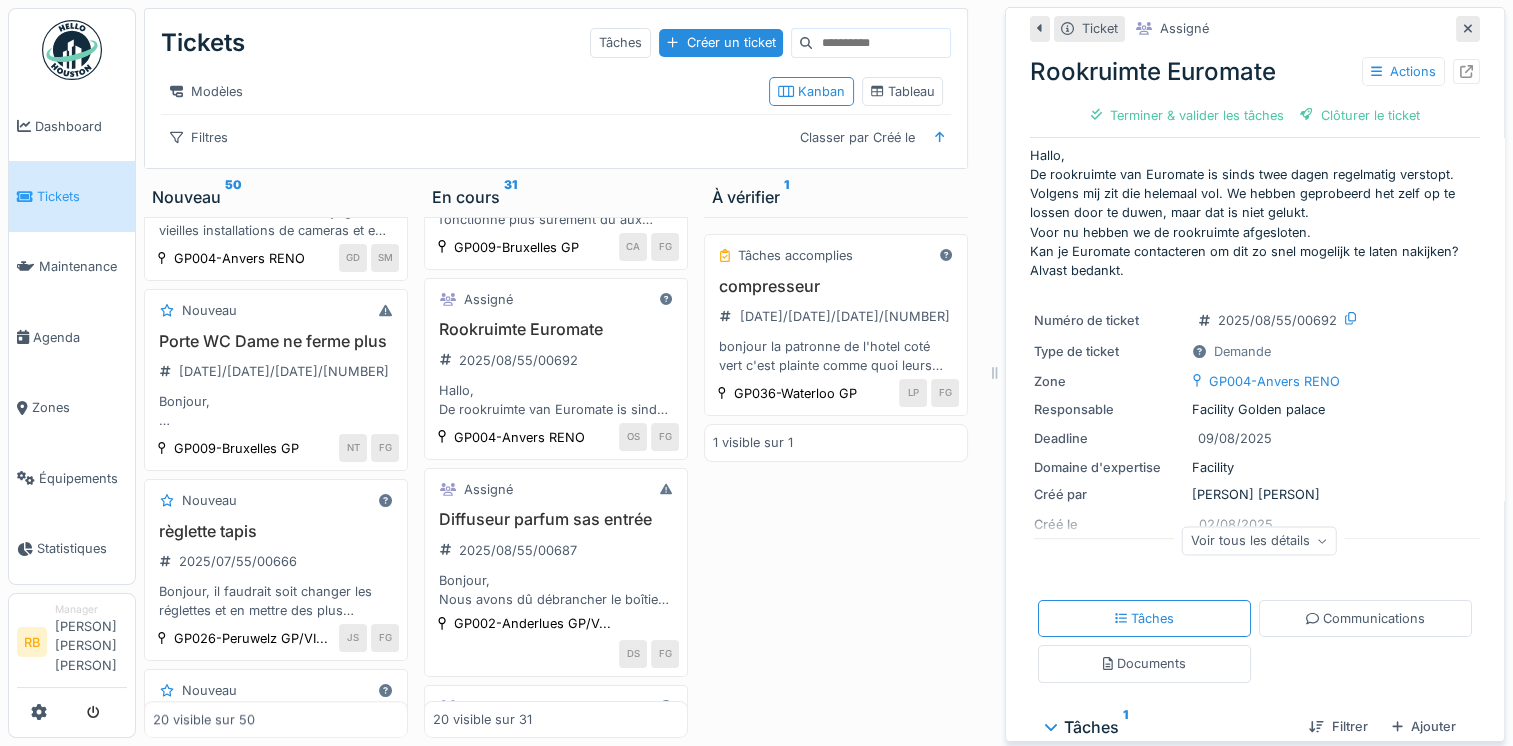 scroll, scrollTop: 16, scrollLeft: 0, axis: vertical 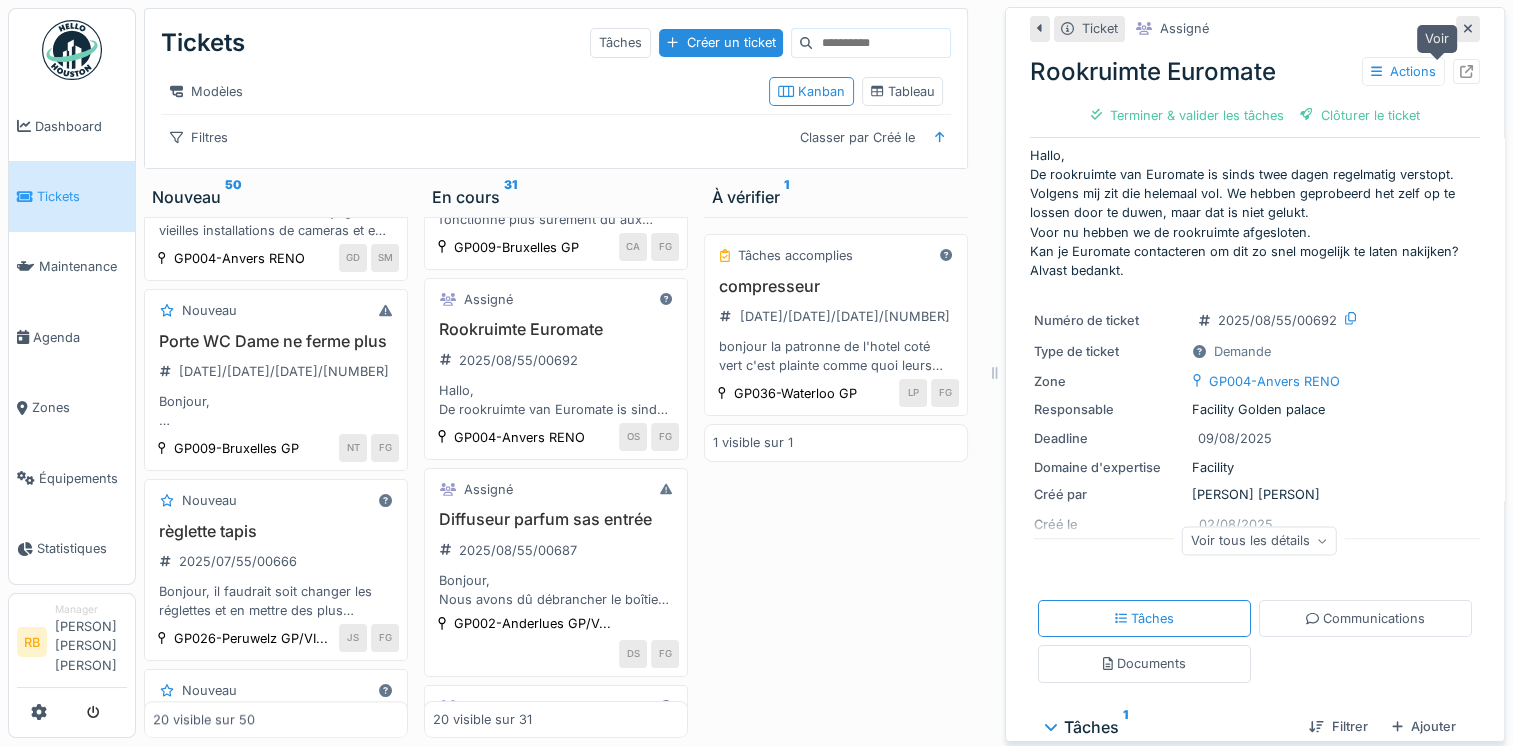 click at bounding box center (1466, 71) 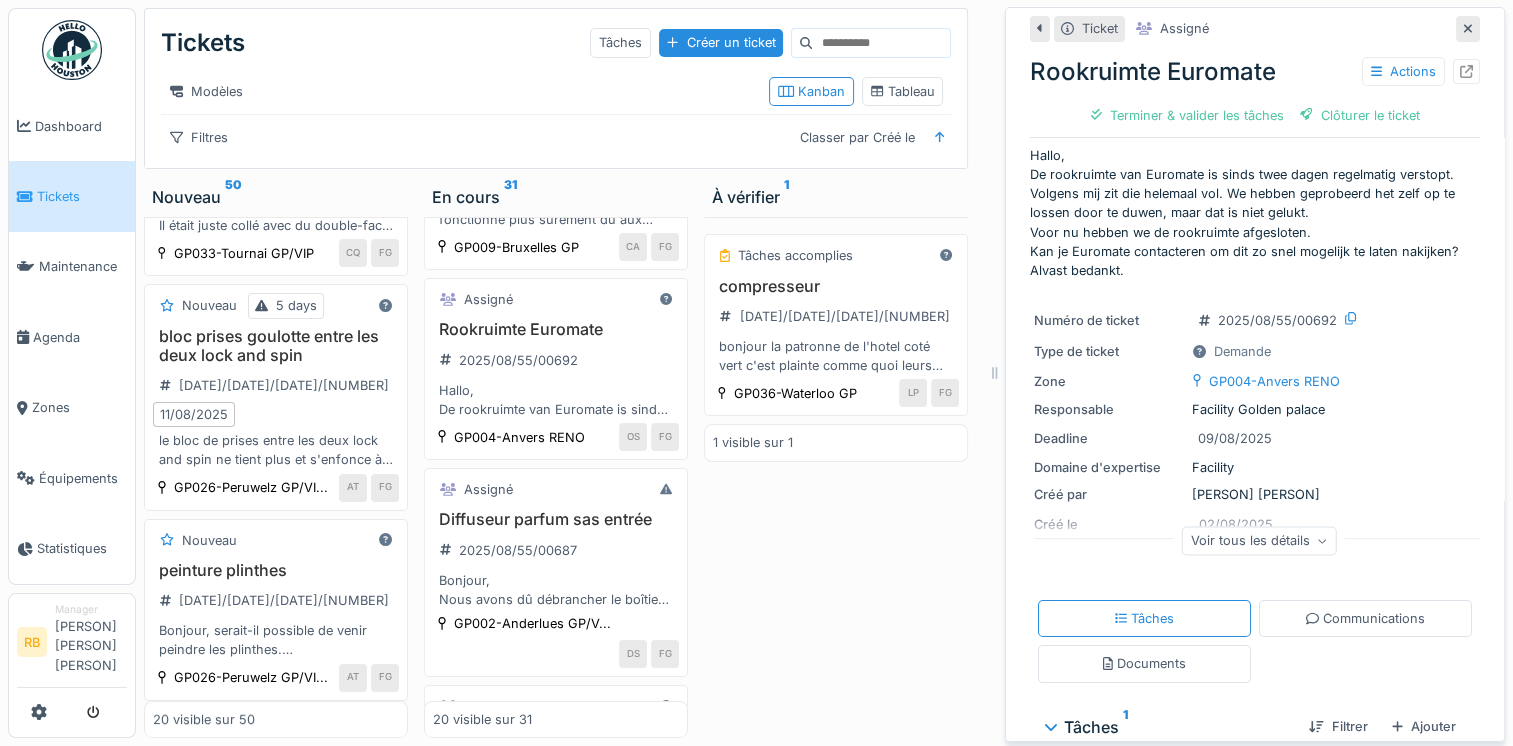 scroll, scrollTop: 0, scrollLeft: 0, axis: both 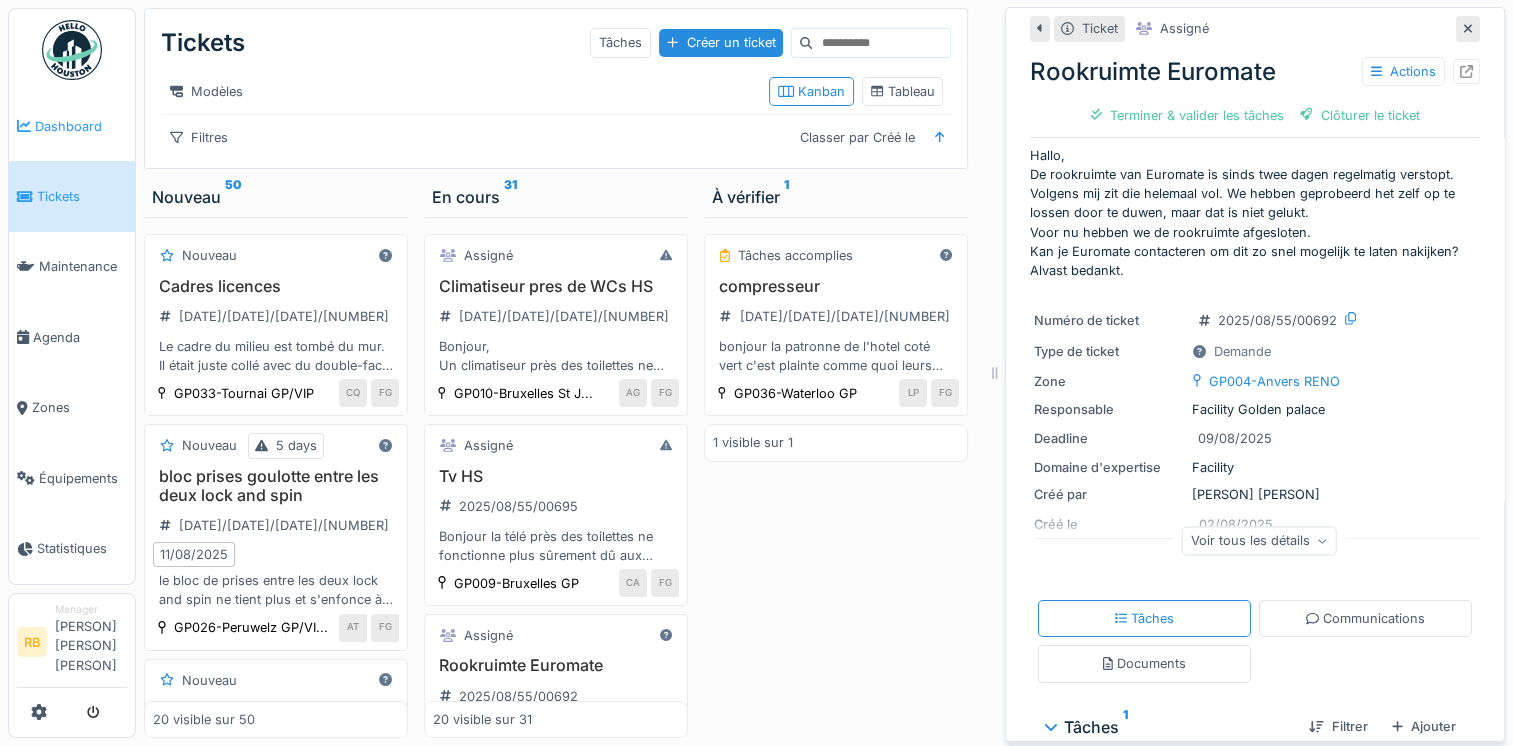 click on "Dashboard" at bounding box center (72, 126) 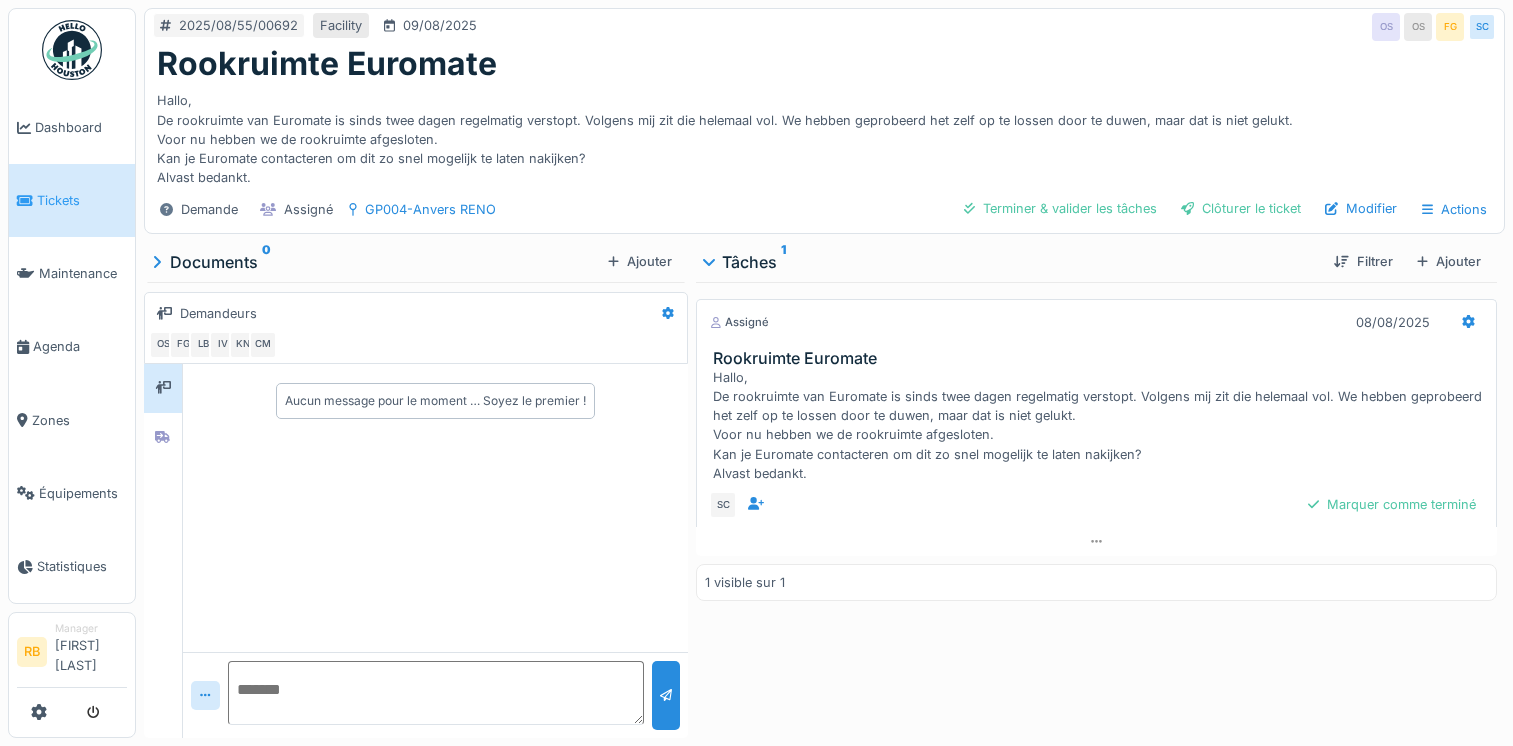 scroll, scrollTop: 0, scrollLeft: 0, axis: both 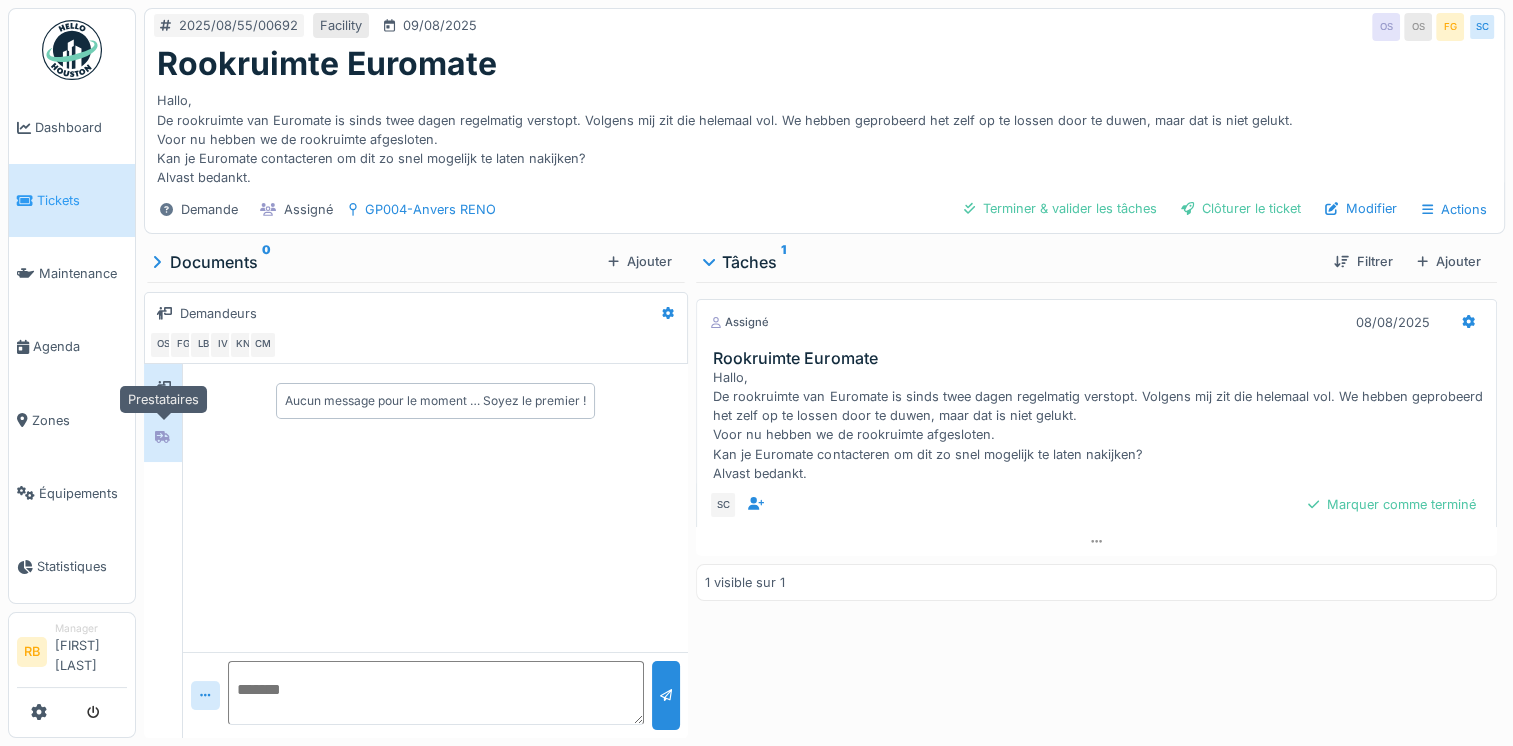 click at bounding box center (163, 437) 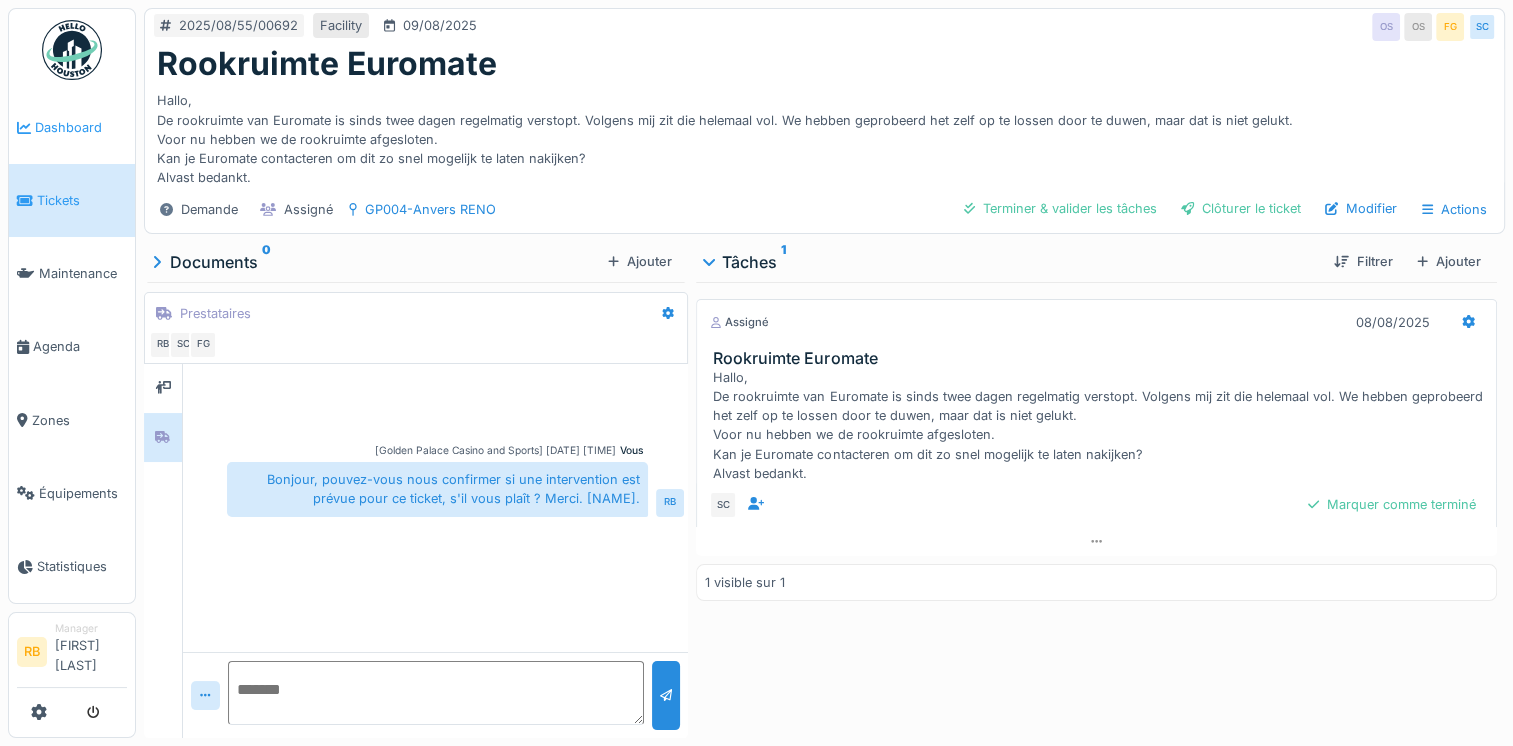 click on "Dashboard" at bounding box center [72, 127] 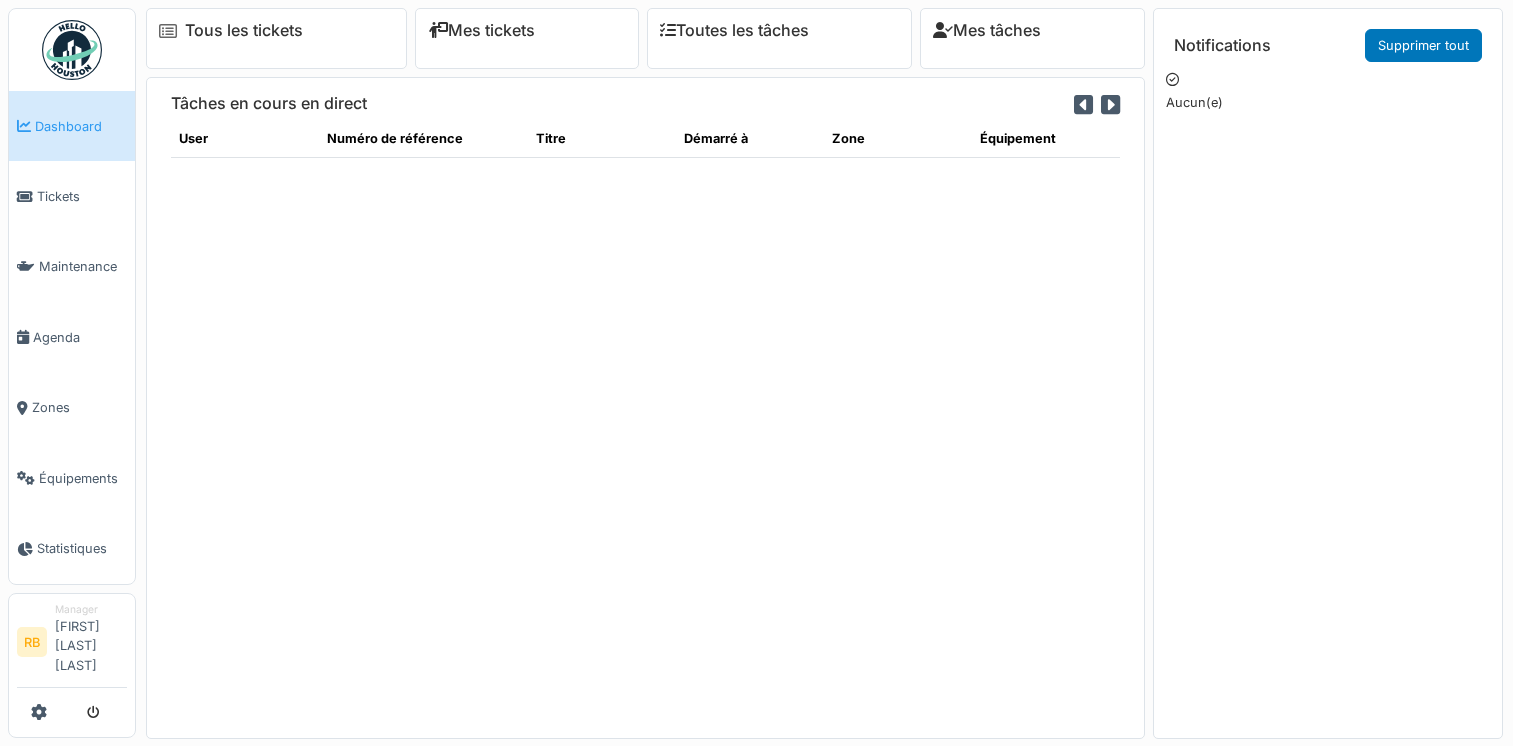 scroll, scrollTop: 0, scrollLeft: 0, axis: both 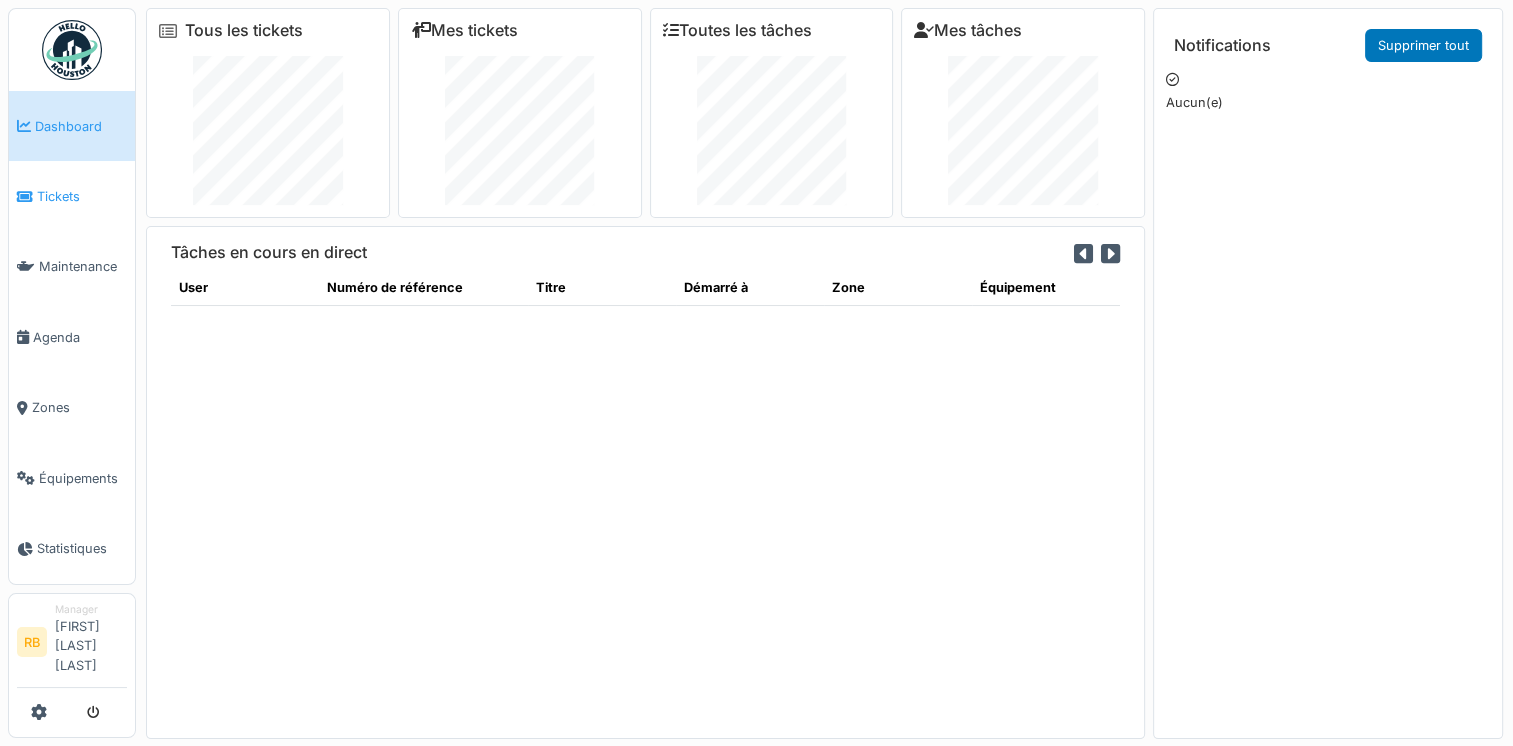 click on "Tickets" at bounding box center (72, 196) 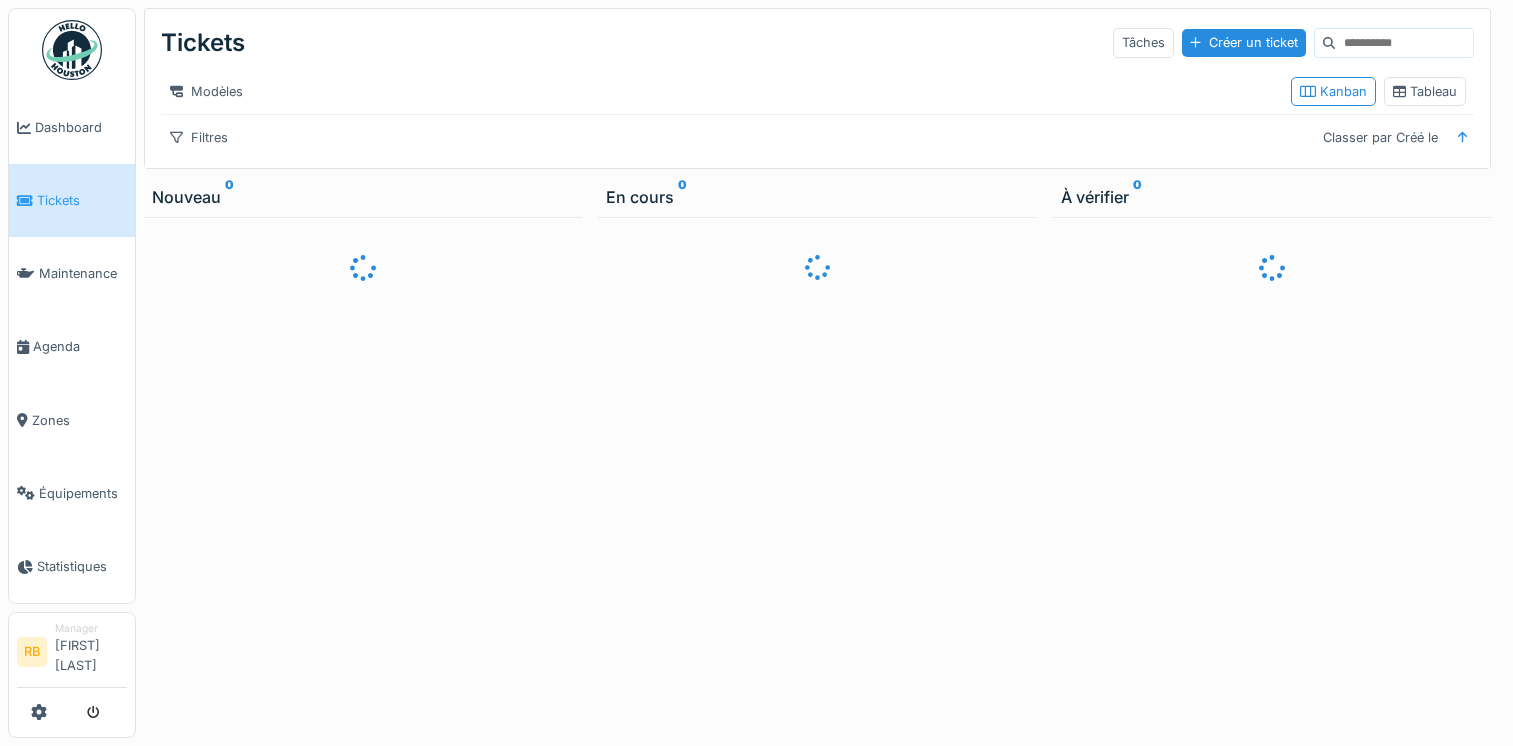 scroll, scrollTop: 0, scrollLeft: 0, axis: both 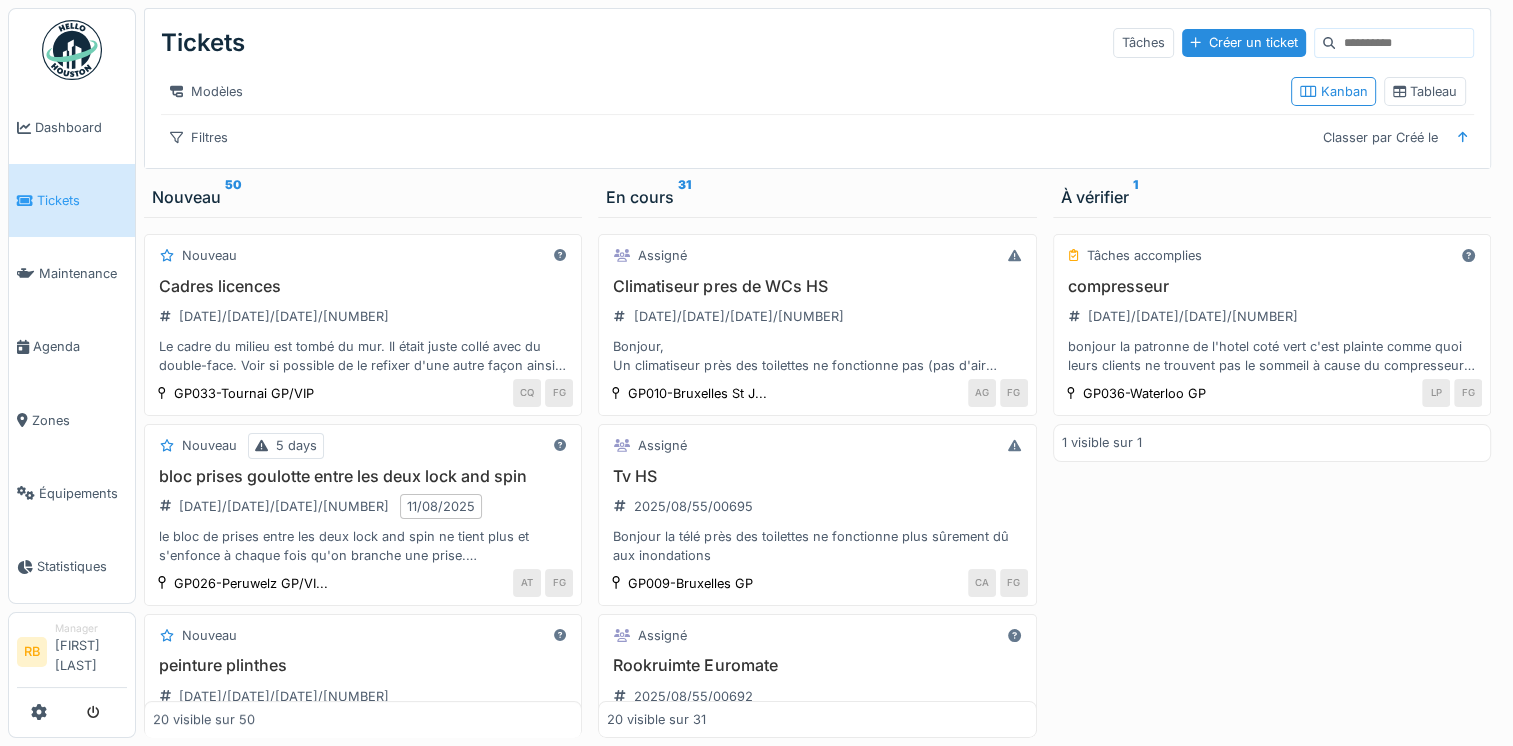 click on "Tickets Tâches Créer un ticket Modèles   Kanban   Tableau Filtres Classer par Créé le  Nouveau 50 Nouveau Cadres licences [DATE]/[DATE]/[DATE]/[NUMBER] Le cadre du milieu est tombé du mur. Il était juste collé avec du double-face. Voir si possible de le refixer d'une autre façon ainsi que les deux autres cadres GP033-Tournai GP/VIP CQ FG Nouveau 5 days bloc prises goulotte entre les deux lock and spin [DATE]/[DATE]/[DATE]/[NUMBER] [DATE]/[DATE]/[DATE] le bloc de prises entre les deux lock and spin ne tient plus et s'enfonce à chaque fois qu'on branche une prise.
Un faux contact se fait et fait s'éteindre les machines qui sont autour. GP026-Peruwelz GP/VI... AT FG Nouveau peinture plinthes [DATE]/[DATE]/[DATE]/[NUMBER] Bonjour, serait-il possible de venir peindre les plinthes.
Merci
Bonne journée GP026-Peruwelz GP/VI... AT FG Nouveau Spot parking hs [DATE]/[DATE]/[DATE]/[NUMBER] Un spot du parking ne fonctionne plus GP033-Tournai GP/VIP CQ FG Nouveau spots à changer [DATE]/[DATE]/[DATE]/[NUMBER] GP011-Bruxelles ZENI... CA FG Nouveau Trappe plafond [DATE]/[DATE]/[DATE]/[NUMBER] TS FG" at bounding box center (824, 373) 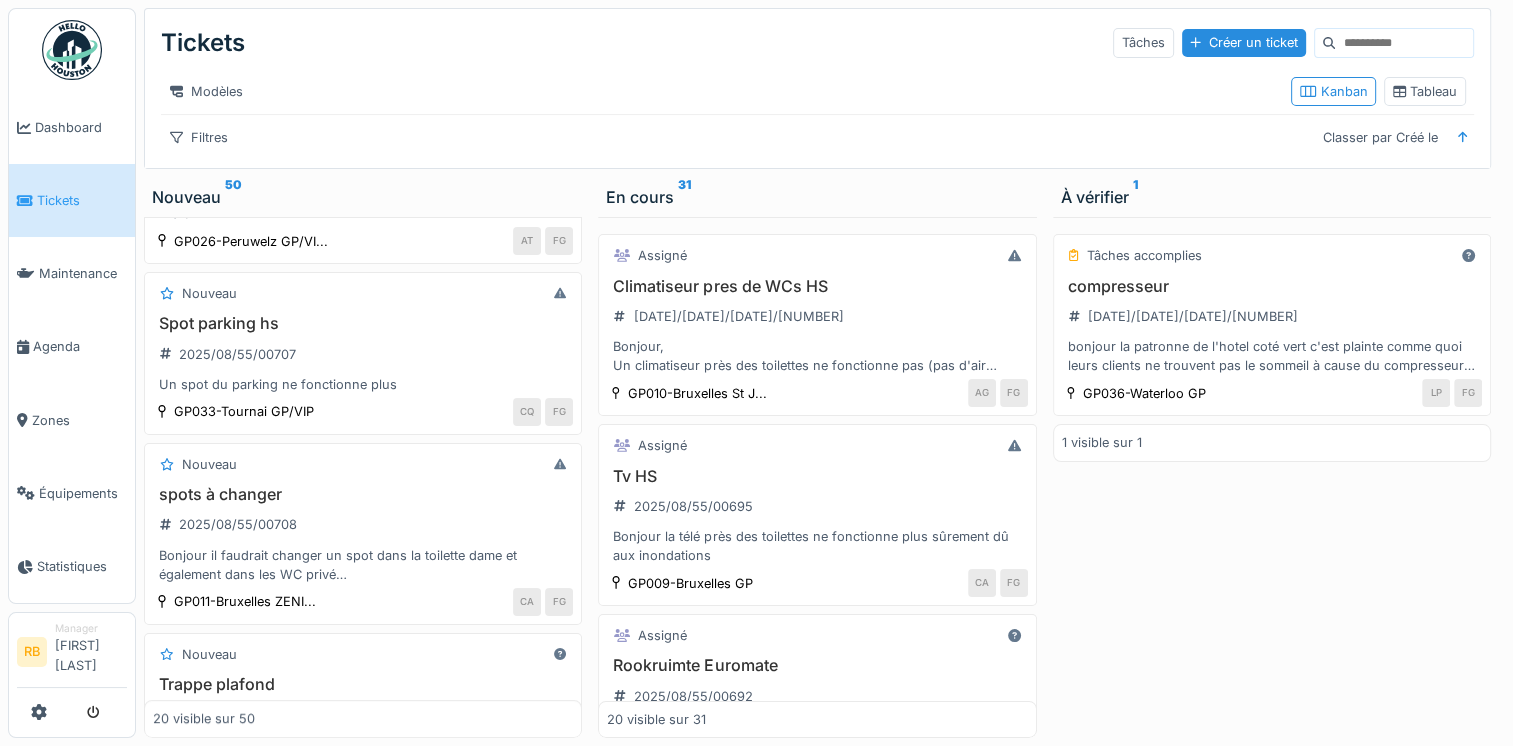 scroll, scrollTop: 532, scrollLeft: 0, axis: vertical 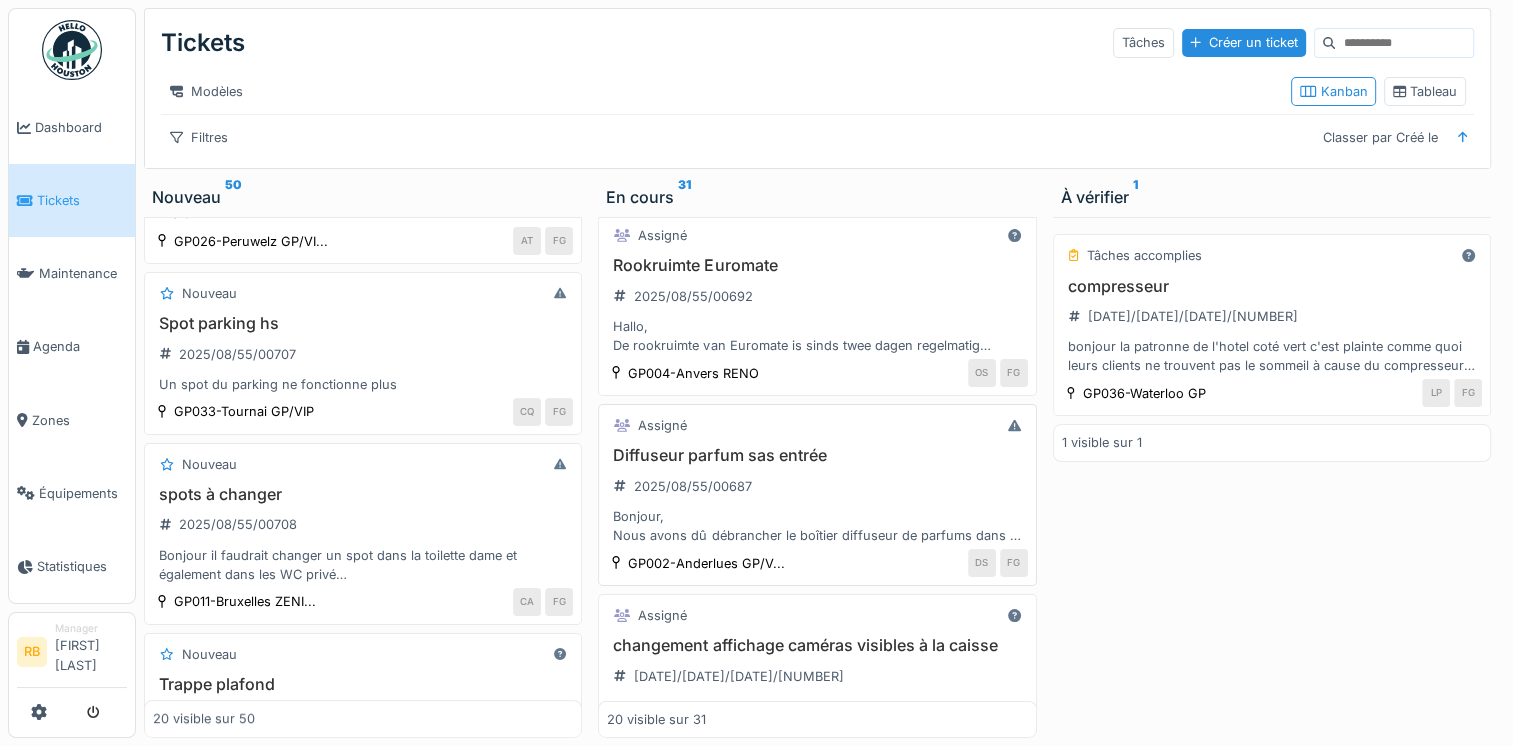 click on "Diffuseur parfum sas entrée  2025/08/55/00687 Bonjour,
Nous avons dû débrancher le boîtier diffuseur de parfums dans le SAS d'entrée de la salle car celui-ci faisait déclencher constamment l'alarme incendie.
Serait-il possible d'avoir une intervention de la société ?
Belle soirée." at bounding box center [817, 495] 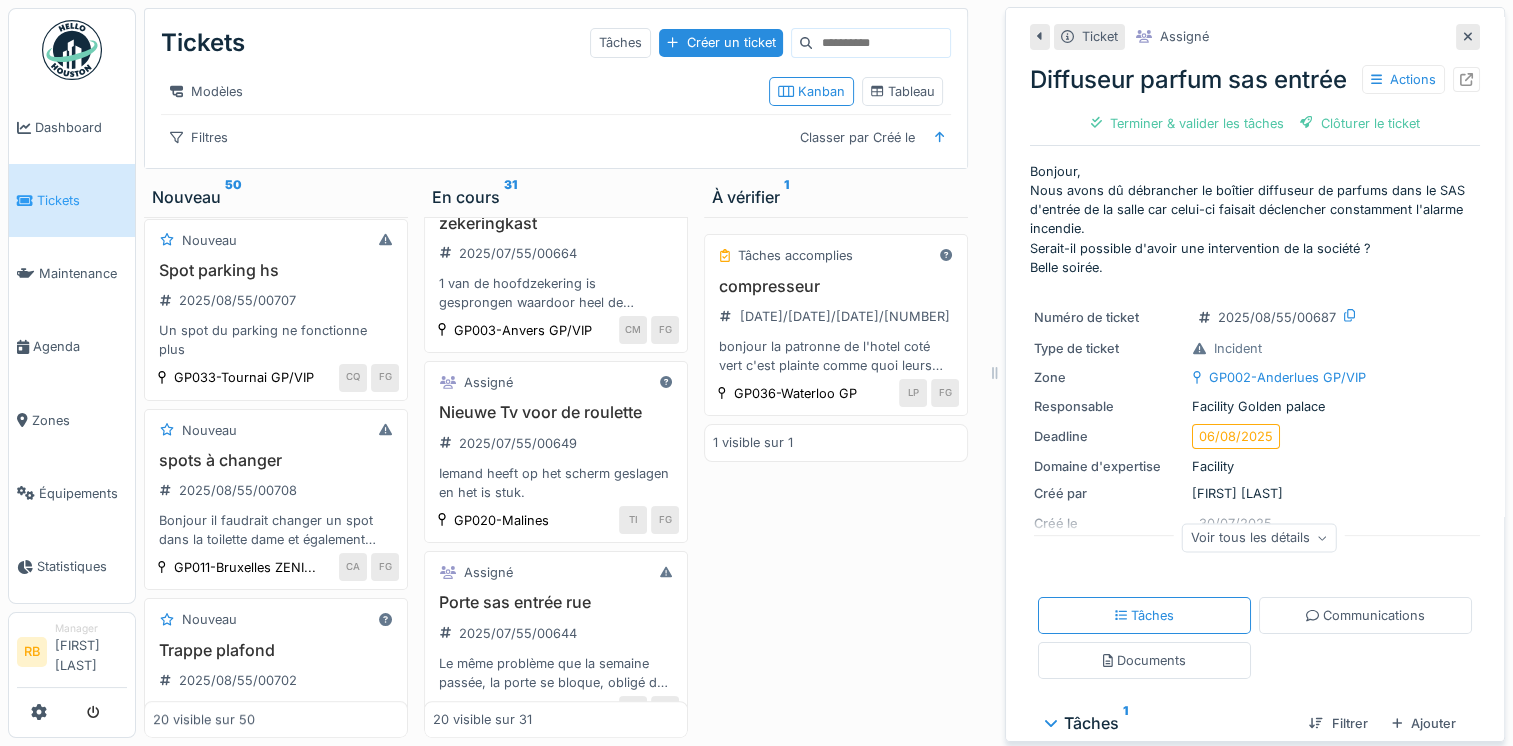 scroll, scrollTop: 1440, scrollLeft: 0, axis: vertical 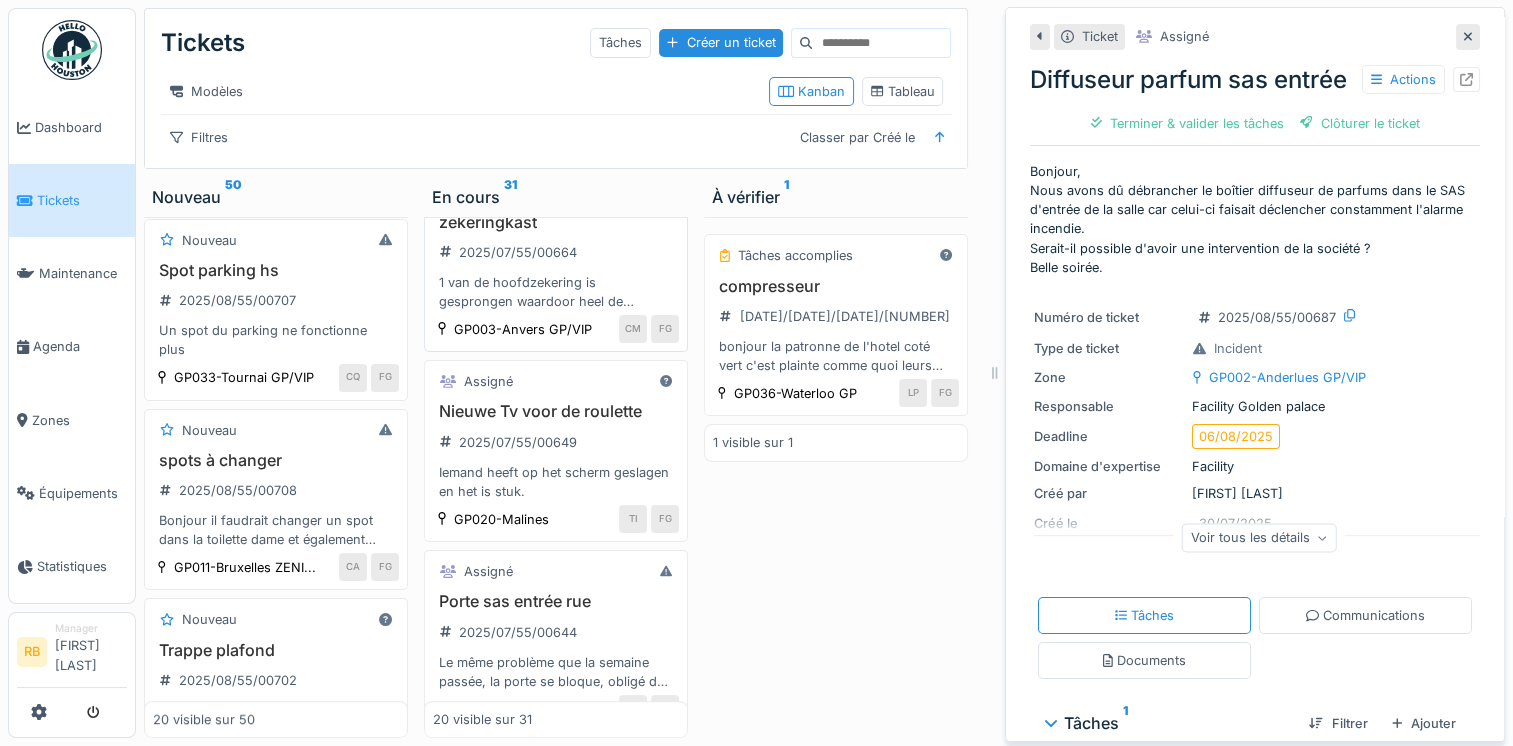 click on "zekeringkast 2025/07/55/00664 1 van de hoofdzekering is gesprongen waardoor heel de achterkant van grote zaal elektriciteit is uitgevallen
na zekering terug aan te zetten werkt alles terug.
Misschien toch even nakijken zodat het niet meer gebeurt" at bounding box center [556, 262] 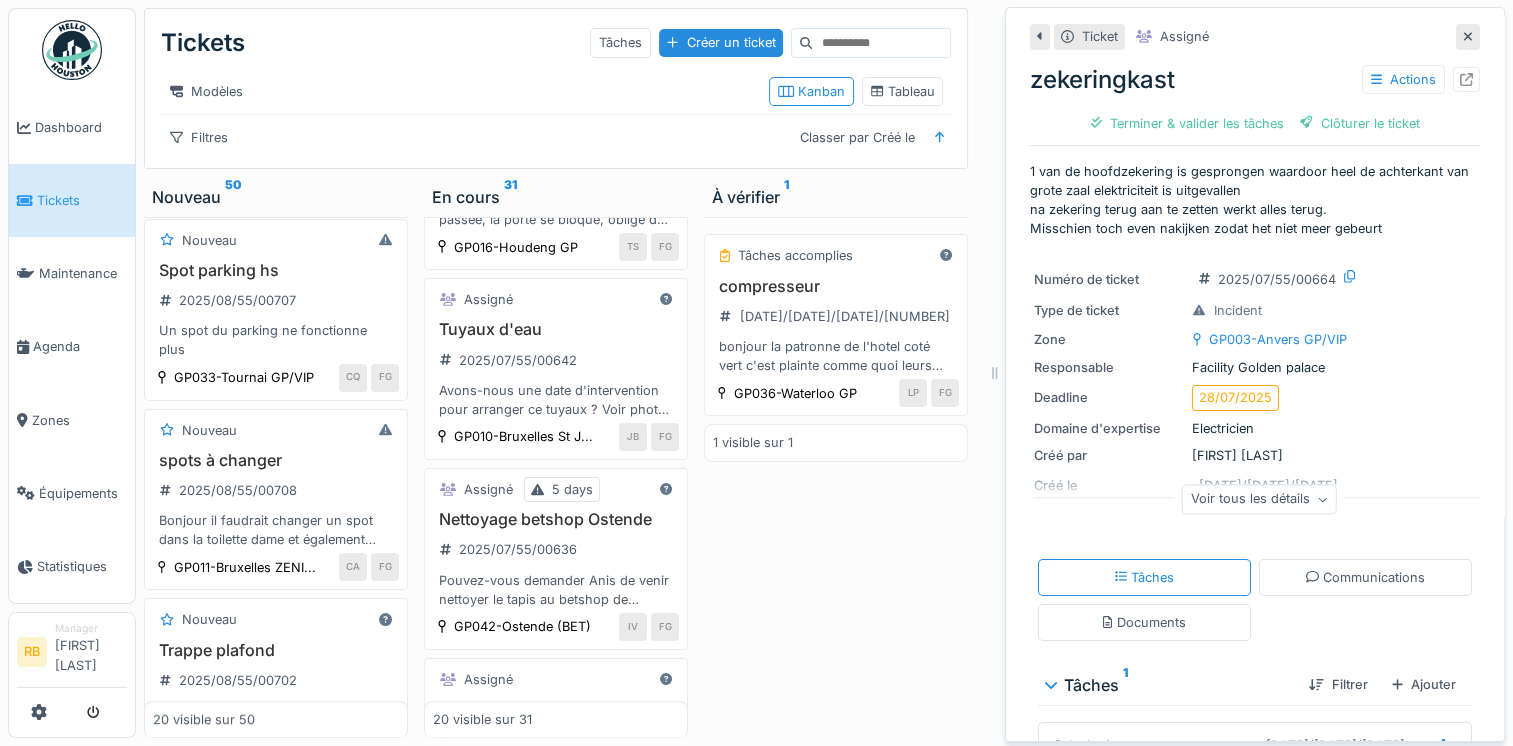scroll, scrollTop: 1906, scrollLeft: 0, axis: vertical 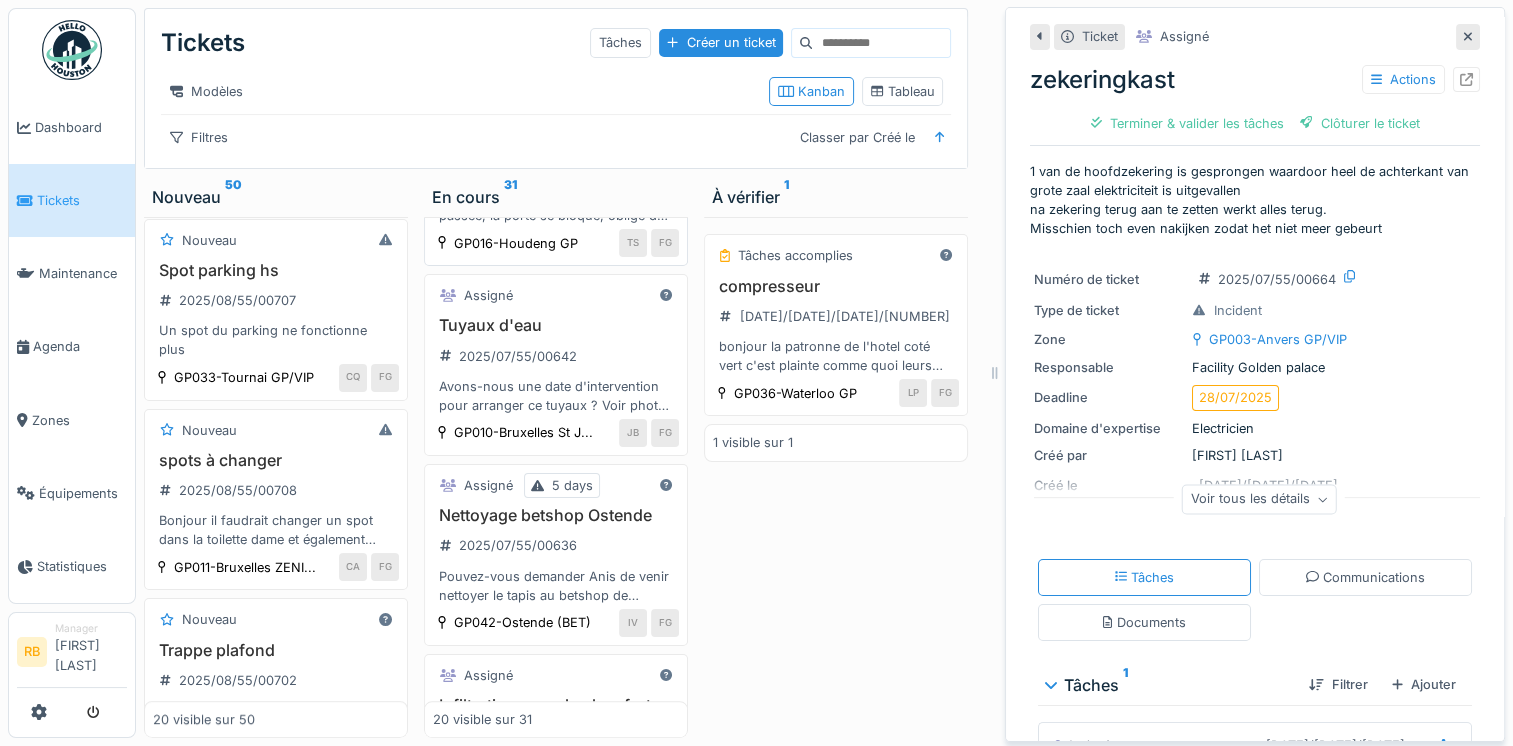 click on "Porte sas entrée rue 2025/07/55/00644 Le même problème que la semaine passée,  la porte se bloque, obligé de couper et enclencher le disjoncteur pour la faire fonctionner, plusieurs fois par jour." at bounding box center (556, 175) 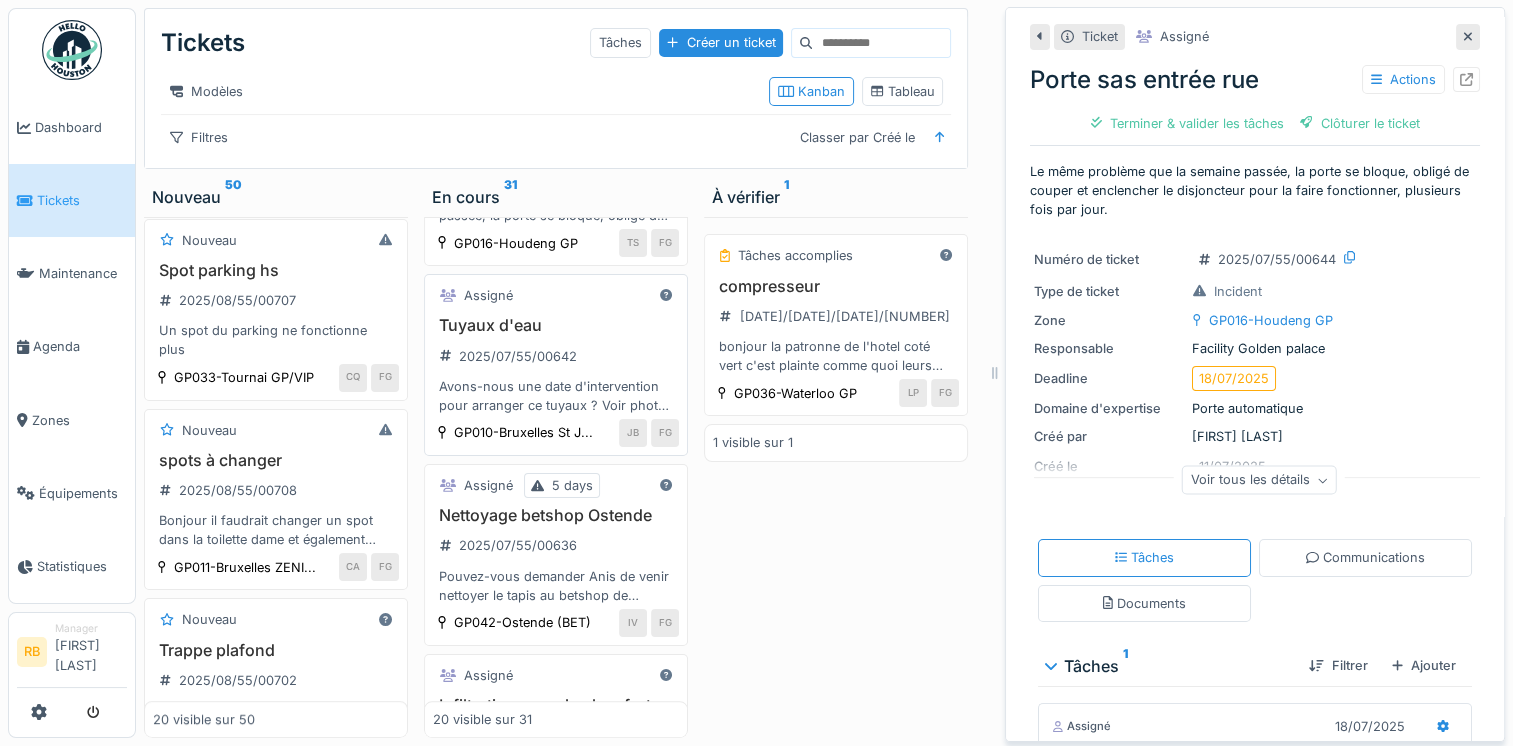 scroll, scrollTop: 1819, scrollLeft: 0, axis: vertical 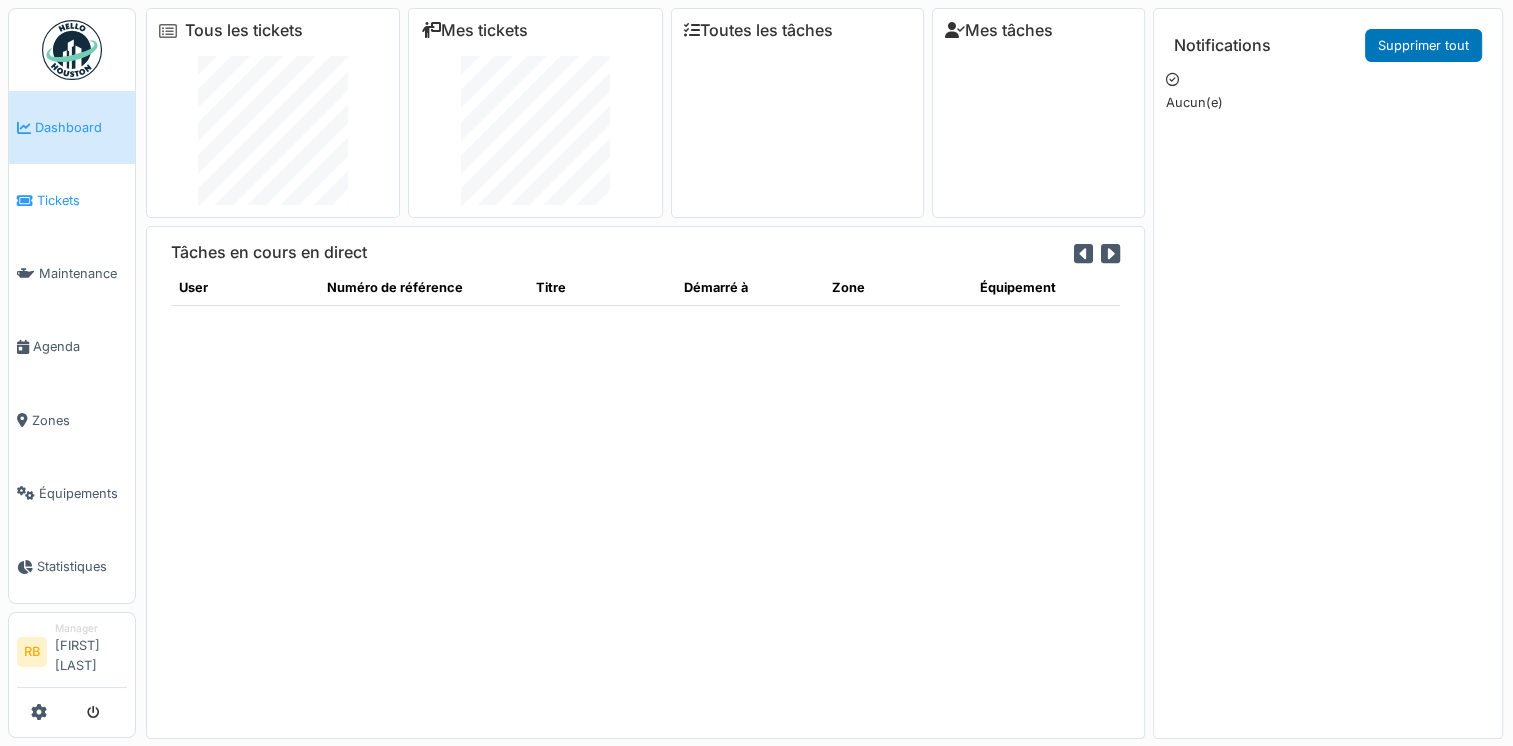 click on "Tickets" at bounding box center (82, 200) 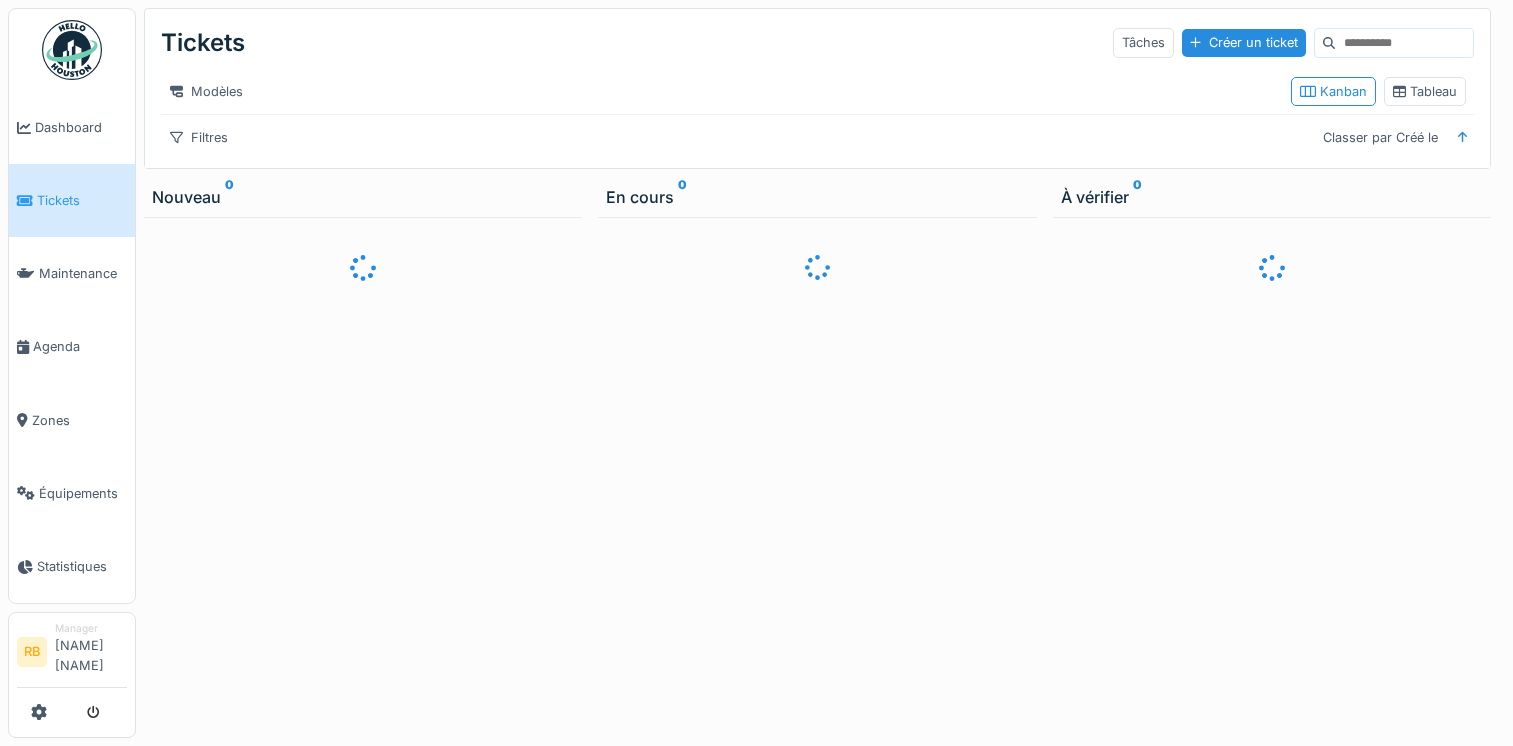 scroll, scrollTop: 0, scrollLeft: 0, axis: both 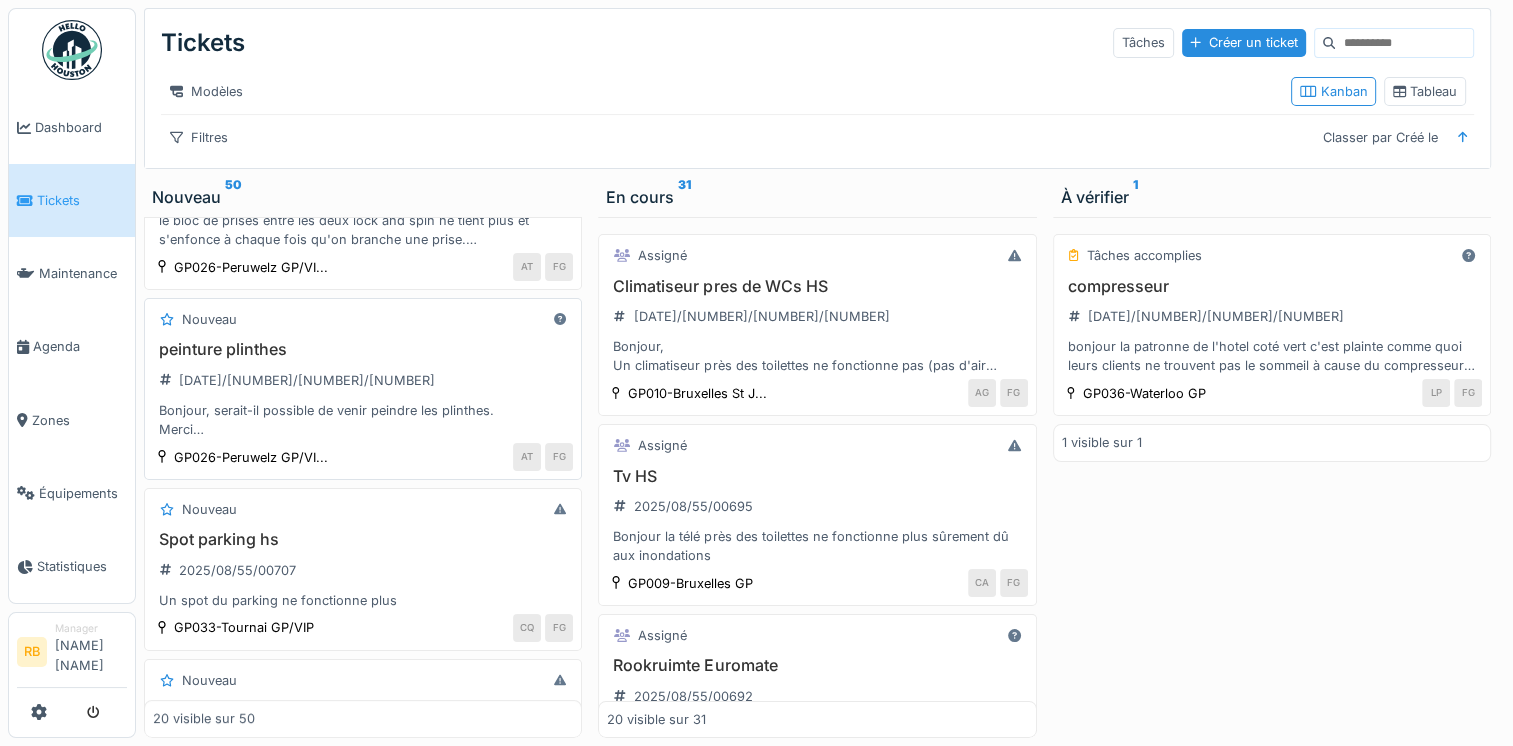 click on "peinture plinthes" at bounding box center (363, 349) 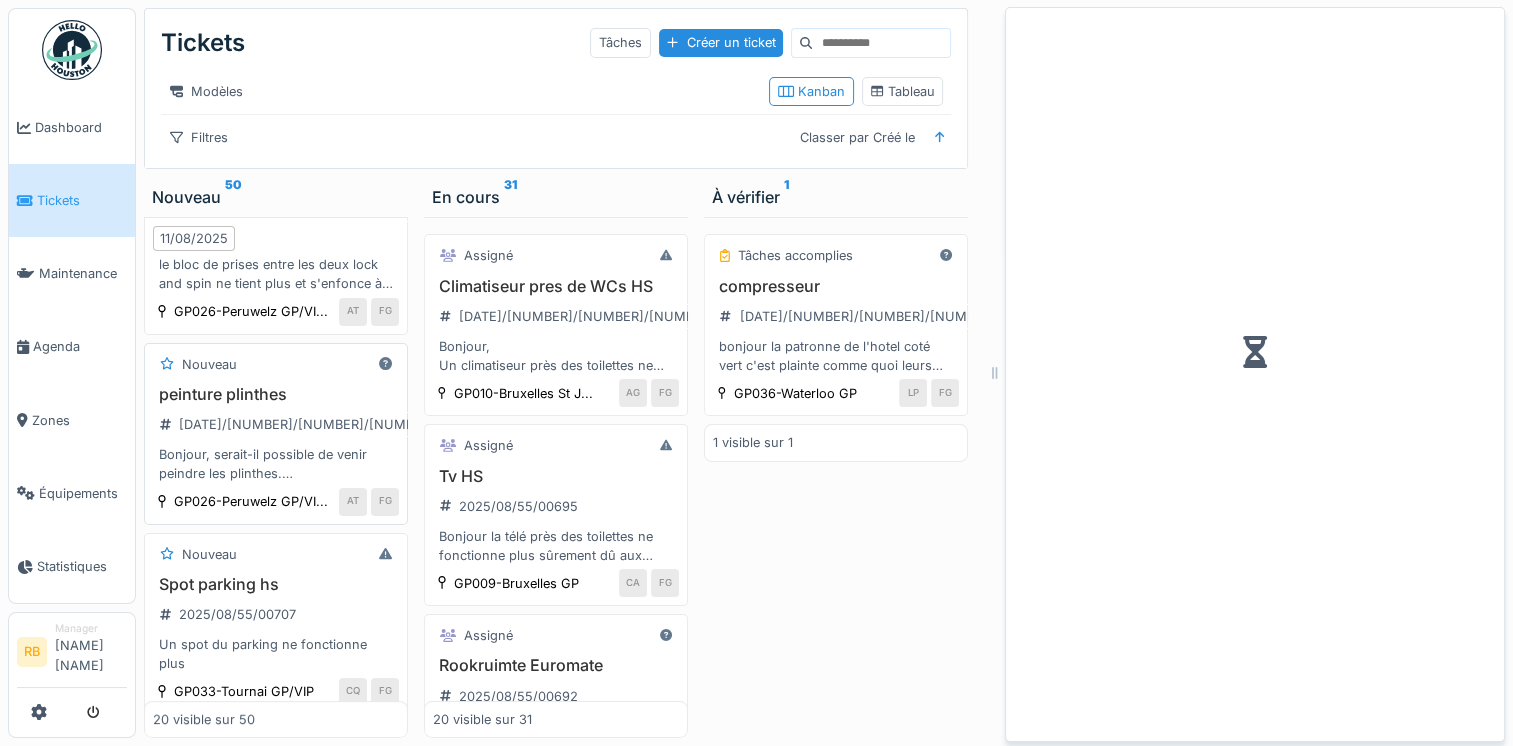 scroll, scrollTop: 387, scrollLeft: 0, axis: vertical 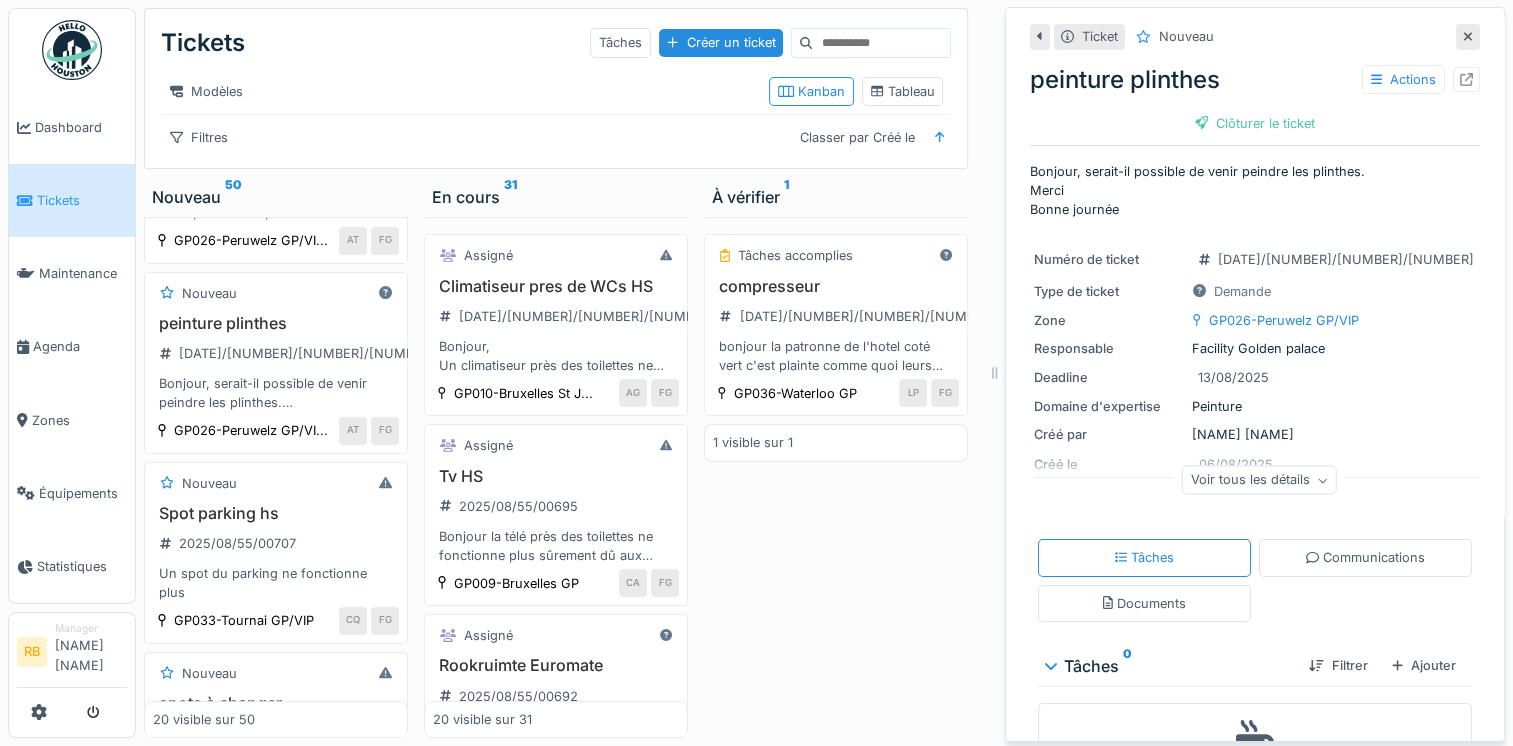 click on "Domaine d'expertise" at bounding box center [1109, 406] 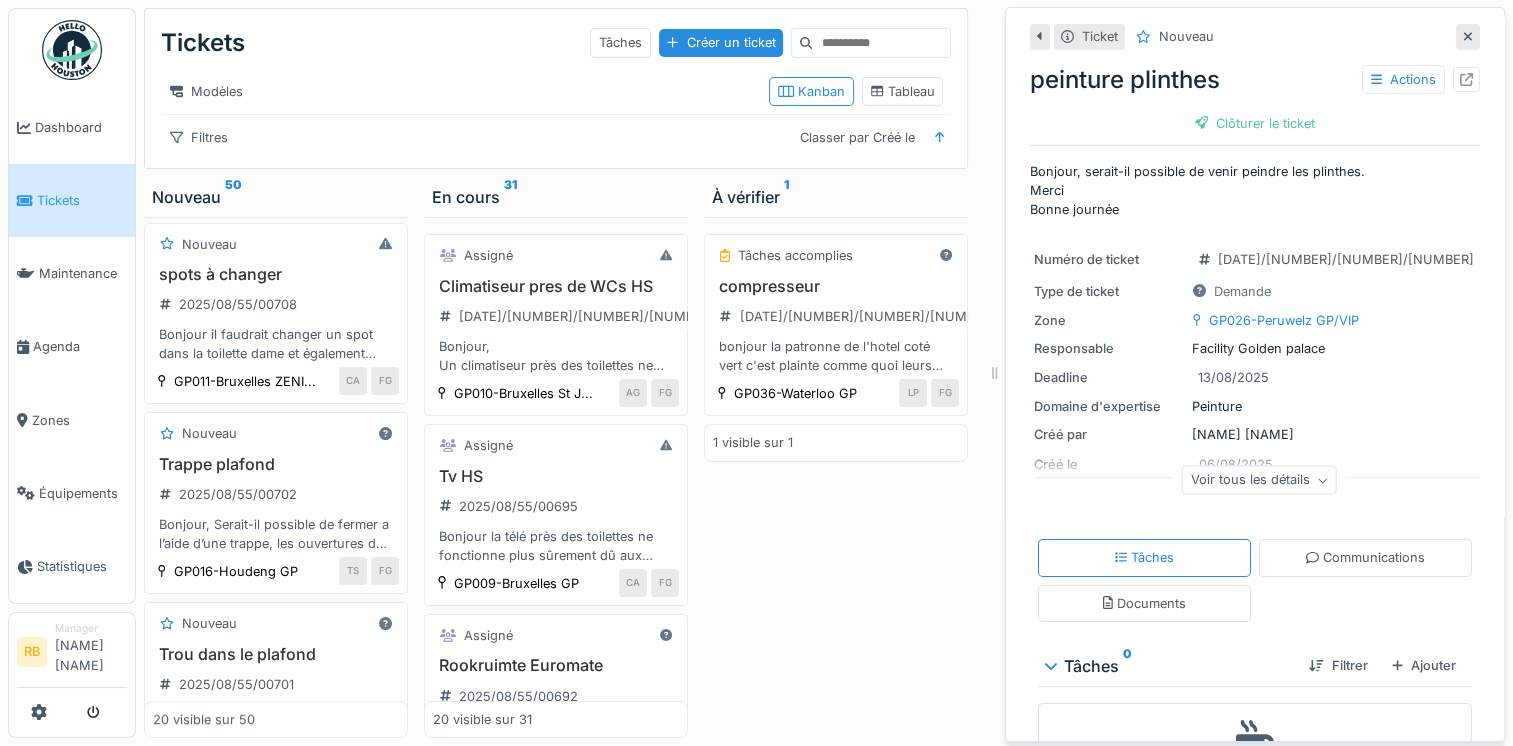 scroll, scrollTop: 1034, scrollLeft: 0, axis: vertical 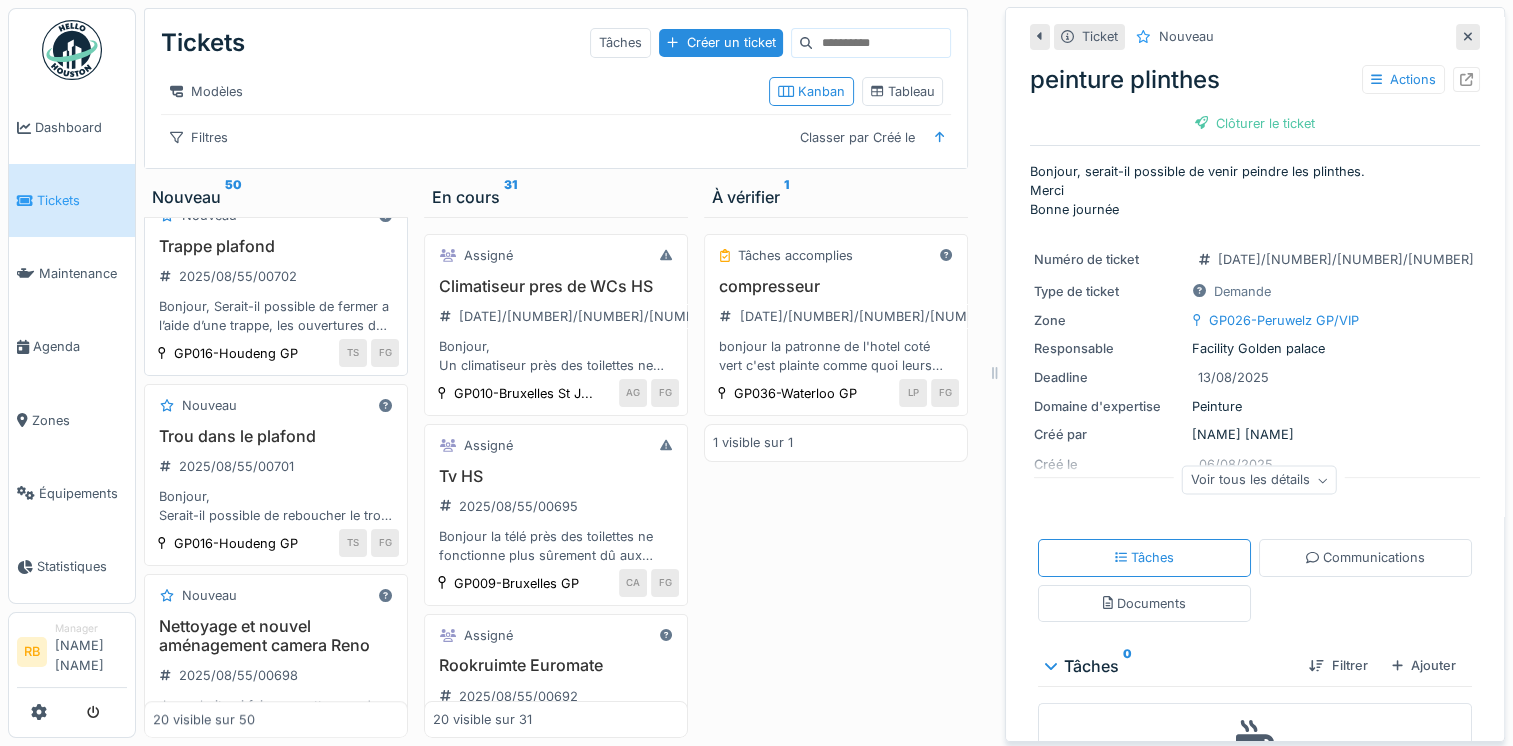 click on "Trappe plafond" at bounding box center (276, 246) 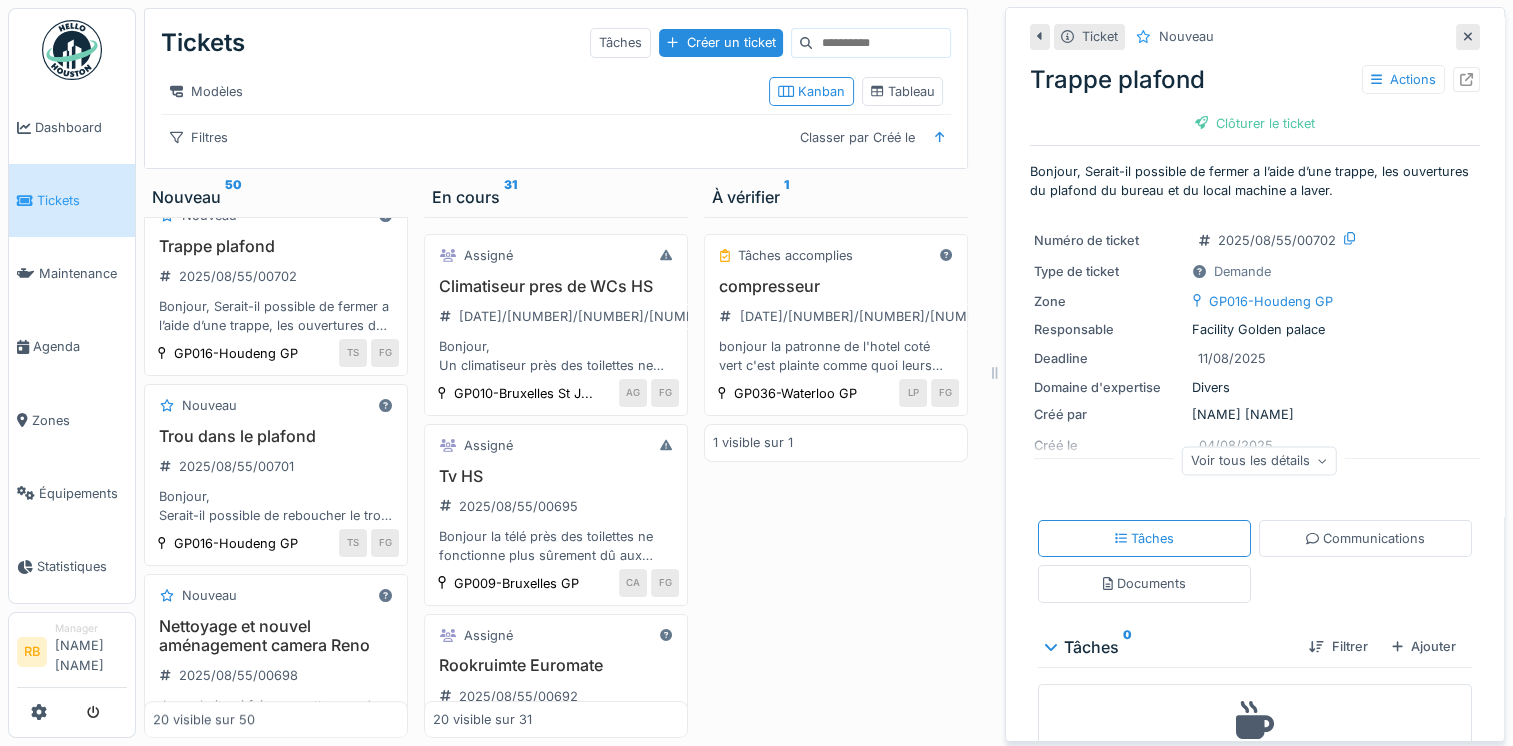 scroll, scrollTop: 77, scrollLeft: 0, axis: vertical 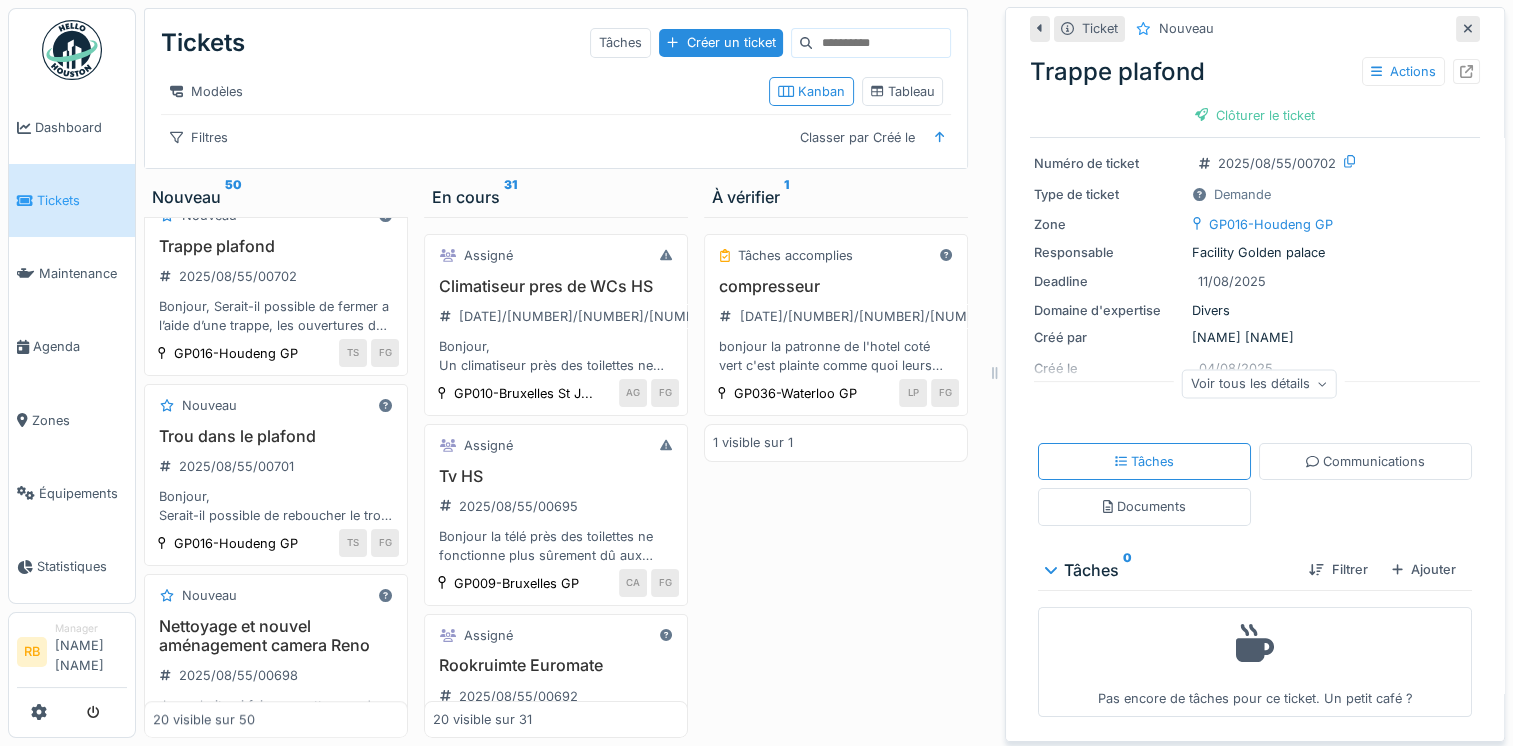 click on "Tâches 0" at bounding box center [1169, 570] 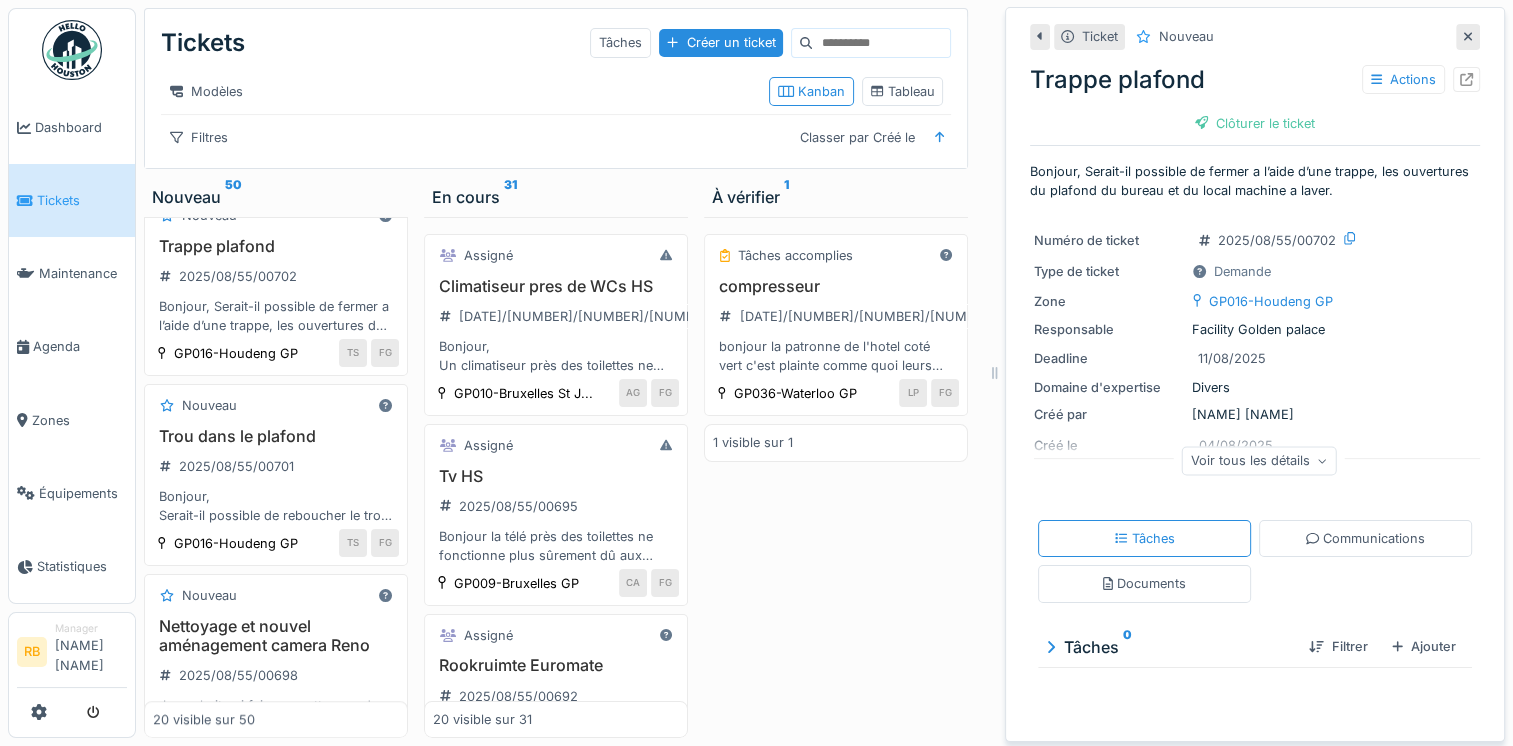 scroll, scrollTop: 0, scrollLeft: 0, axis: both 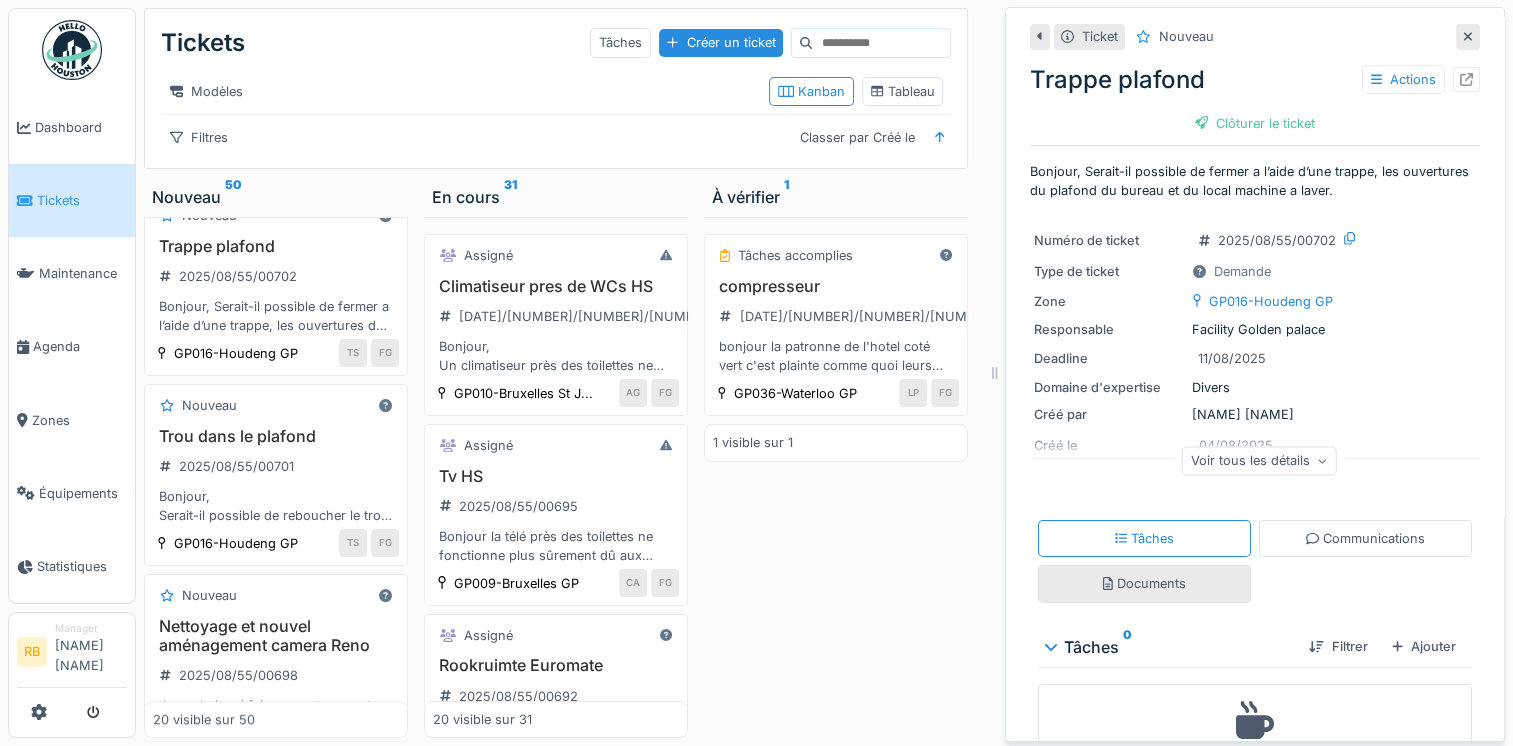 click on "Documents" at bounding box center [1144, 583] 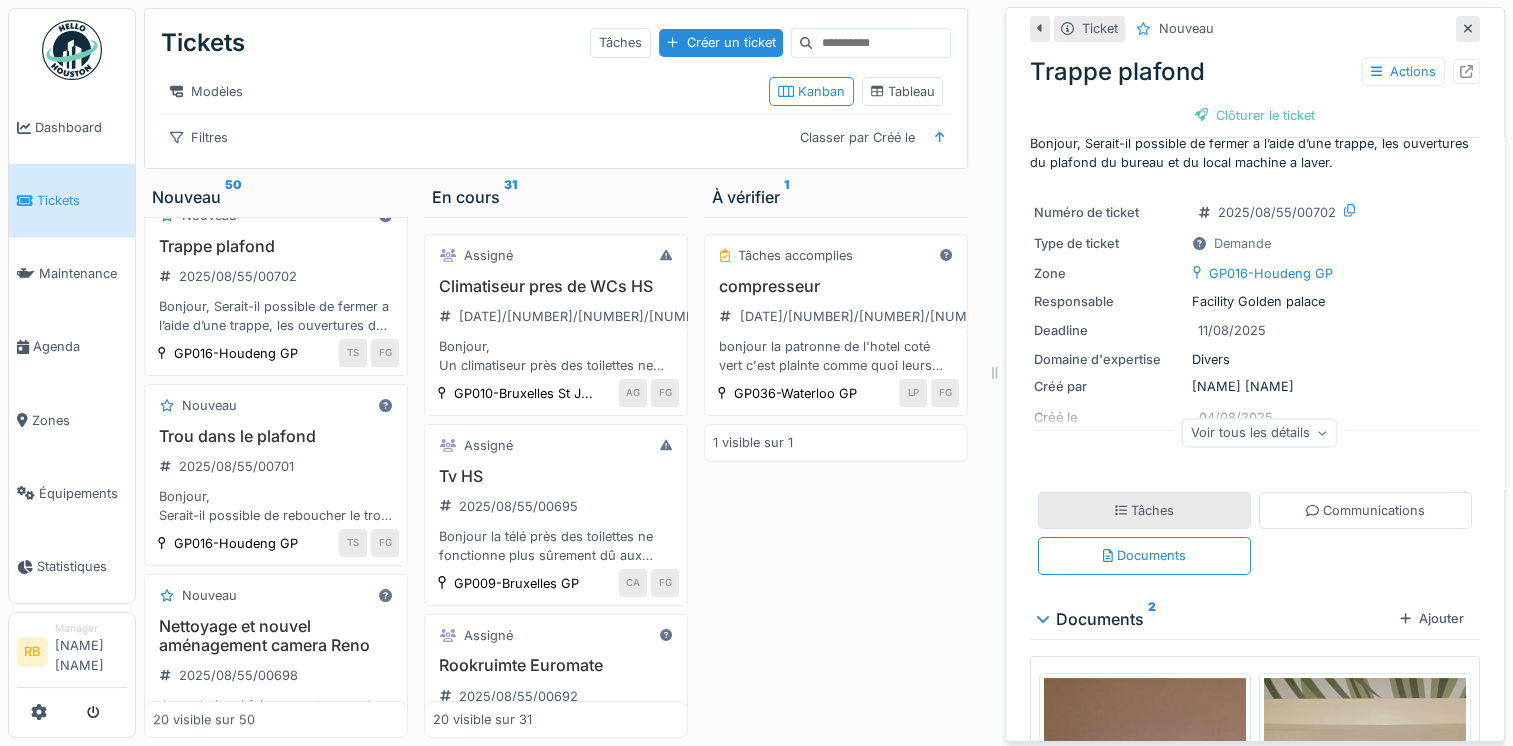 scroll, scrollTop: 375, scrollLeft: 0, axis: vertical 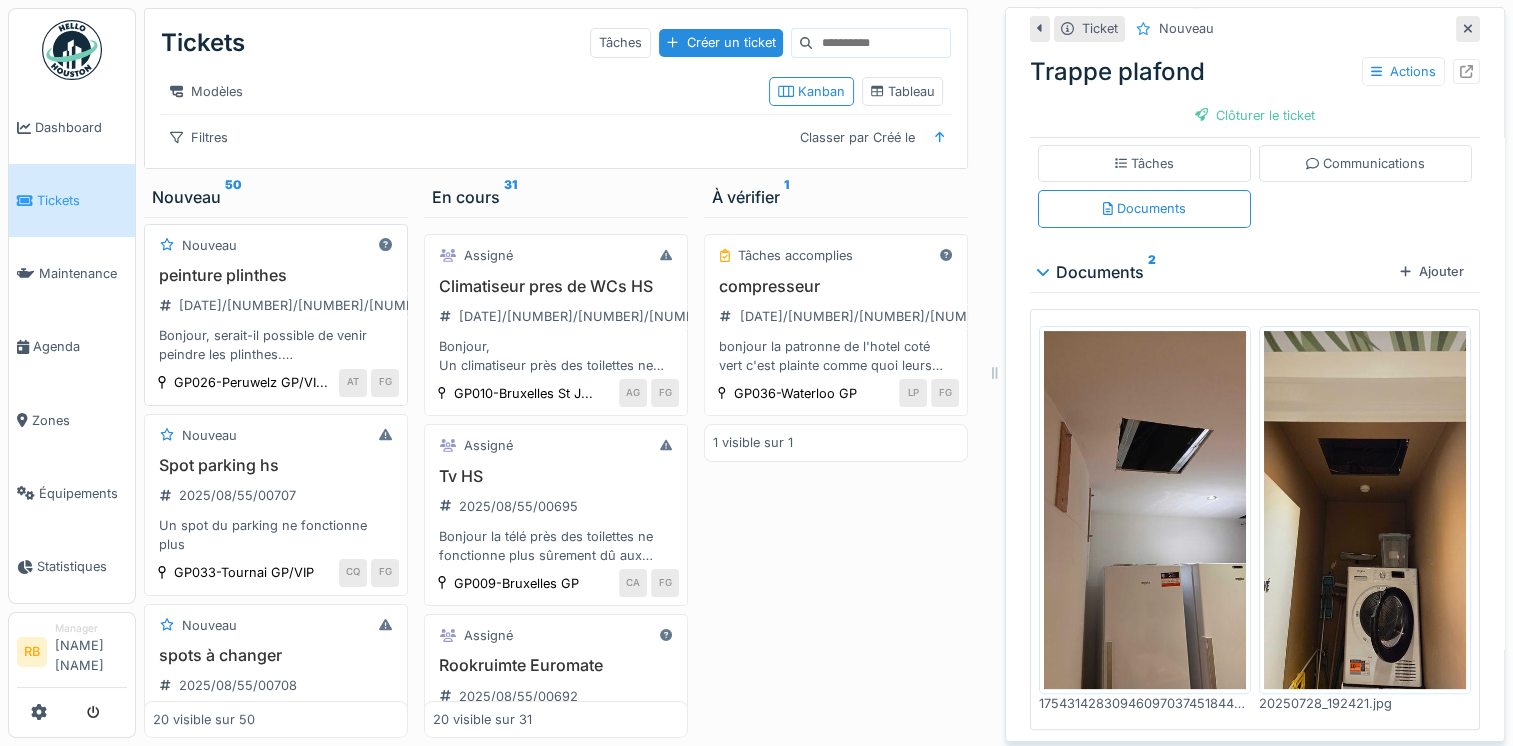 click on "peinture plinthes [DATE]/[NUMBER]/[NUMBER]/[NUMBER] Bonjour, serait-il possible de venir peindre les plinthes.
Merci
Bonne journée" at bounding box center [276, 315] 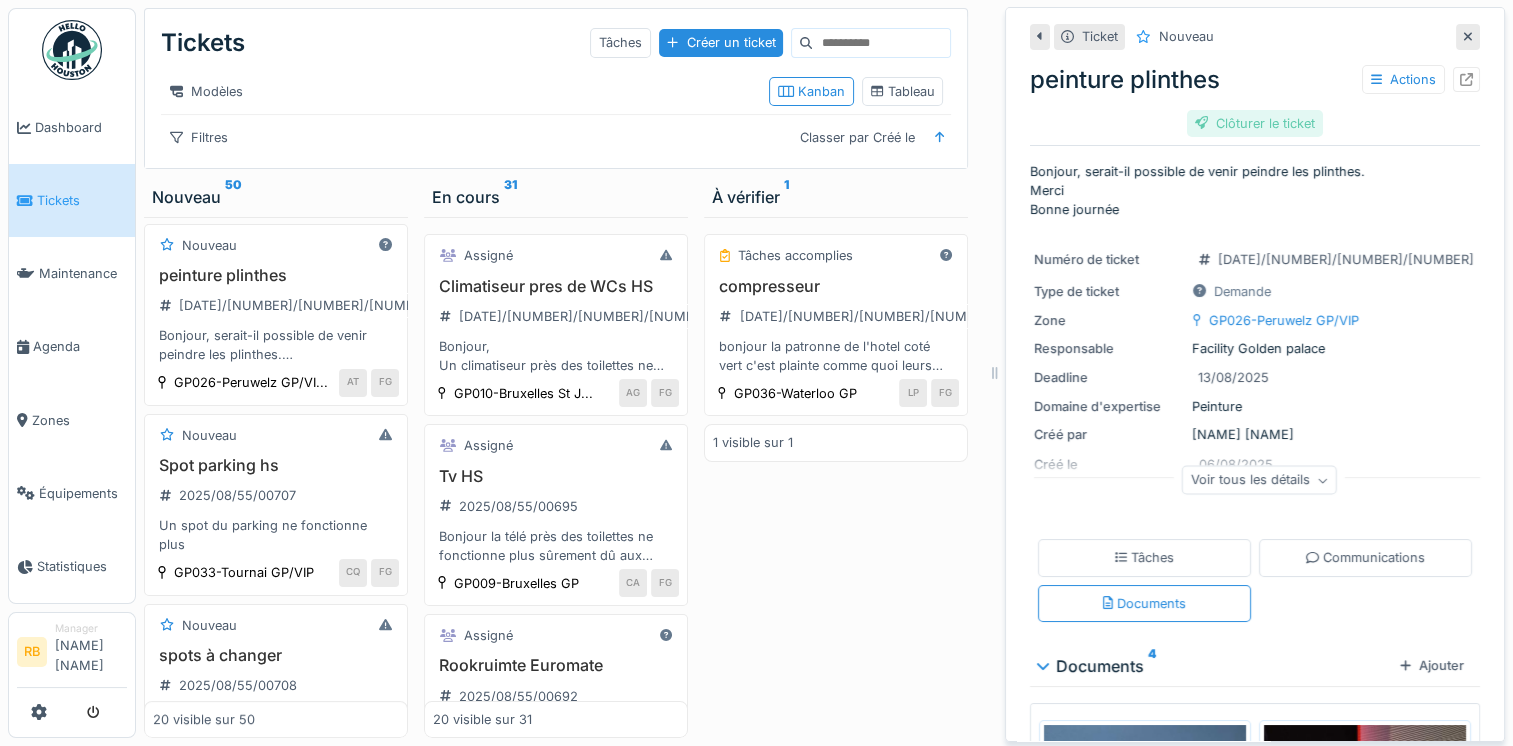 click on "Clôturer le ticket" at bounding box center (1255, 123) 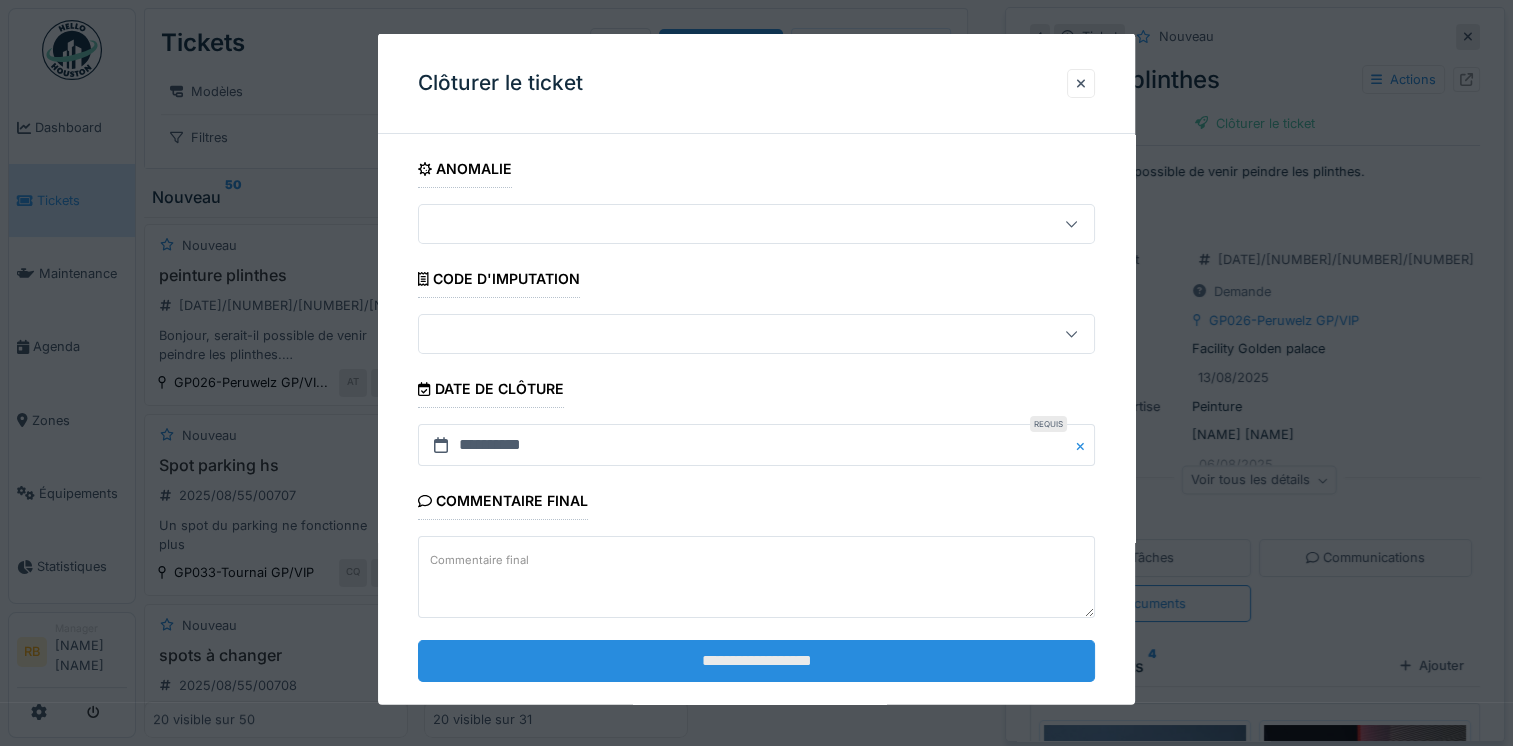 click on "**********" at bounding box center (756, 660) 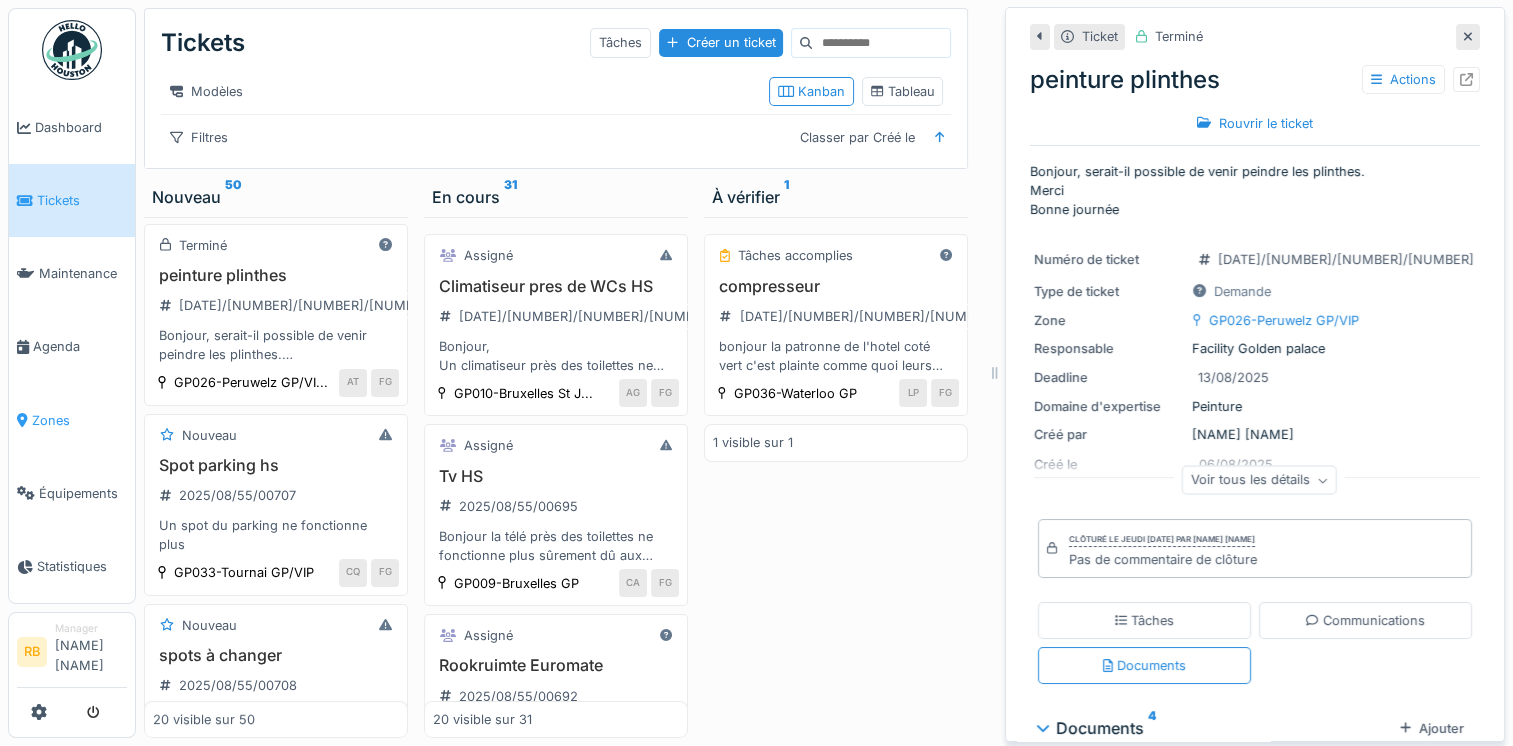 click on "Zones" at bounding box center (79, 420) 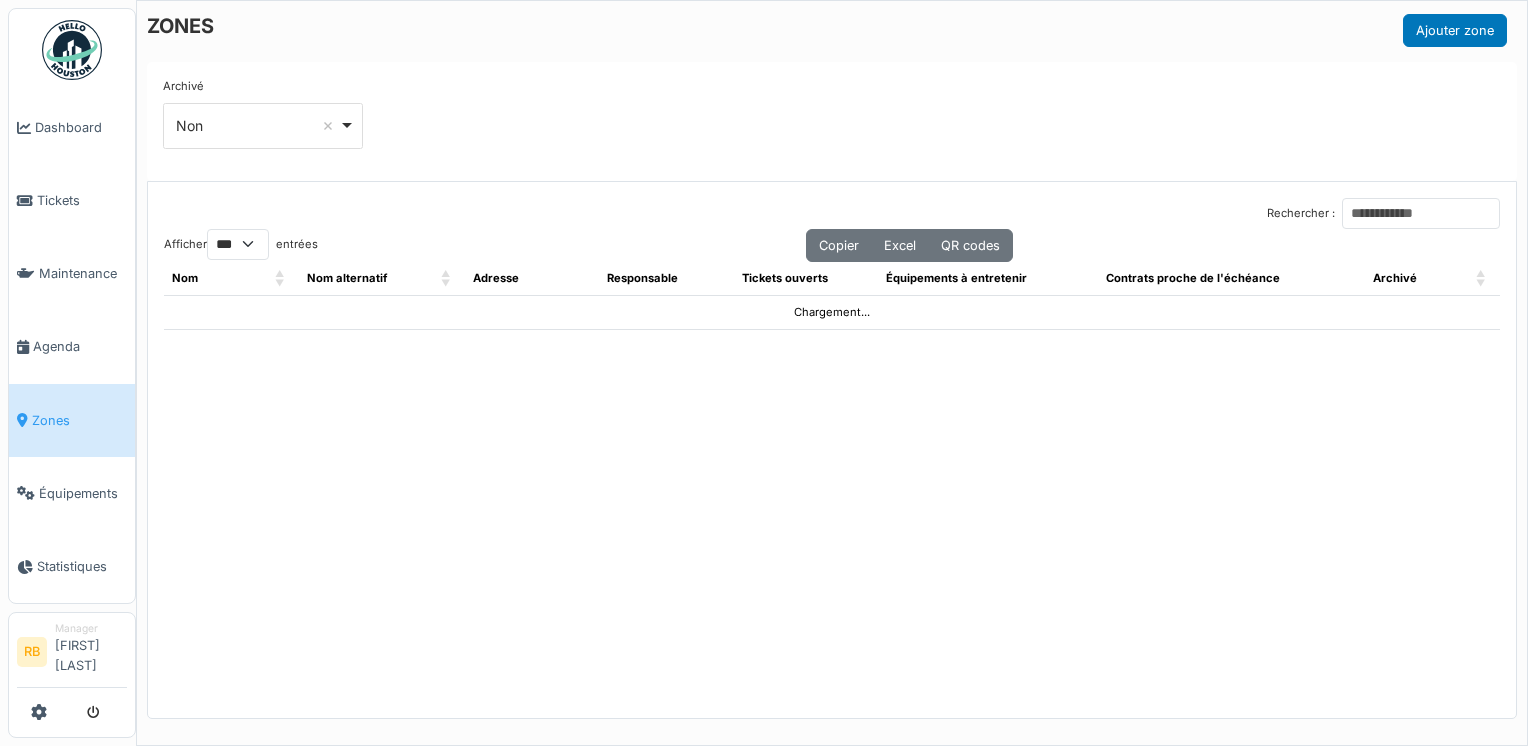 select on "***" 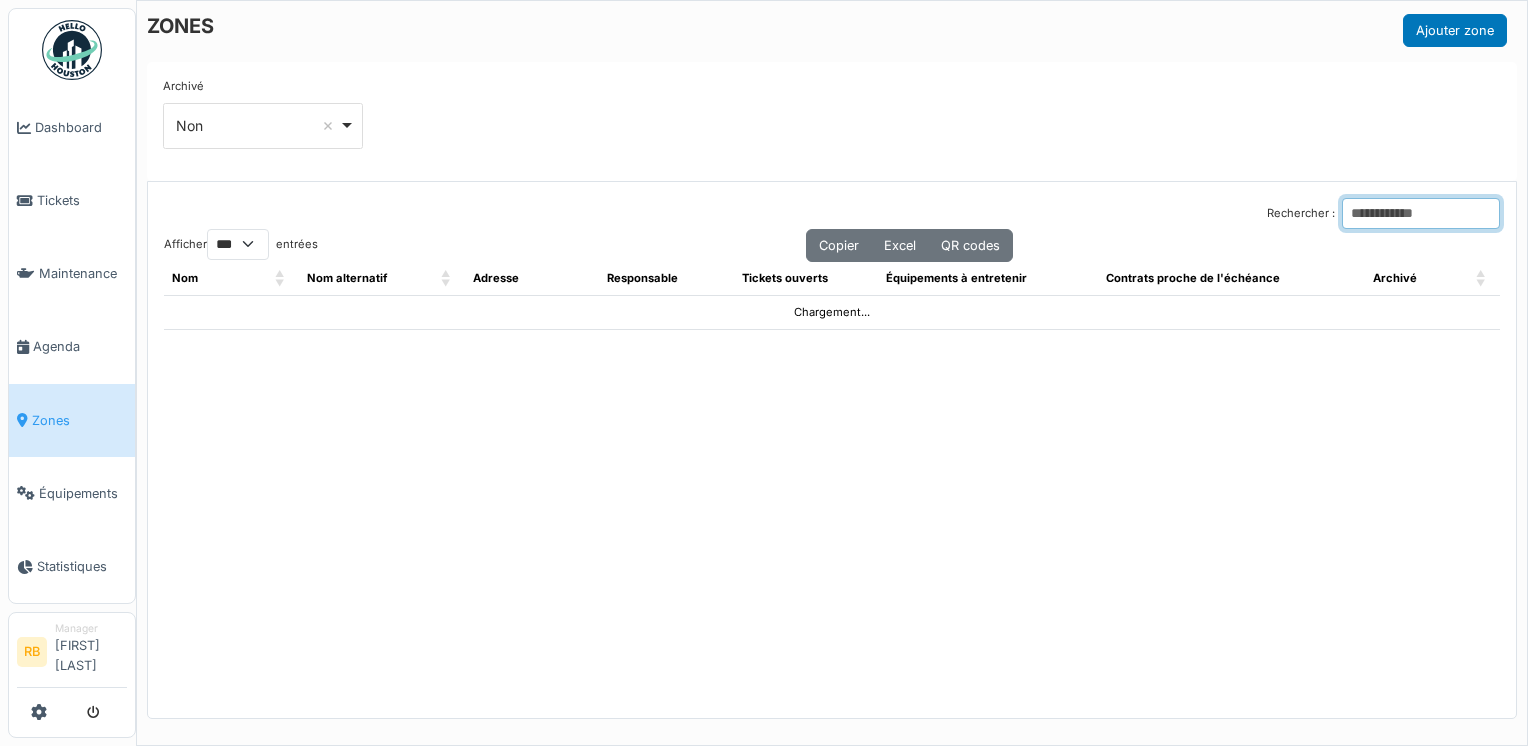 click on "Rechercher :" at bounding box center [1421, 213] 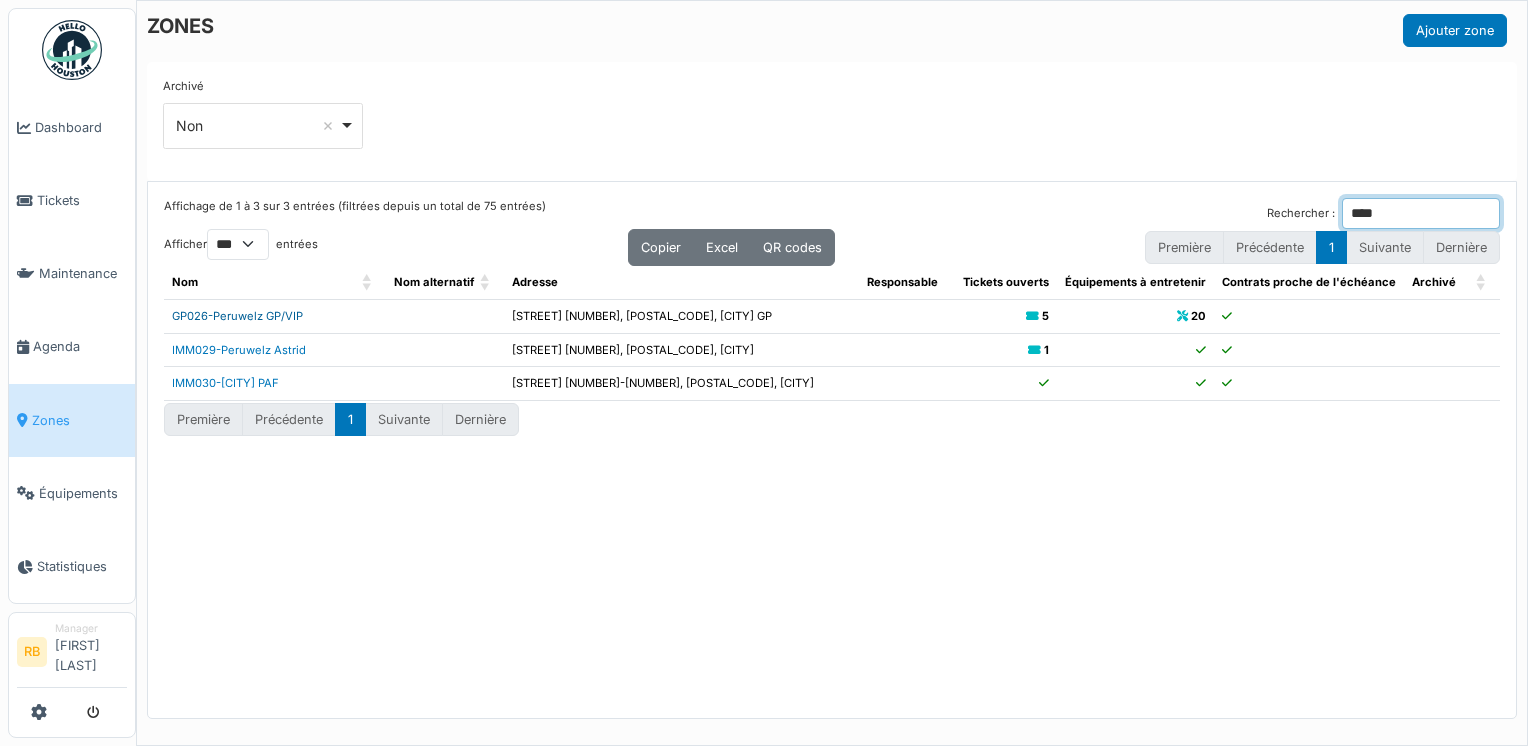 type on "****" 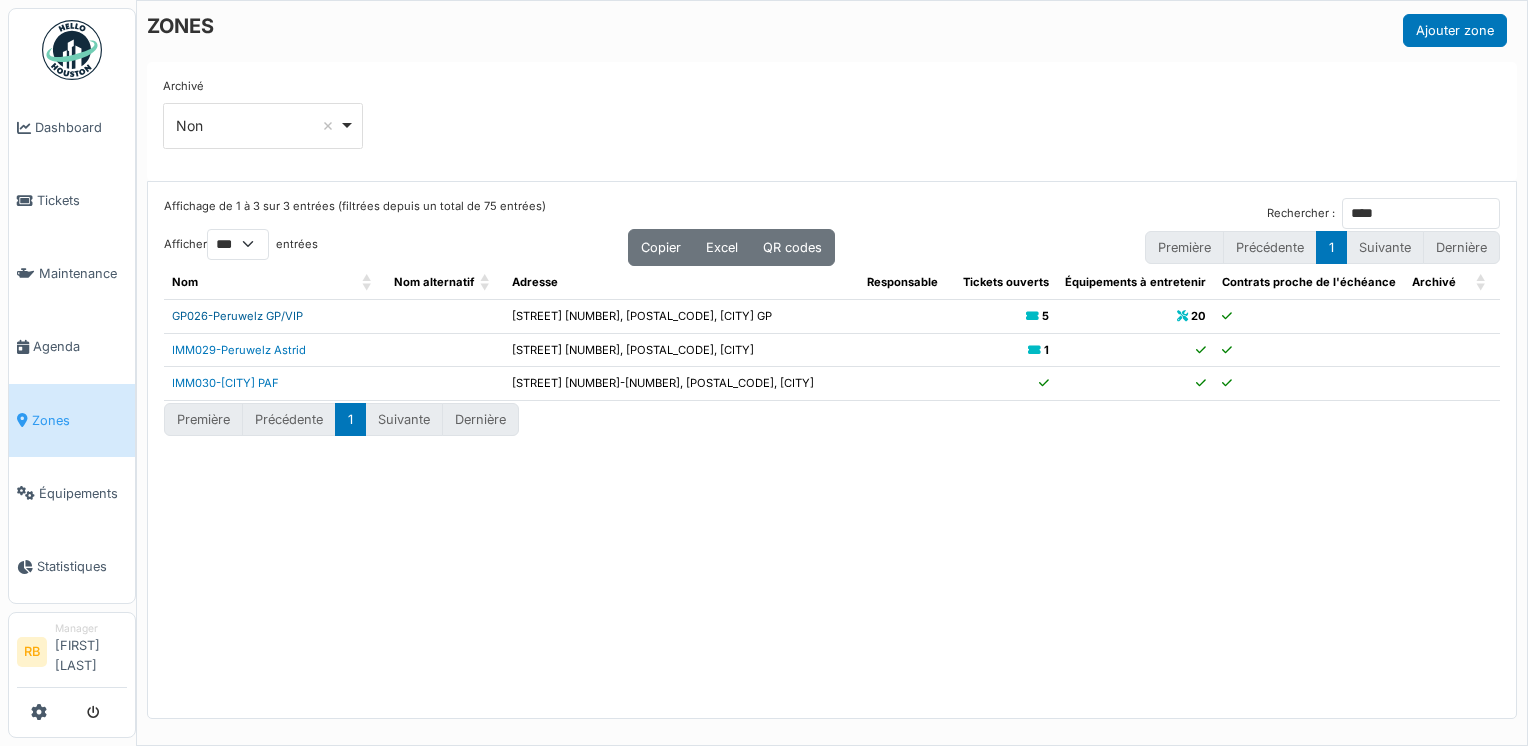 click on "GP026-Peruwelz GP/VIP" at bounding box center (237, 316) 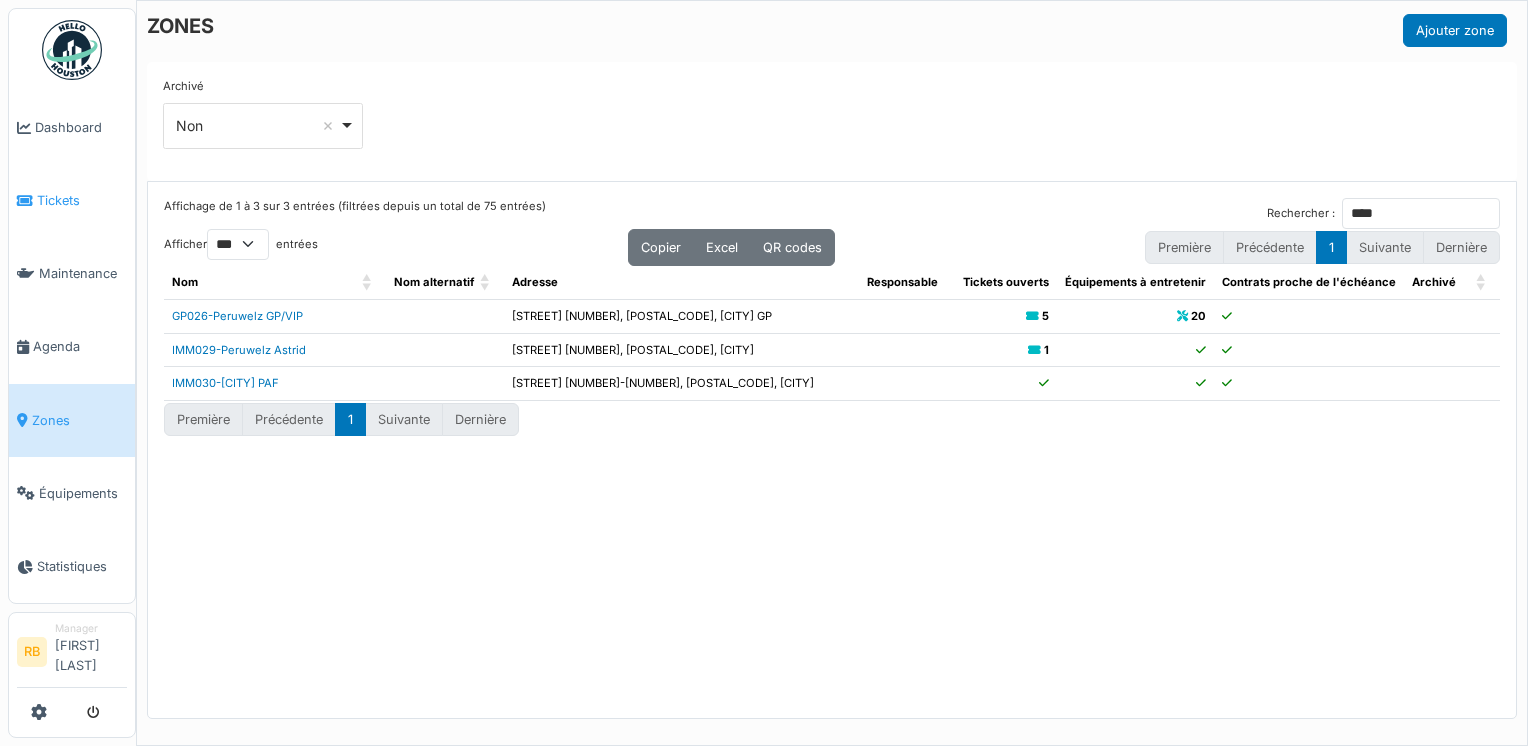 click on "Tickets" at bounding box center [82, 200] 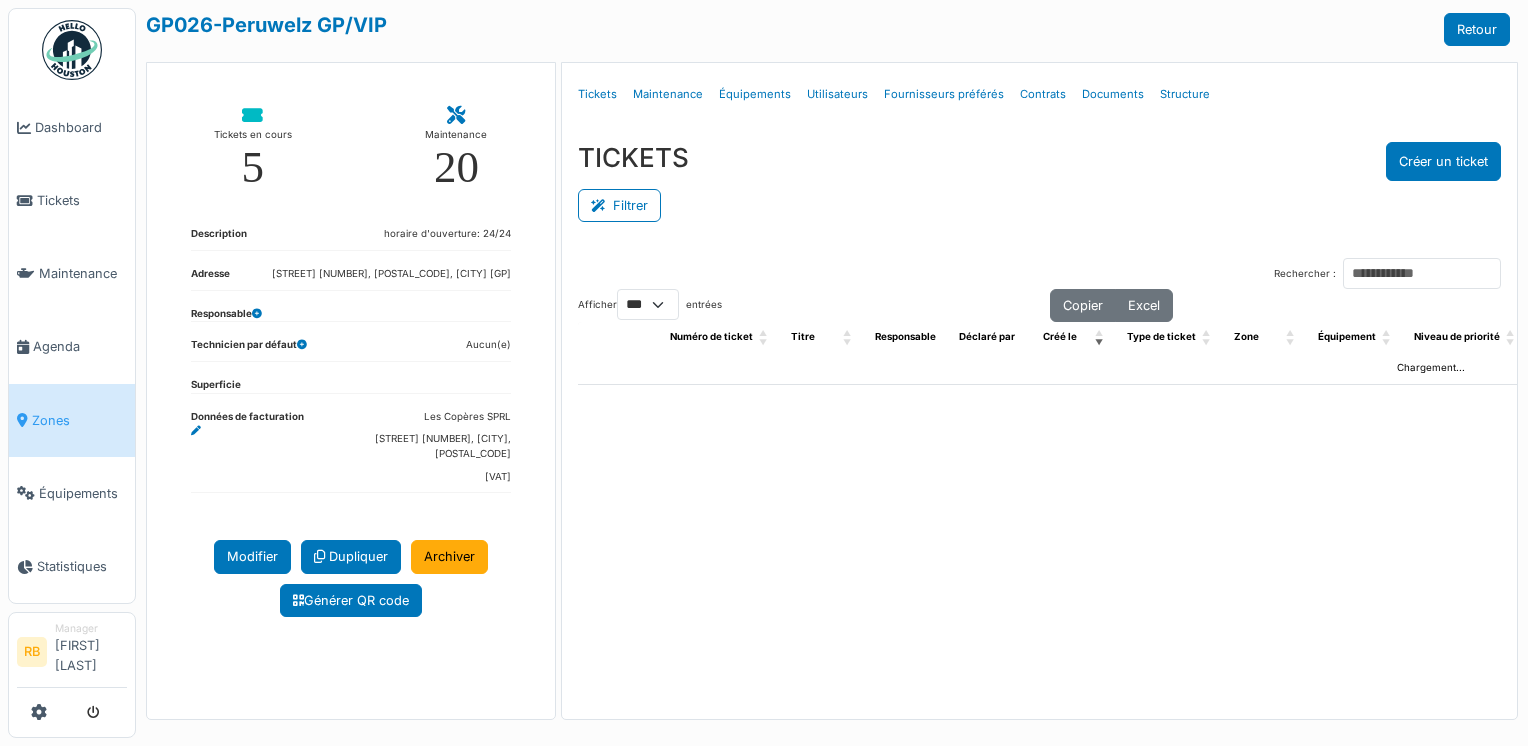 select on "***" 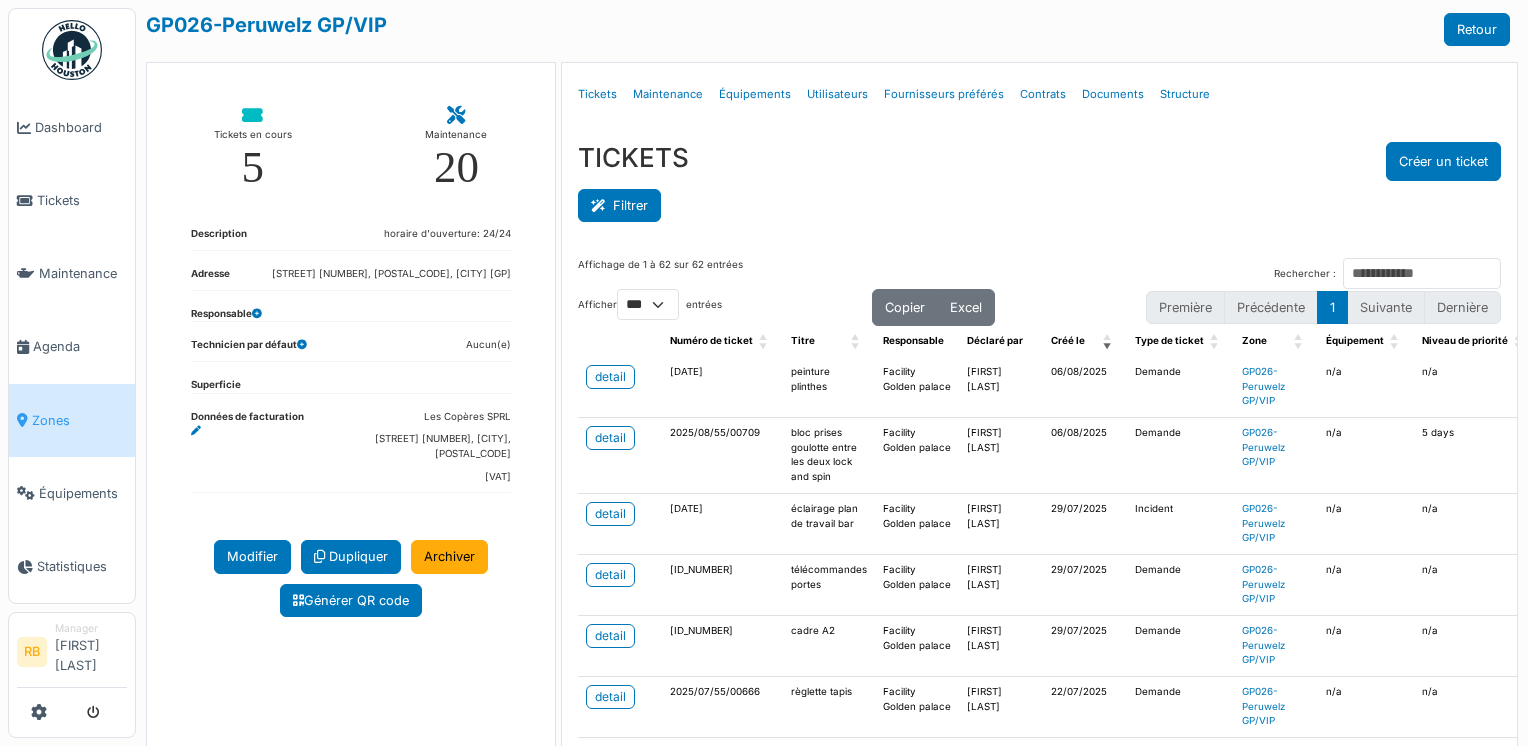 click on "Filtrer" at bounding box center (619, 205) 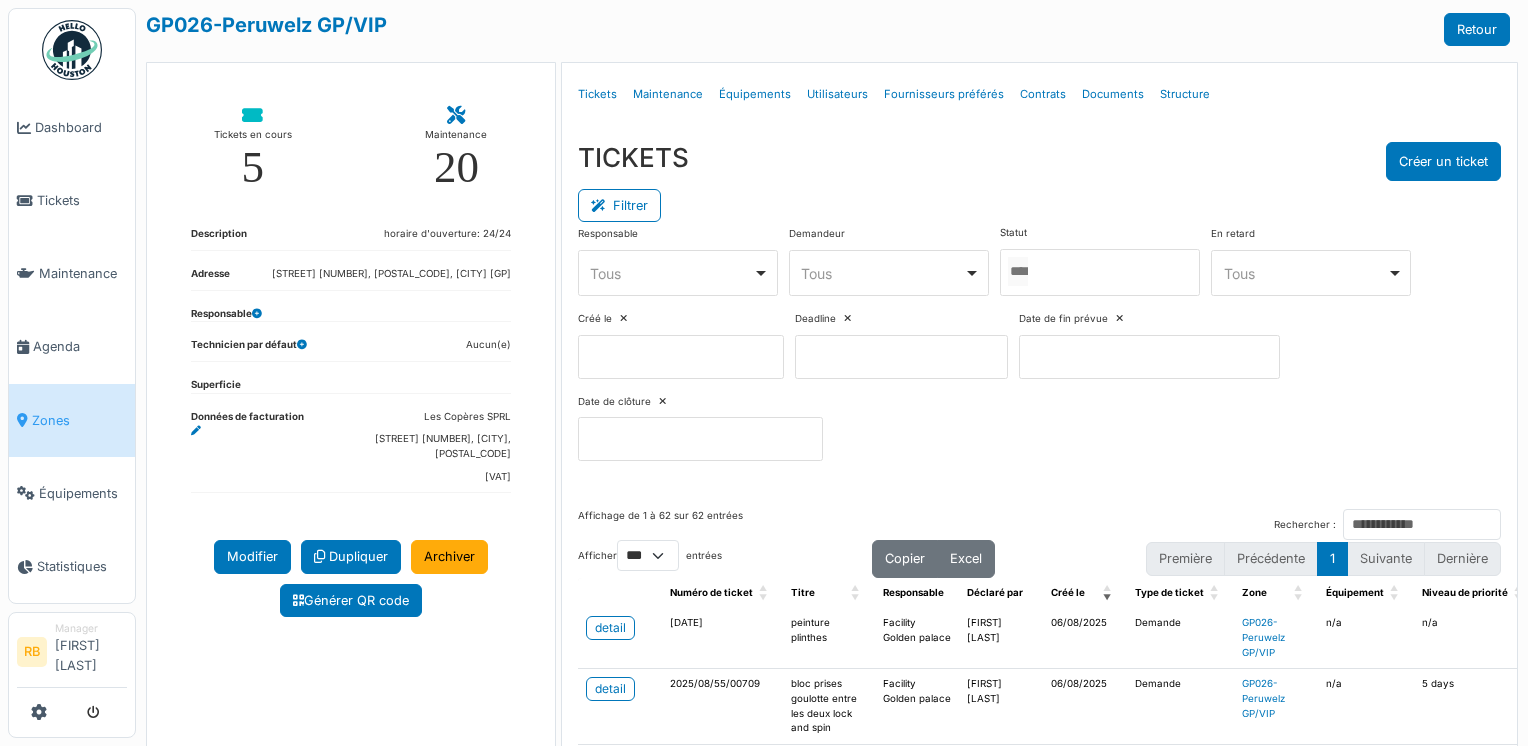 click at bounding box center (1100, 272) 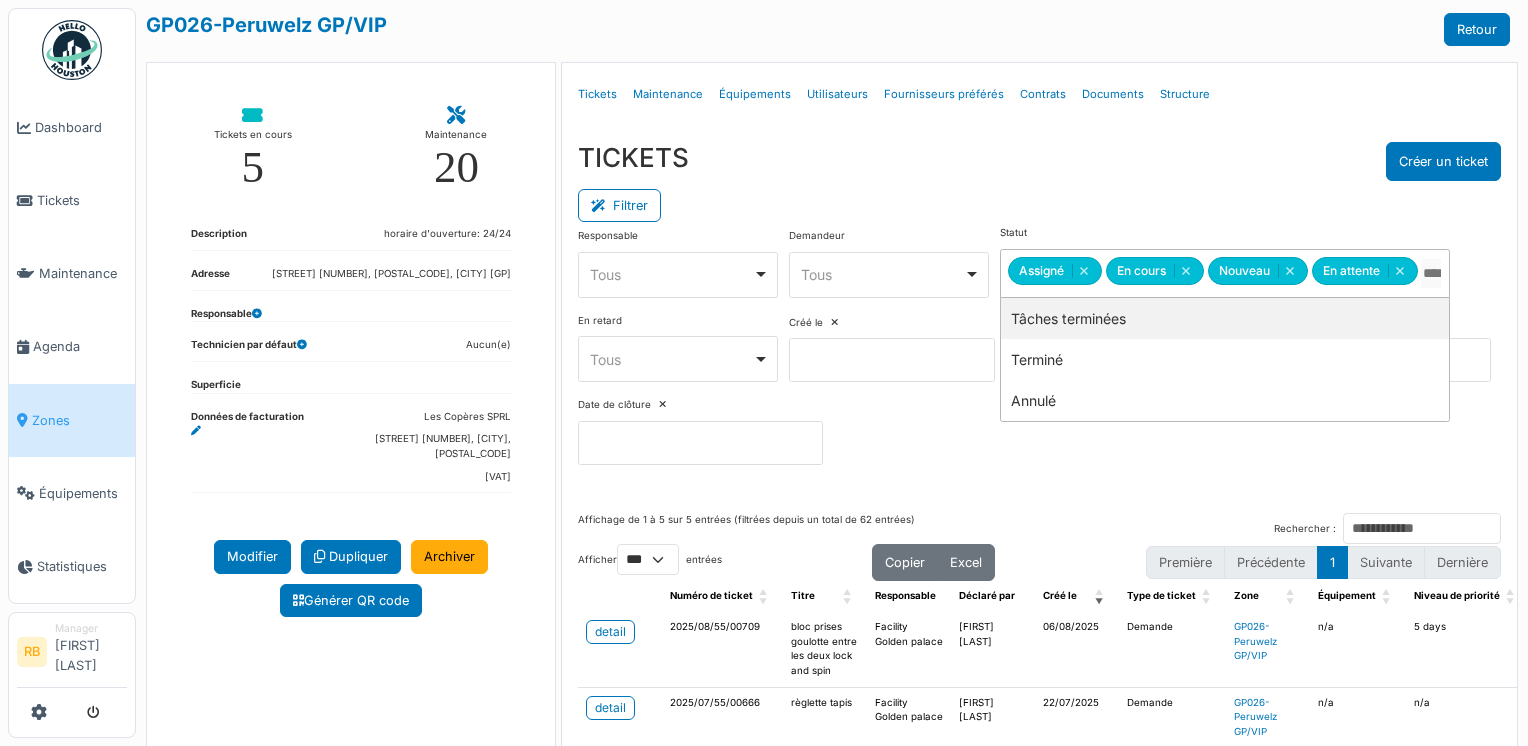 click on "TICKETS
Créer un ticket" at bounding box center (1040, 161) 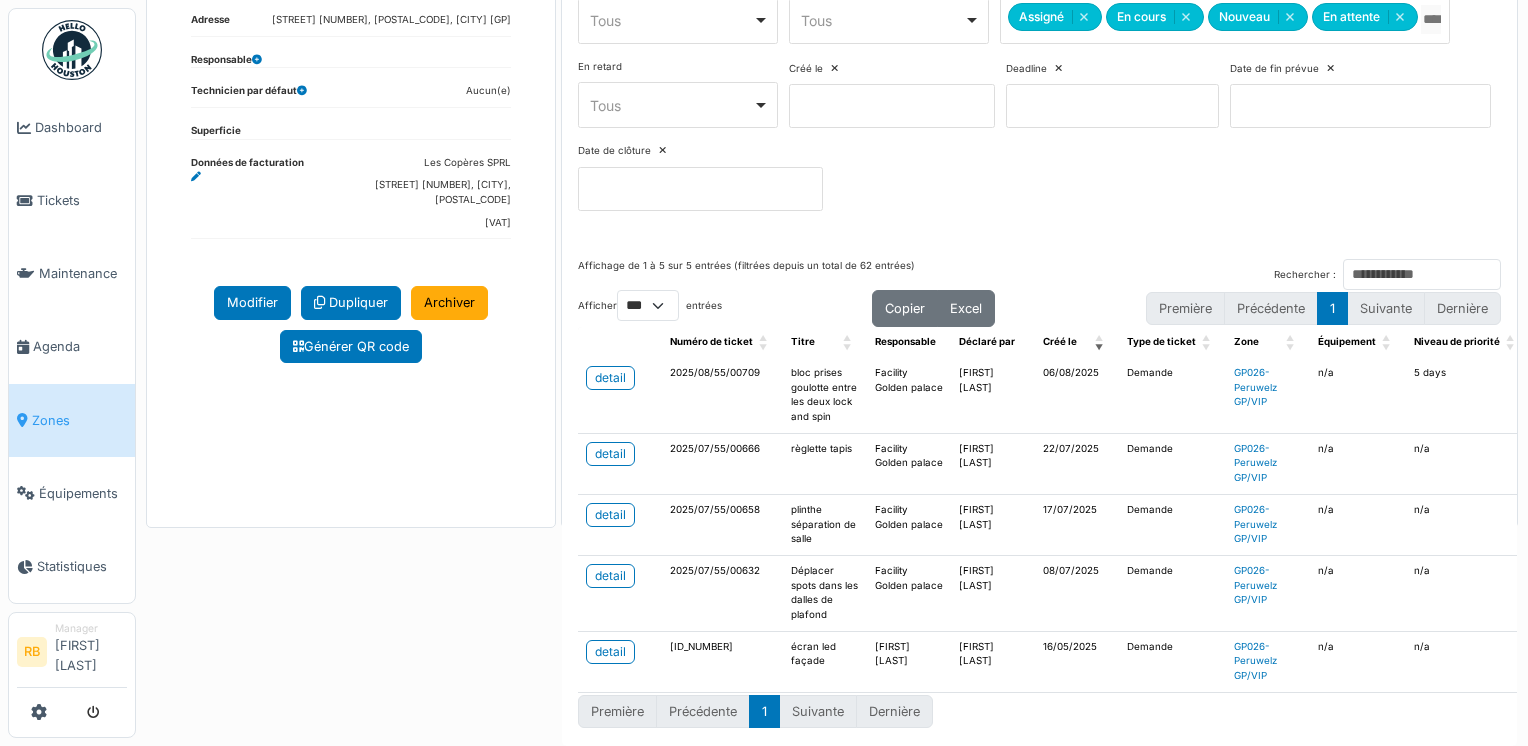 scroll, scrollTop: 271, scrollLeft: 0, axis: vertical 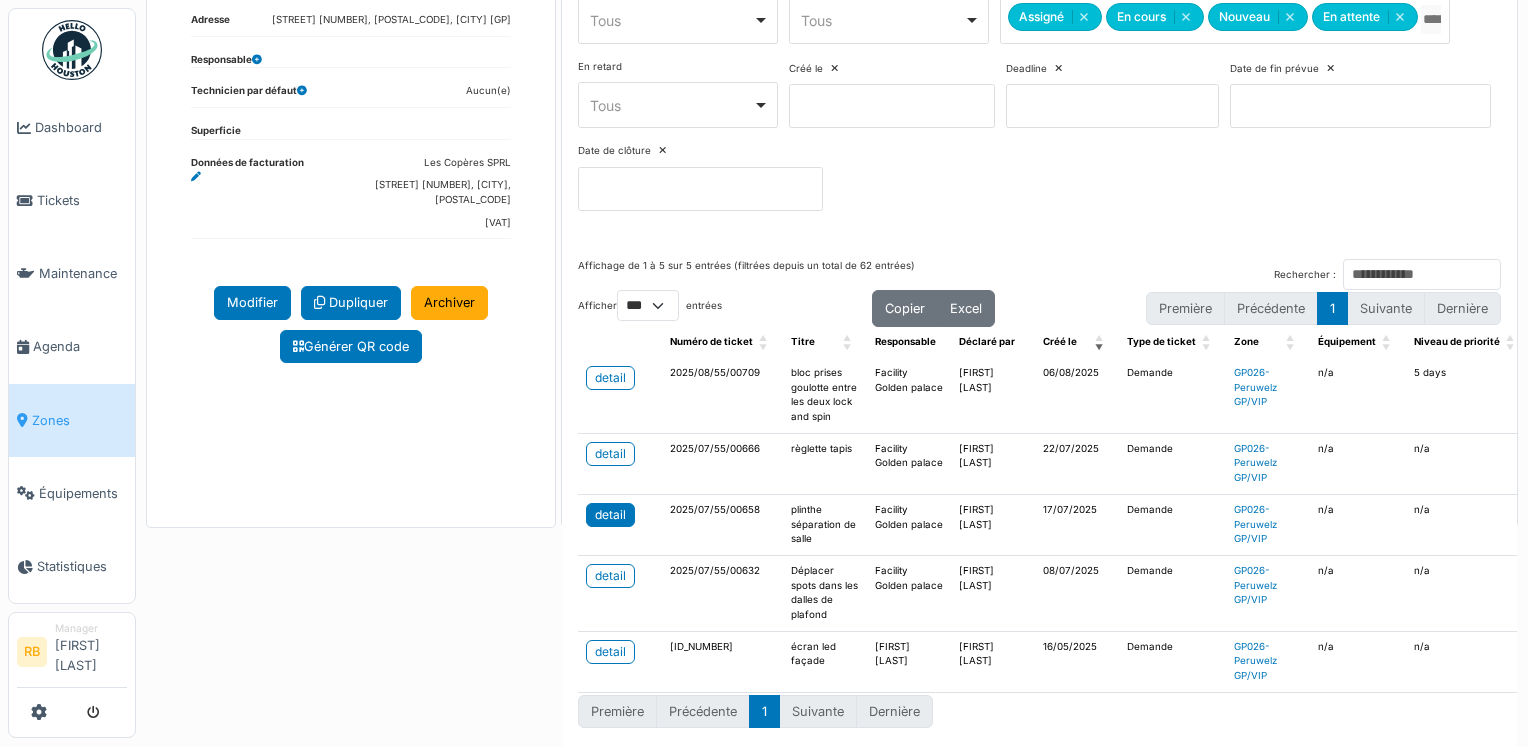 click on "detail" at bounding box center [610, 515] 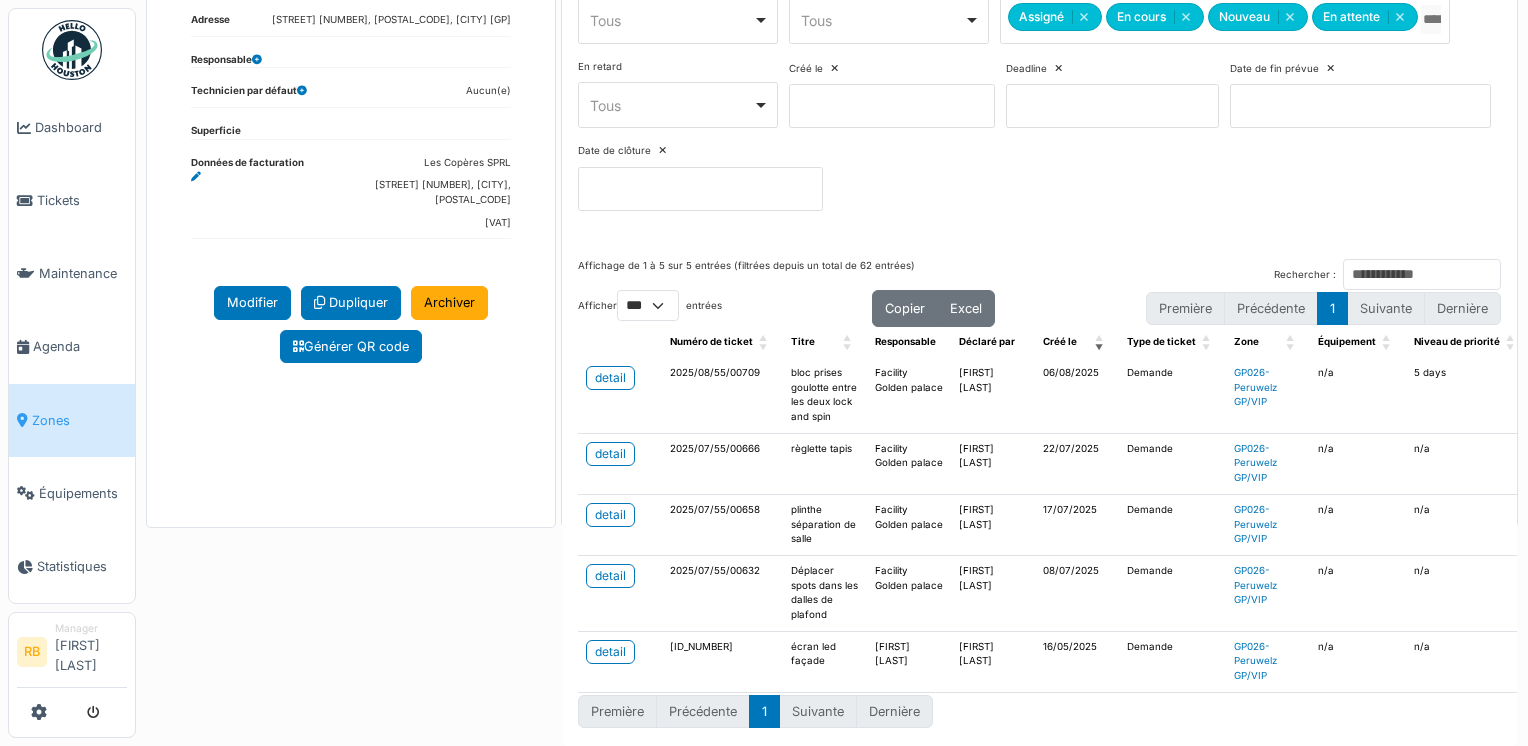scroll, scrollTop: 278, scrollLeft: 0, axis: vertical 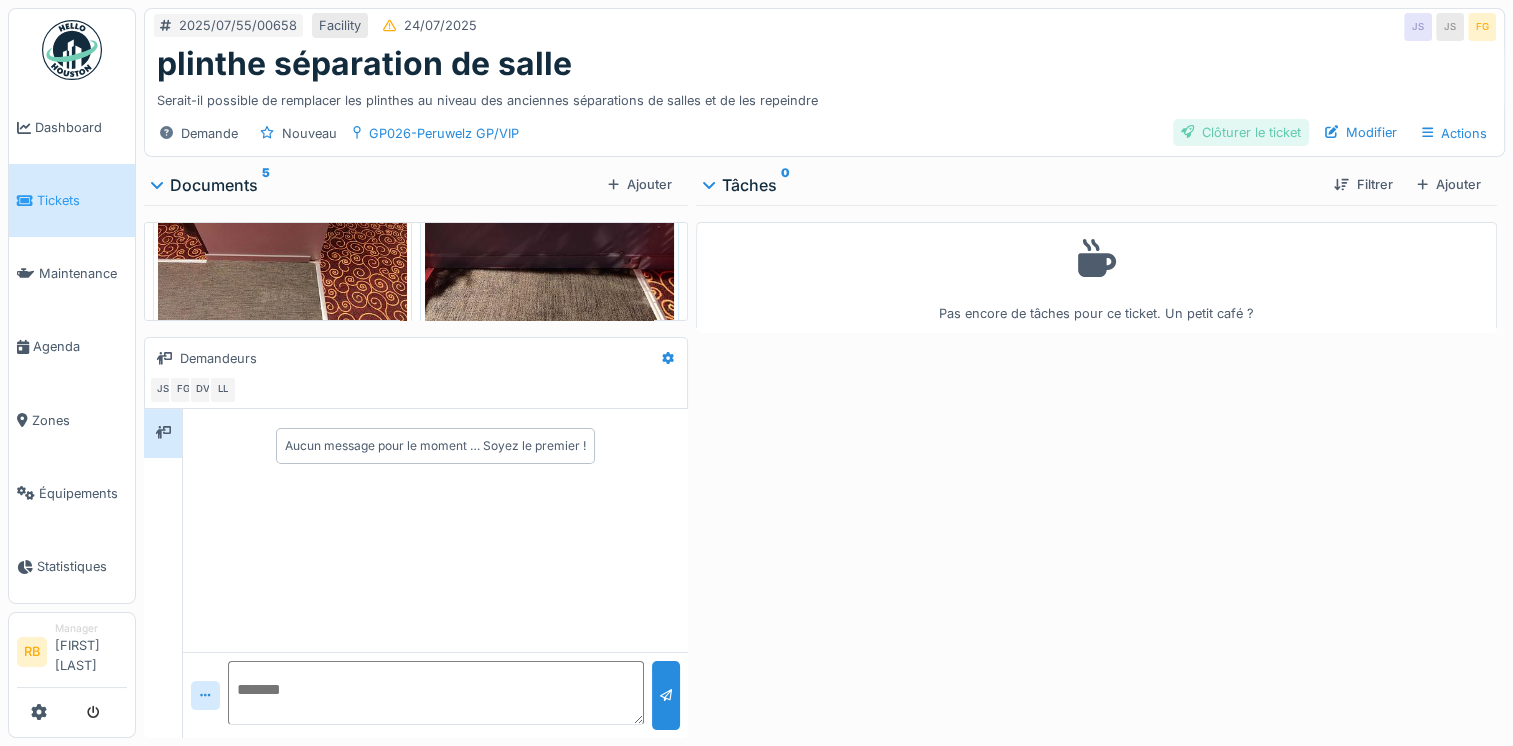 click on "Clôturer le ticket" at bounding box center [1241, 132] 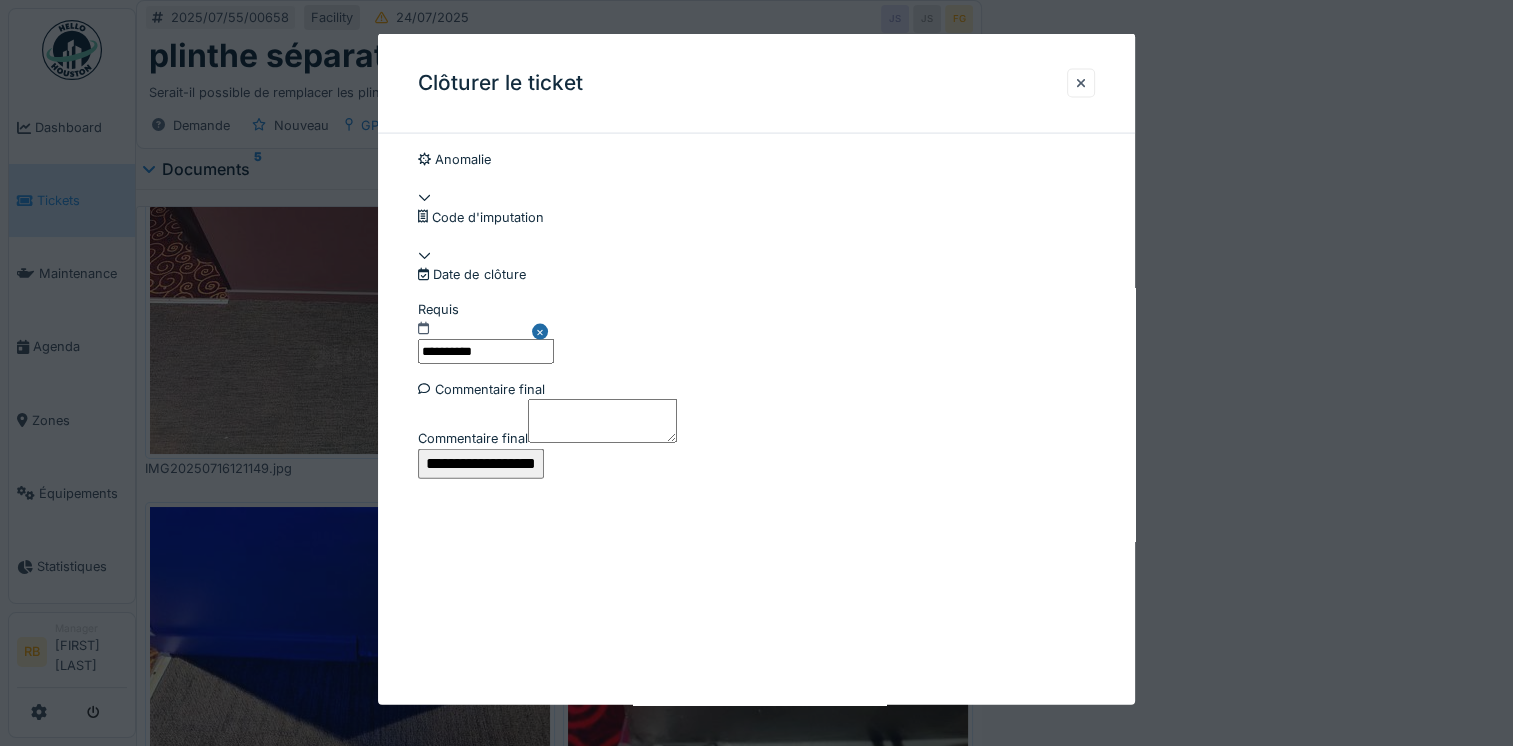 click on "**********" at bounding box center (481, 463) 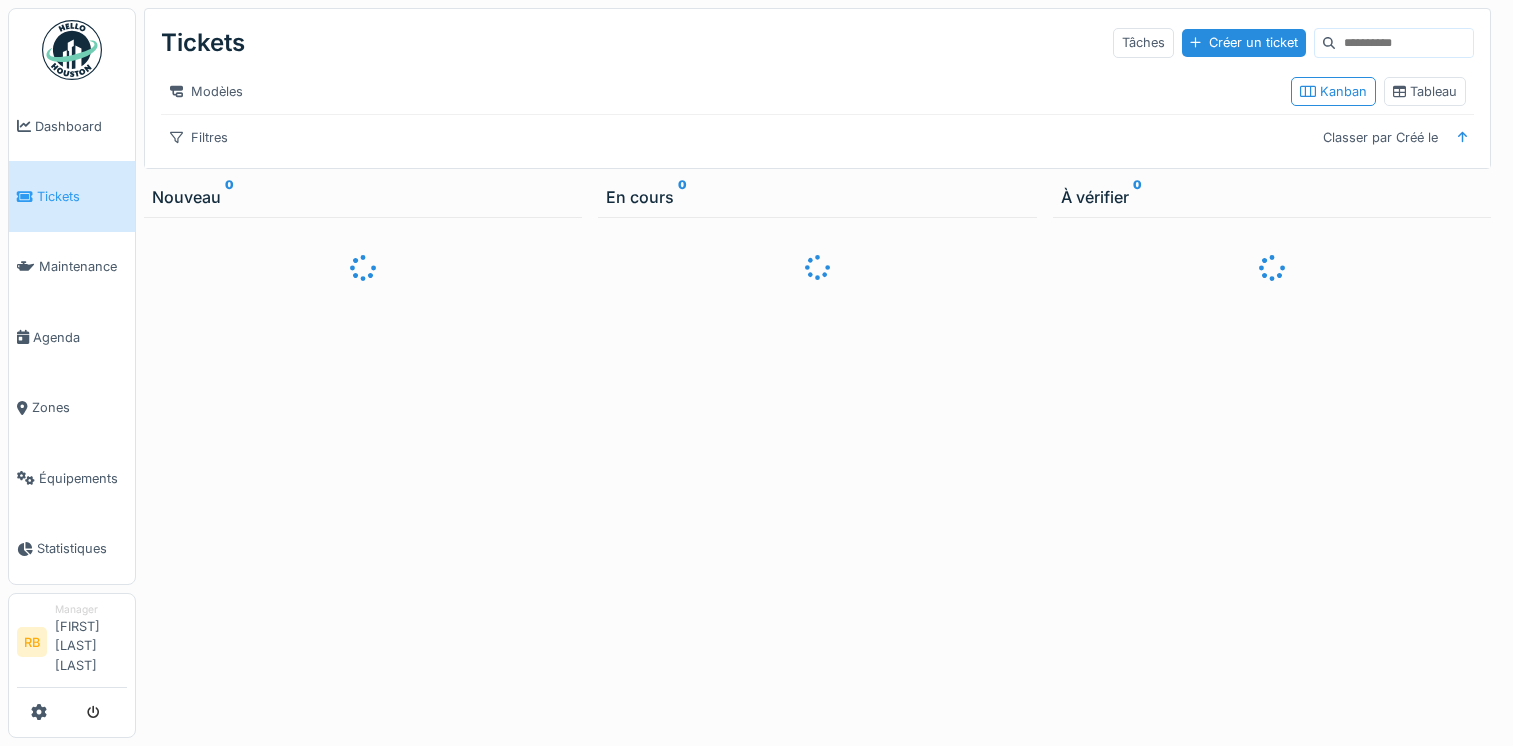 scroll, scrollTop: 0, scrollLeft: 0, axis: both 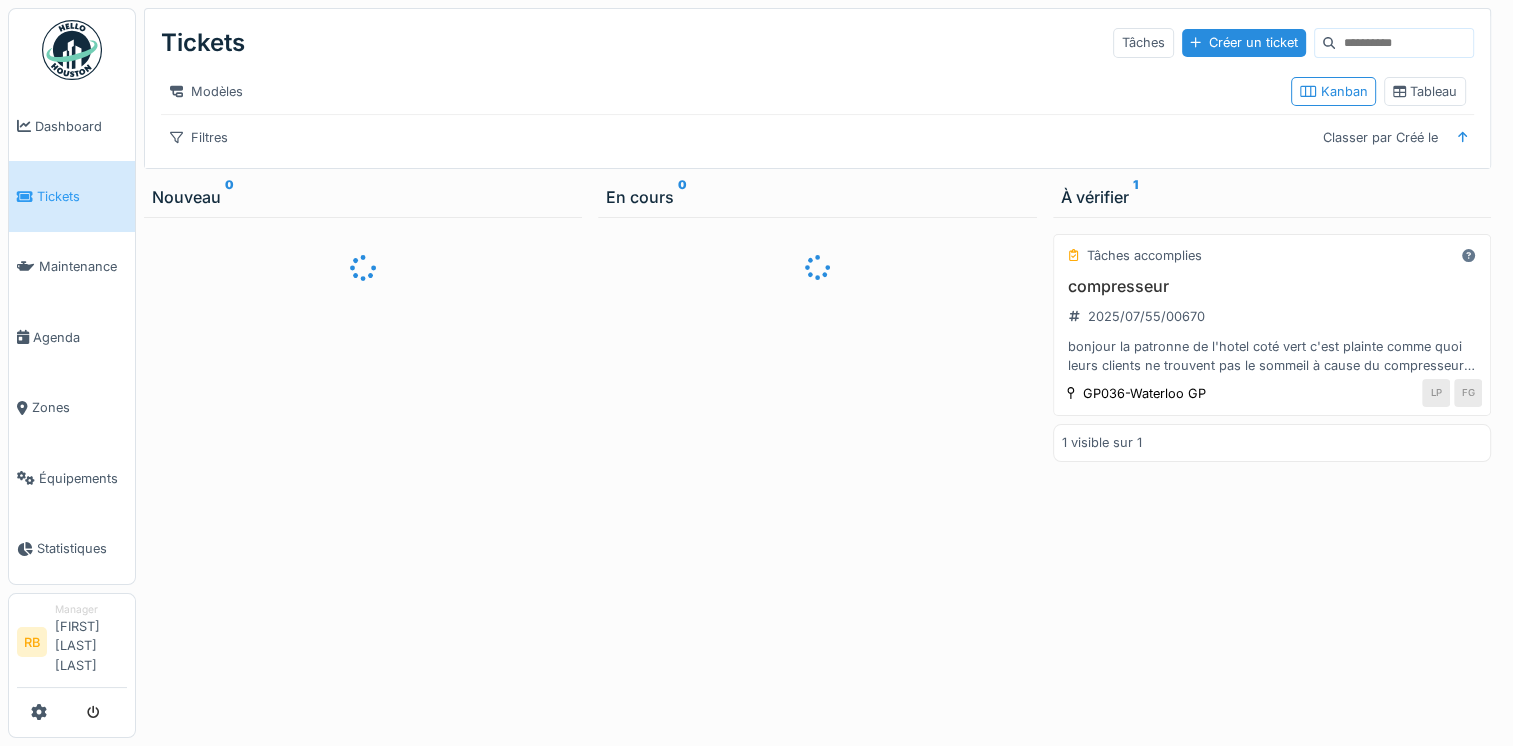 click on "Dashboard" at bounding box center (81, 126) 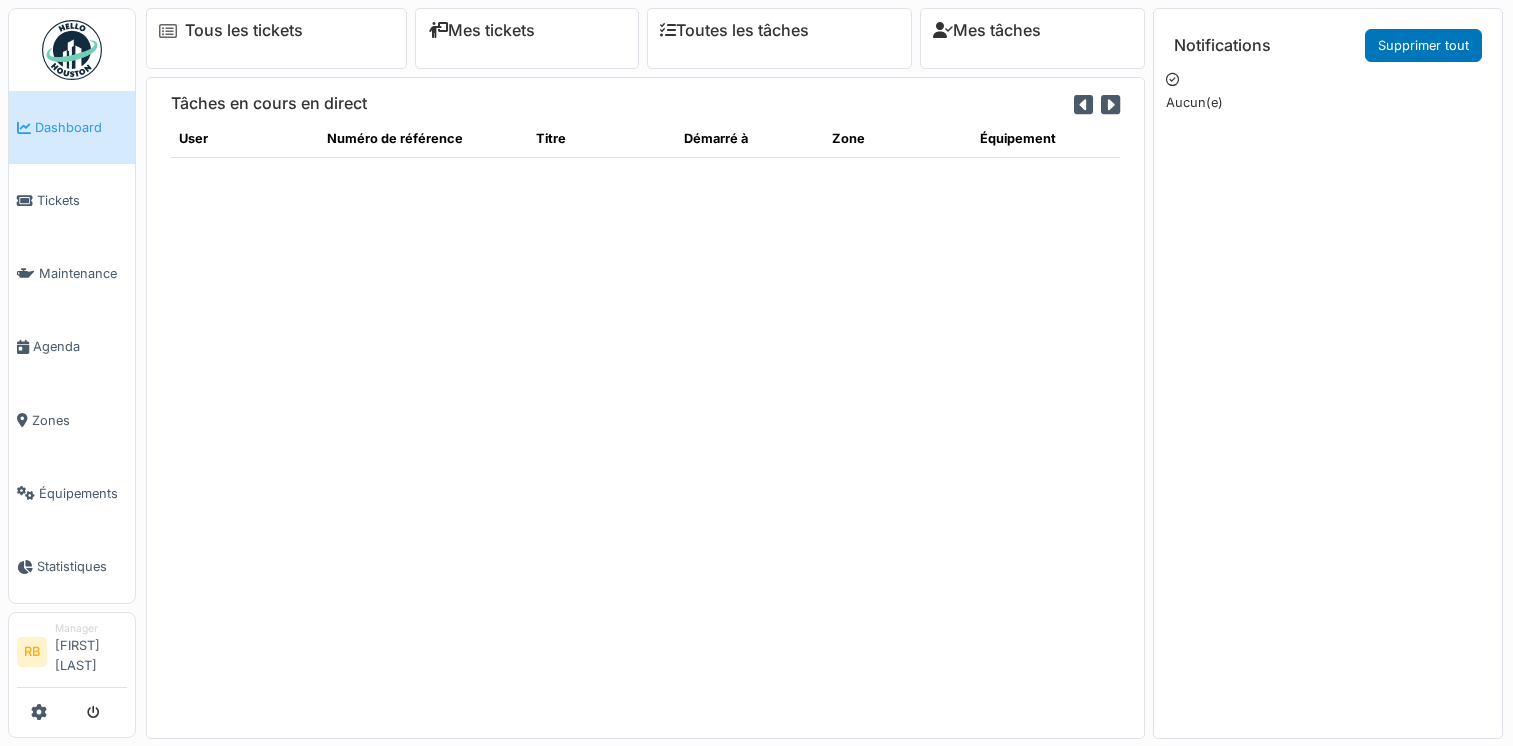 scroll, scrollTop: 0, scrollLeft: 0, axis: both 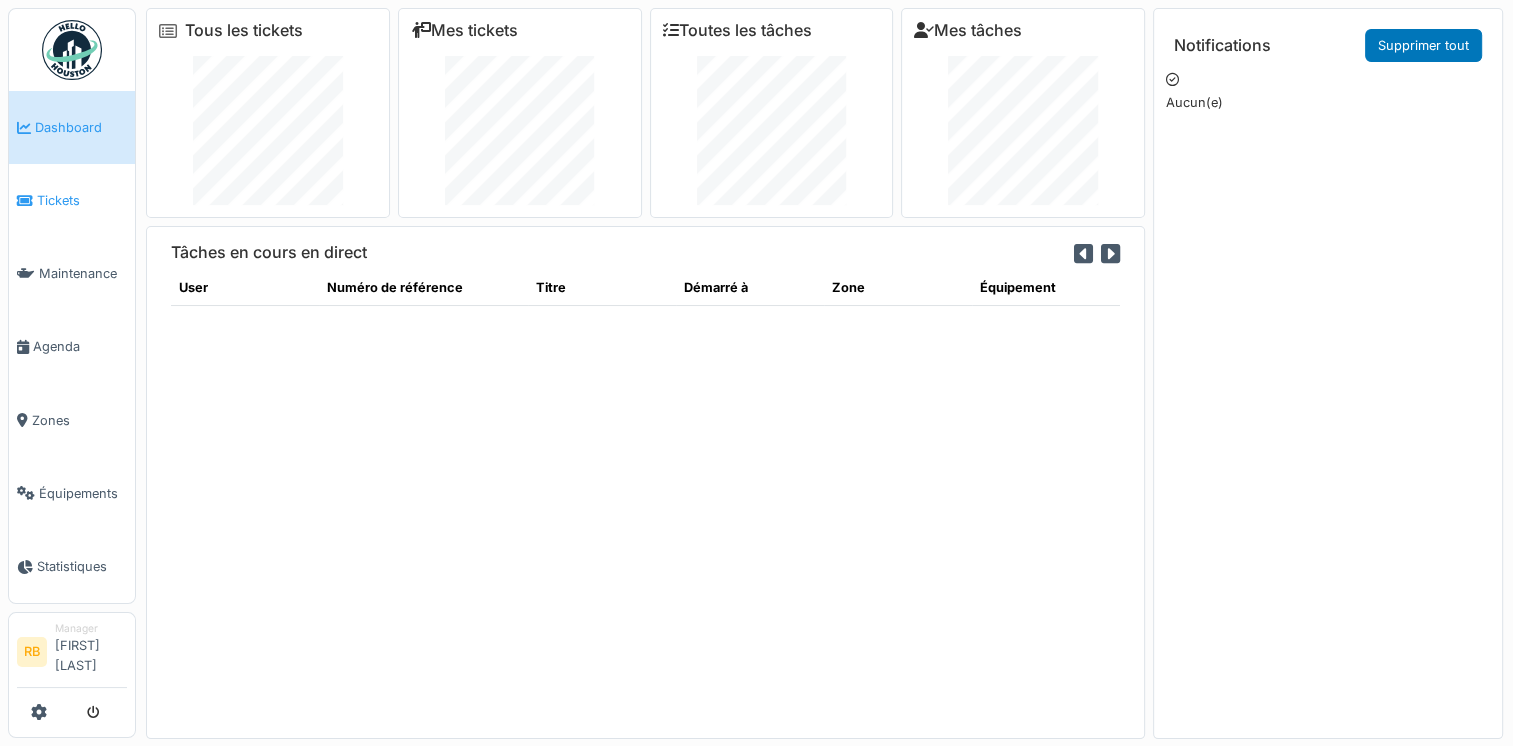 click on "Tickets" at bounding box center (72, 200) 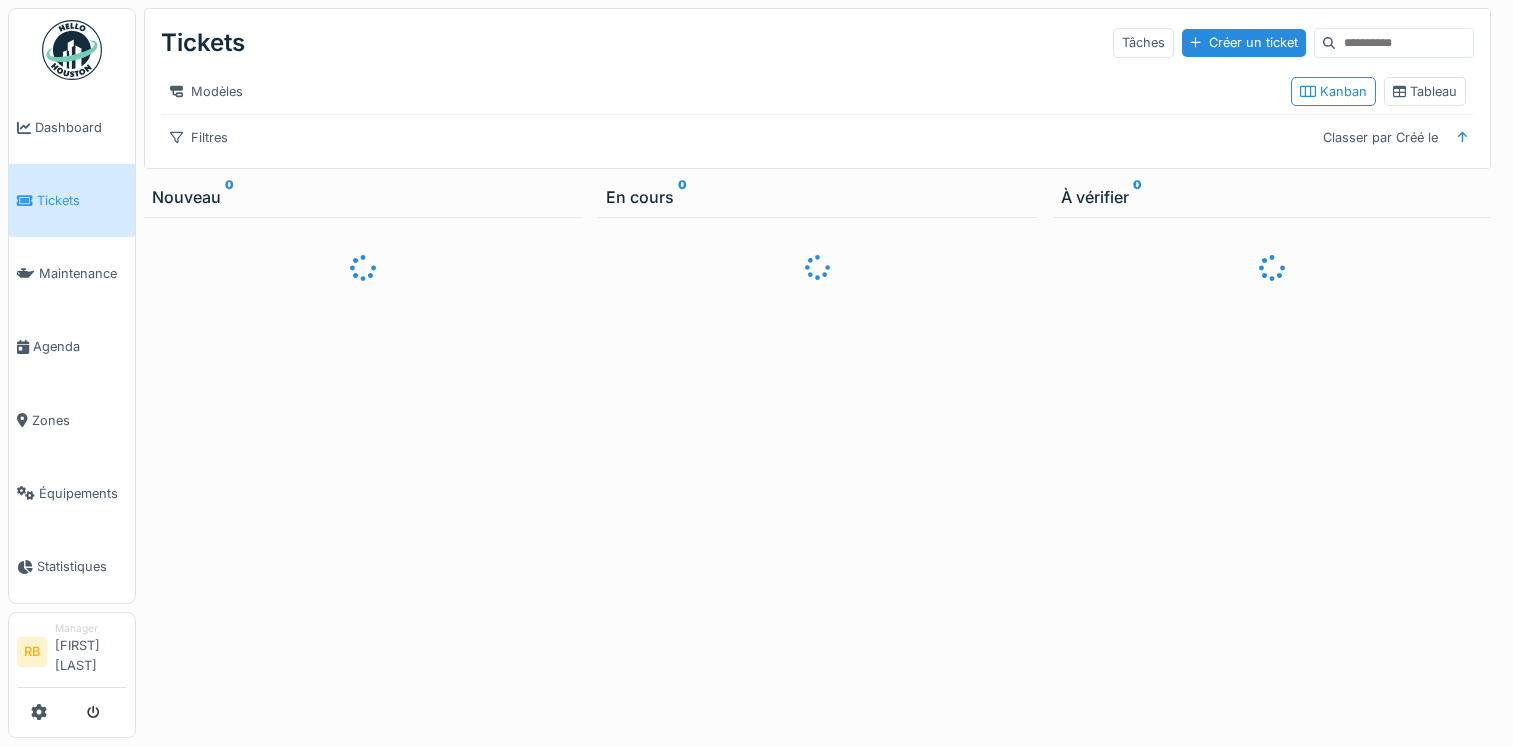 scroll, scrollTop: 0, scrollLeft: 0, axis: both 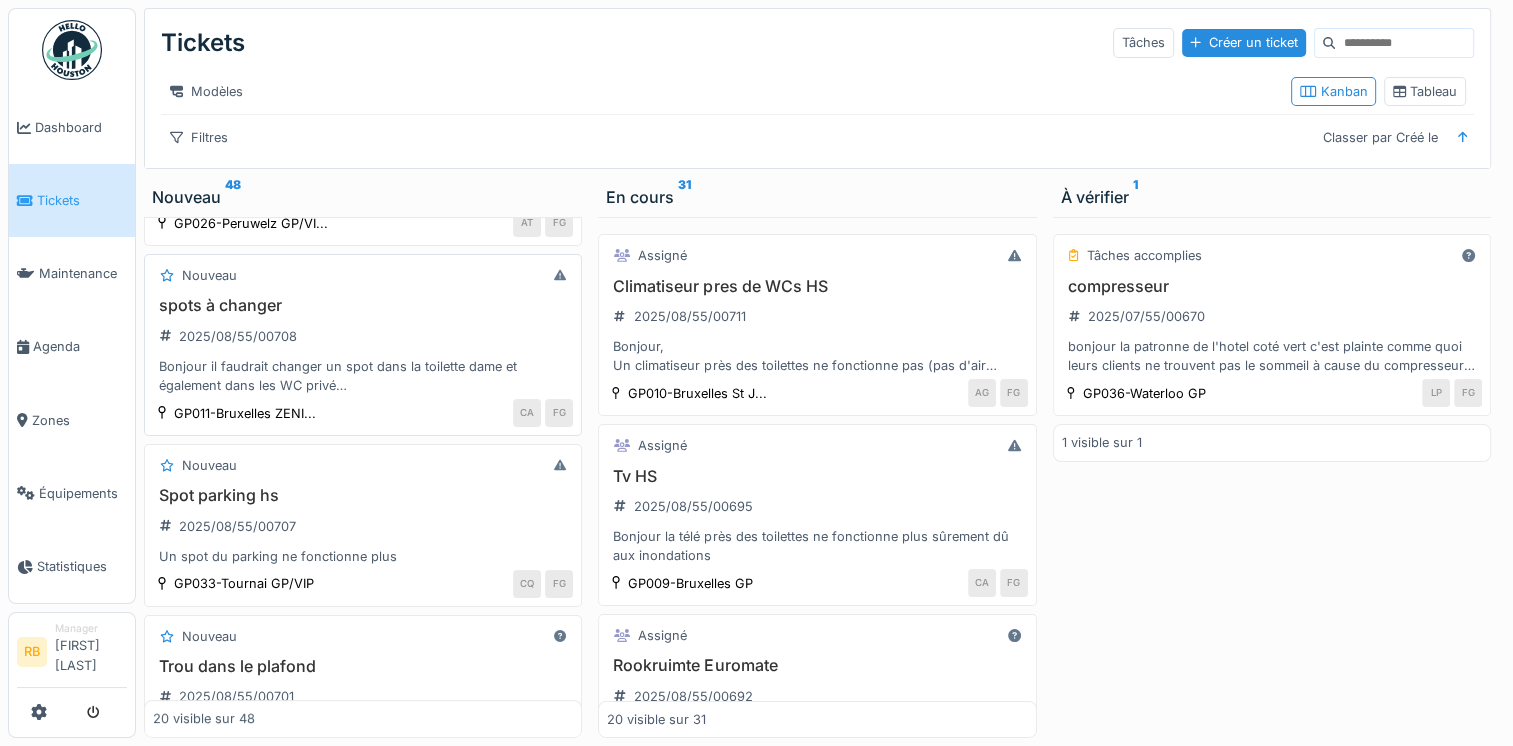 click on "Nouveau" at bounding box center [363, 275] 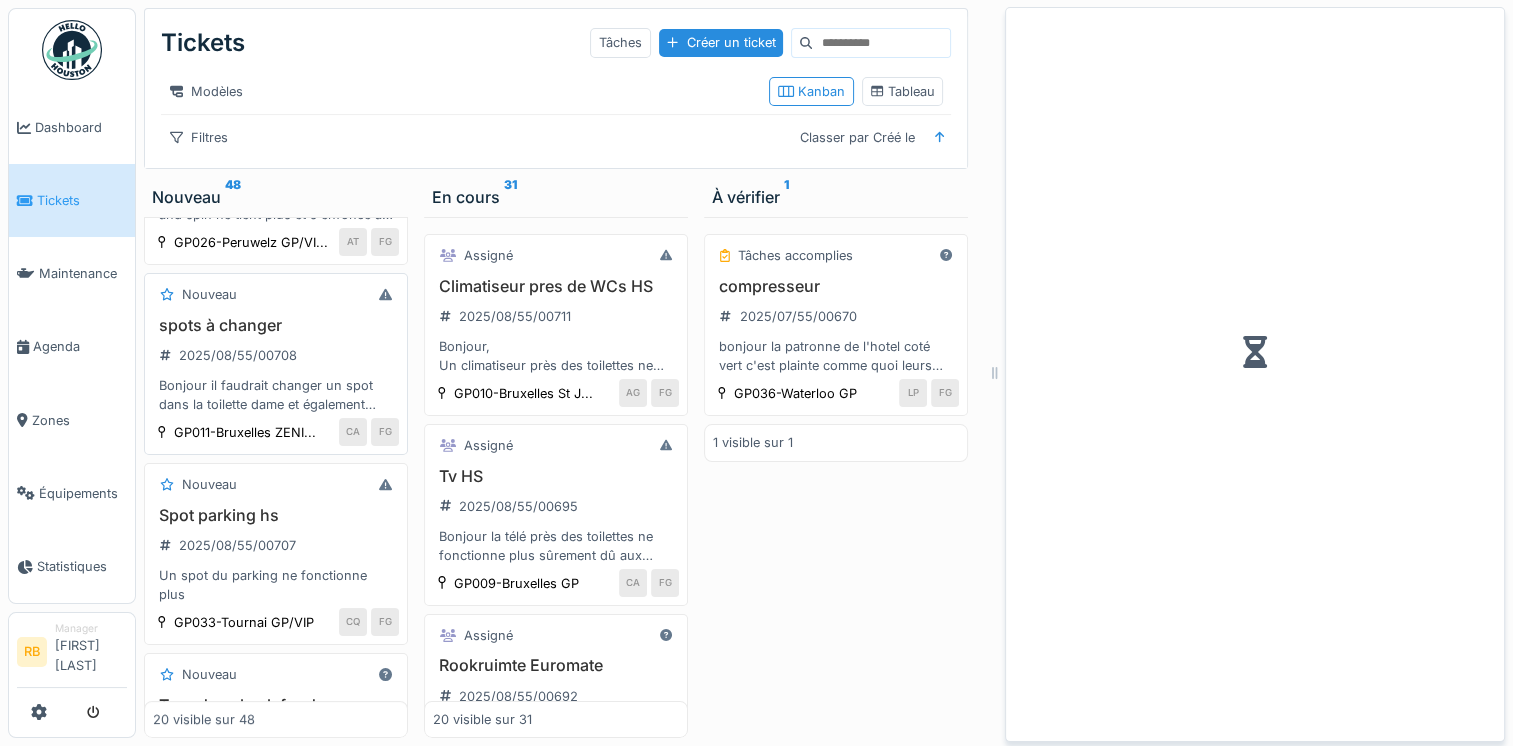 scroll, scrollTop: 427, scrollLeft: 0, axis: vertical 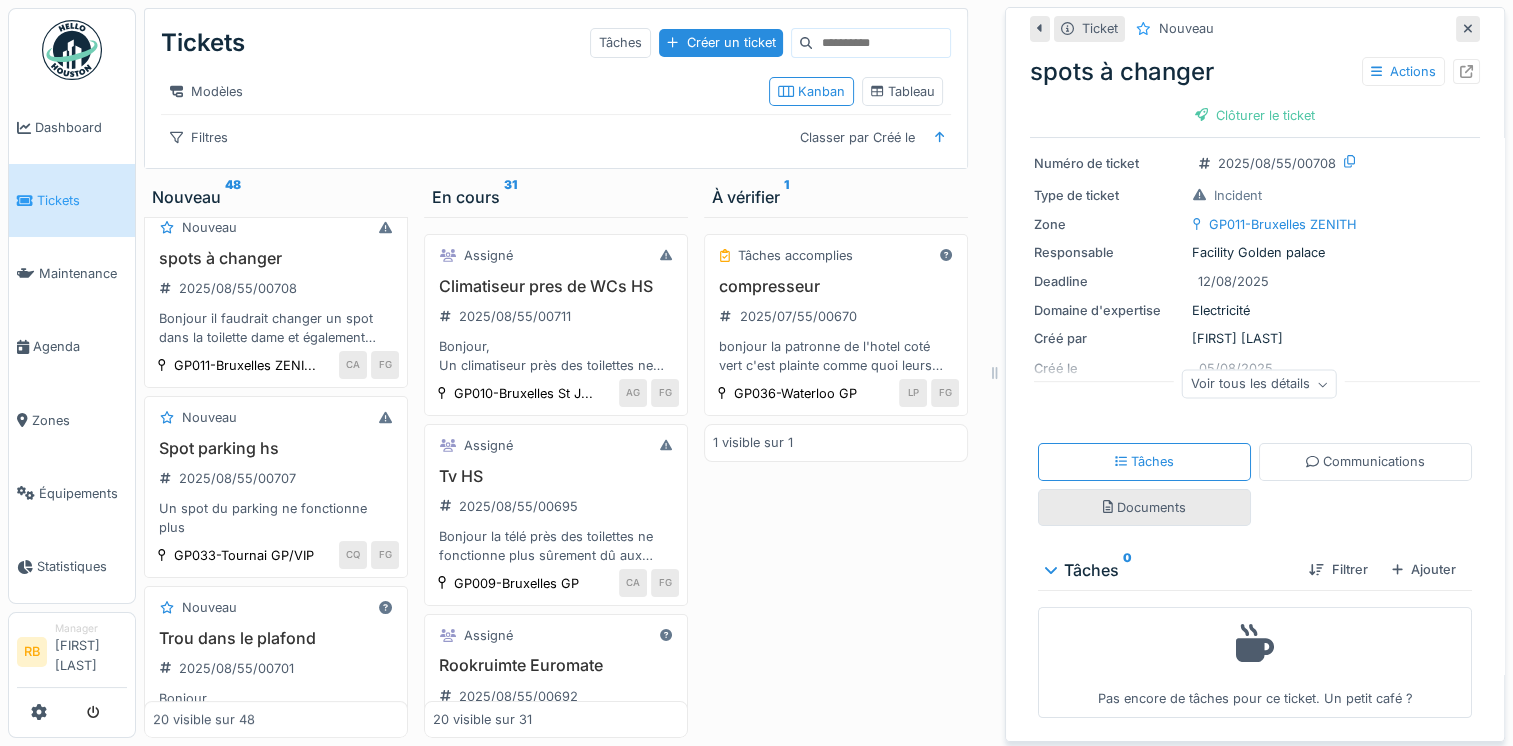 click on "Documents" at bounding box center (1144, 507) 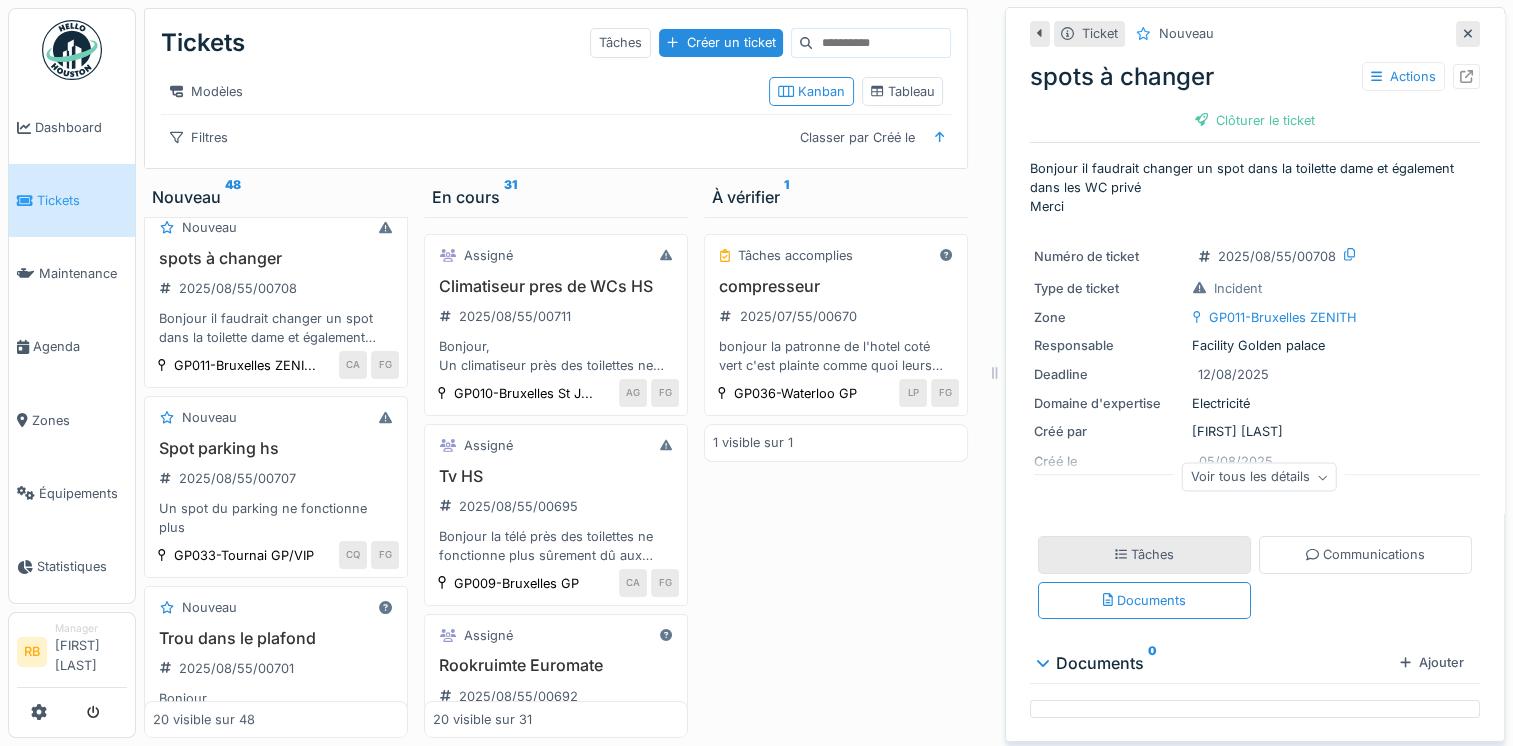 click on "Tâches" at bounding box center (1144, 554) 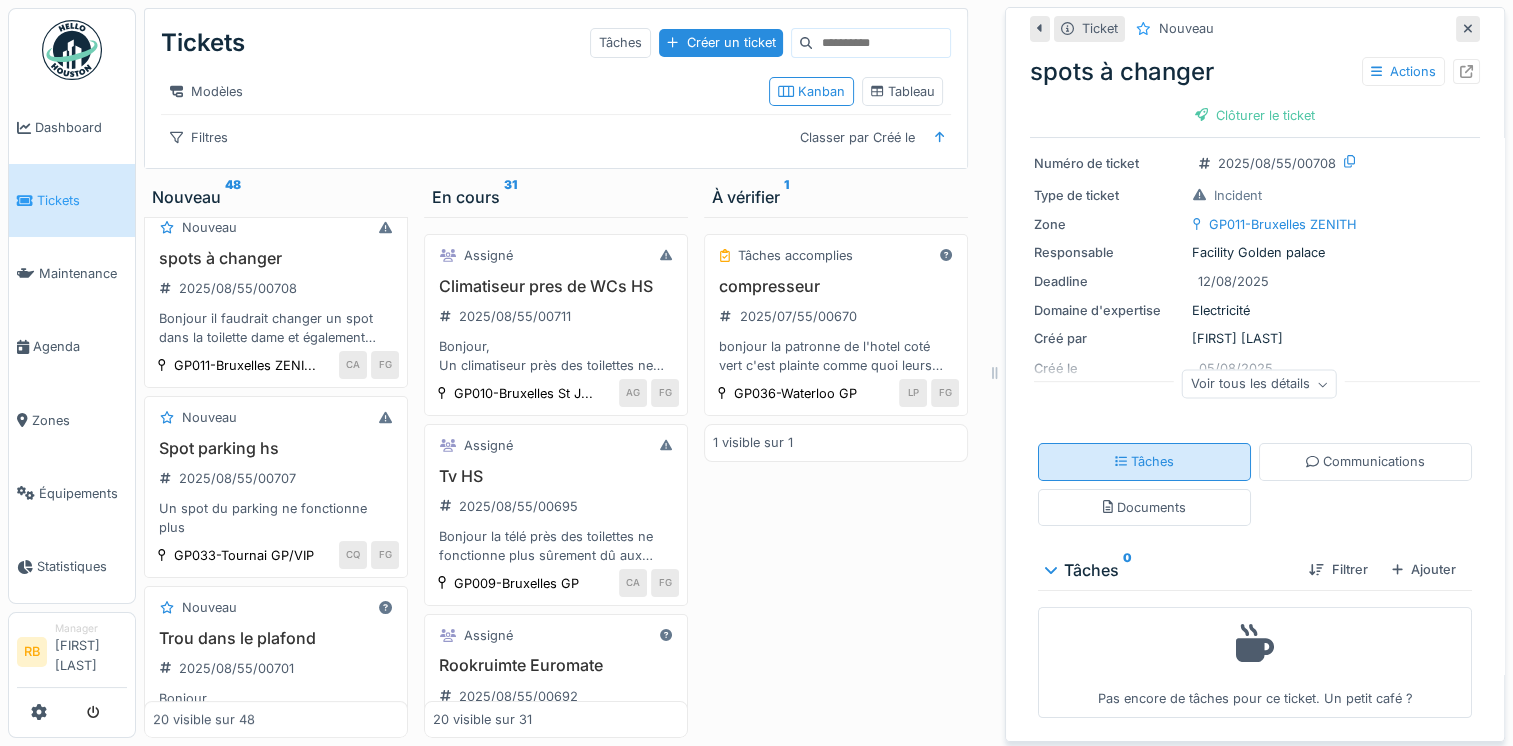 scroll, scrollTop: 0, scrollLeft: 0, axis: both 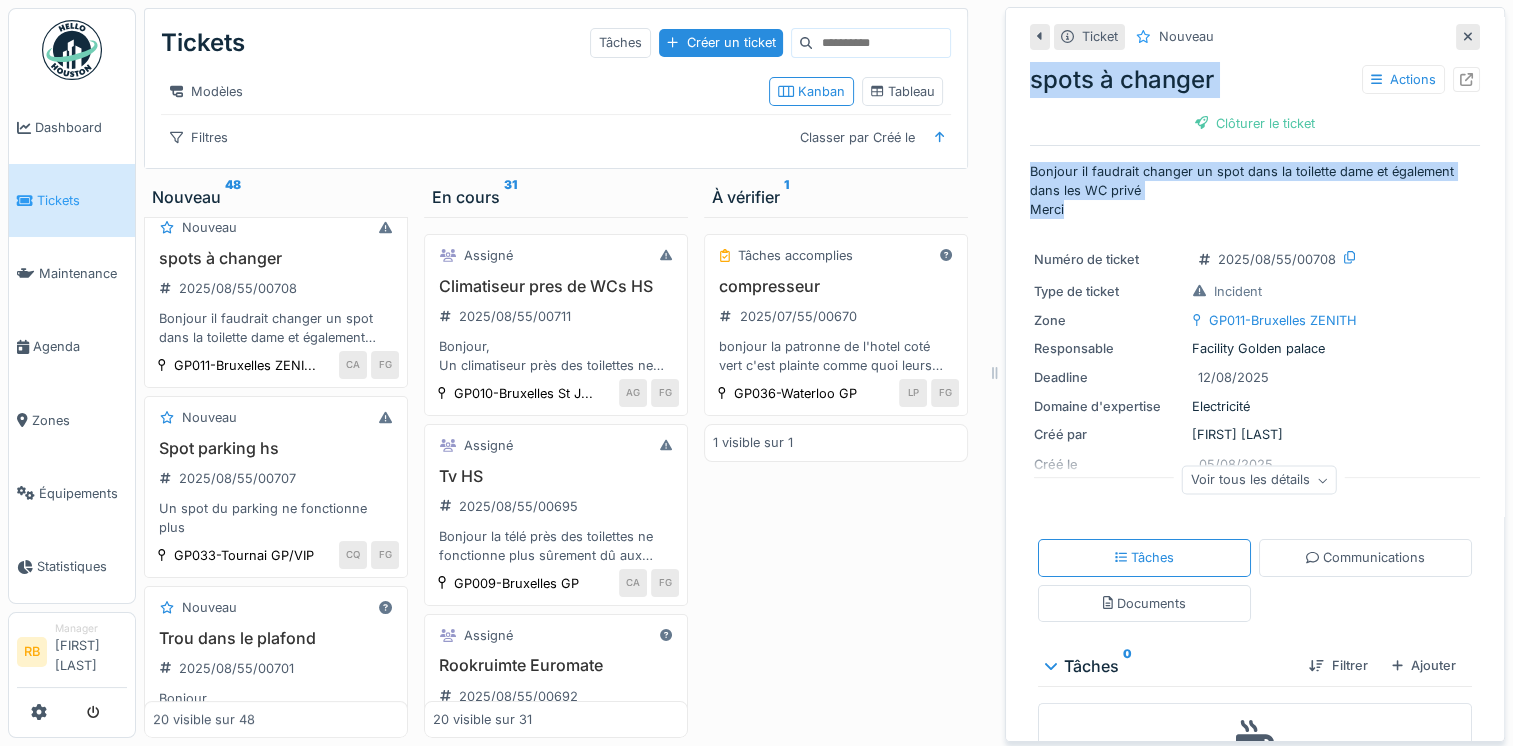 drag, startPoint x: 1054, startPoint y: 190, endPoint x: 986, endPoint y: 50, distance: 155.64061 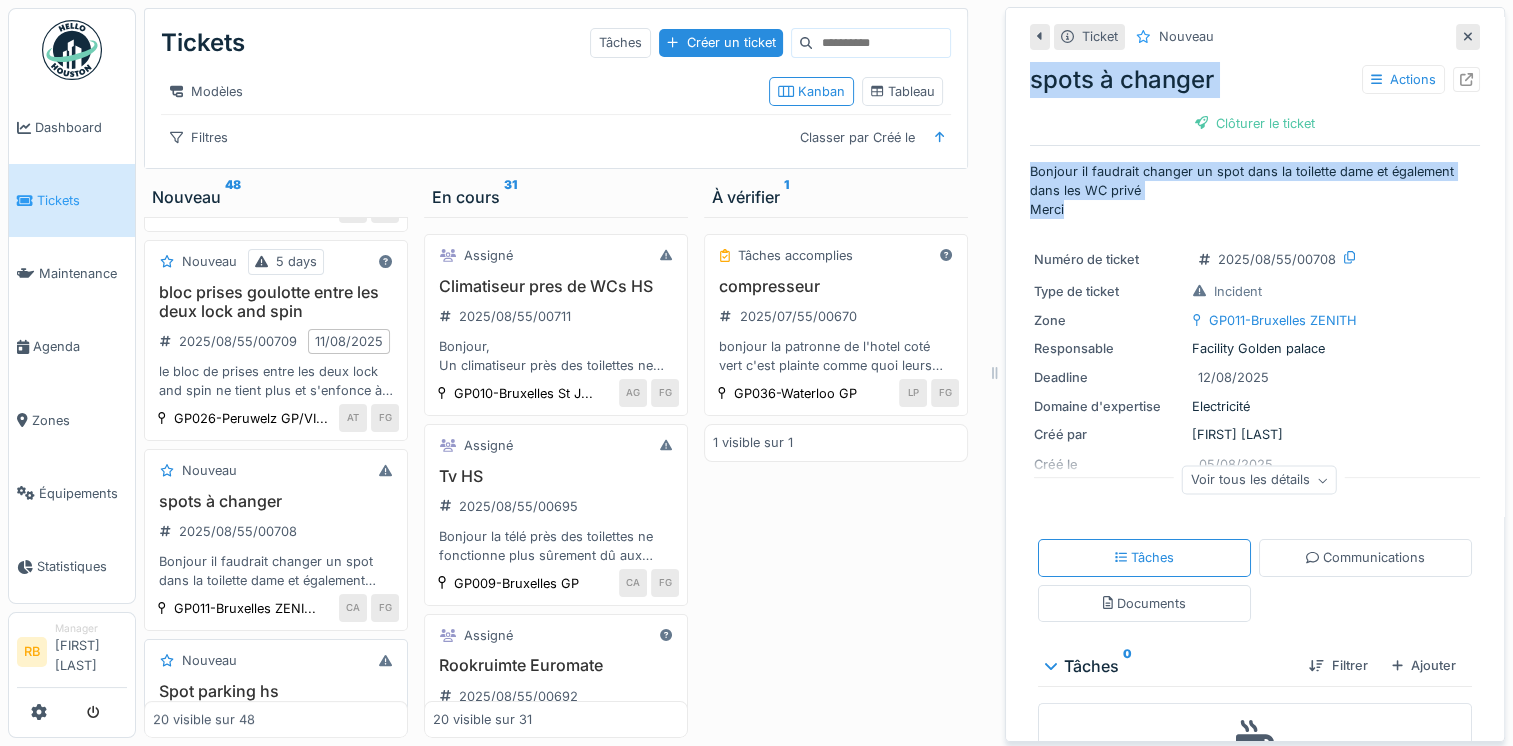 scroll, scrollTop: 180, scrollLeft: 0, axis: vertical 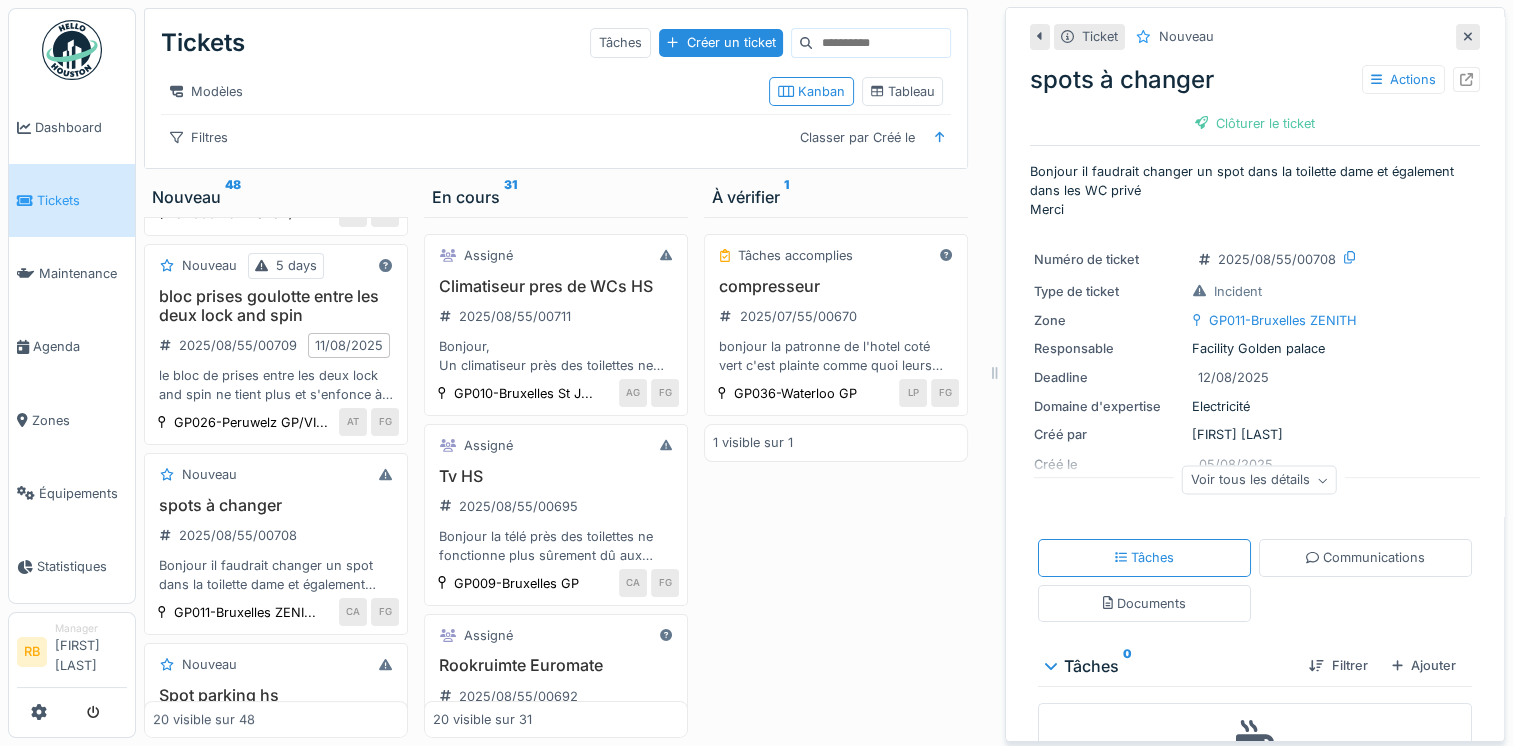 click on "Numéro de ticket 2025/08/55/00708 Type de ticket Incident Zone GP011-Bruxelles ZENITH Responsable Facility Golden palace Deadline 12/08/2025 Domaine d'expertise Electricité Créé par Cédric Alvarez Créé le  05/08/2025 Demandé par CA Assigné à Voir tous les détails" at bounding box center [1255, 375] 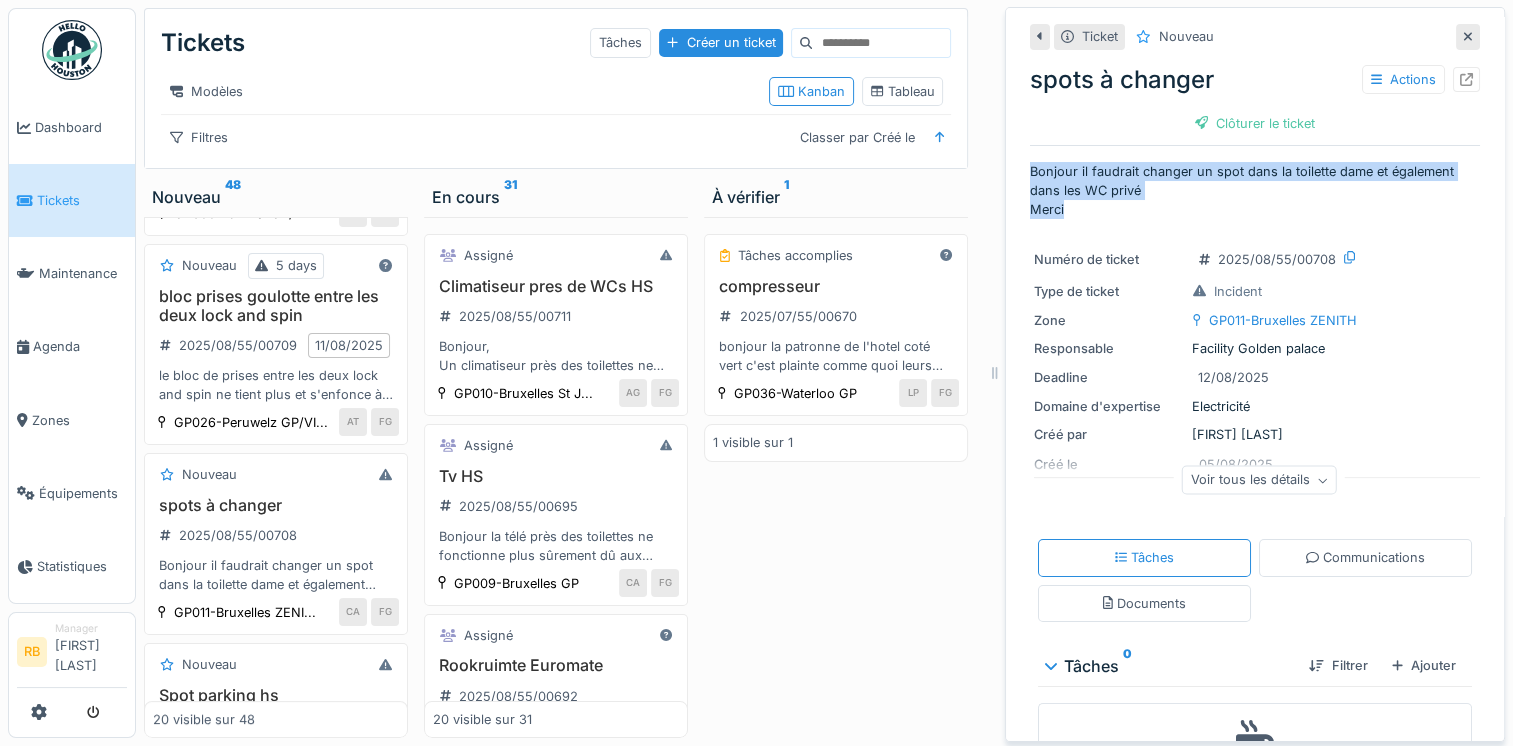 drag, startPoint x: 1058, startPoint y: 199, endPoint x: 1000, endPoint y: 136, distance: 85.632935 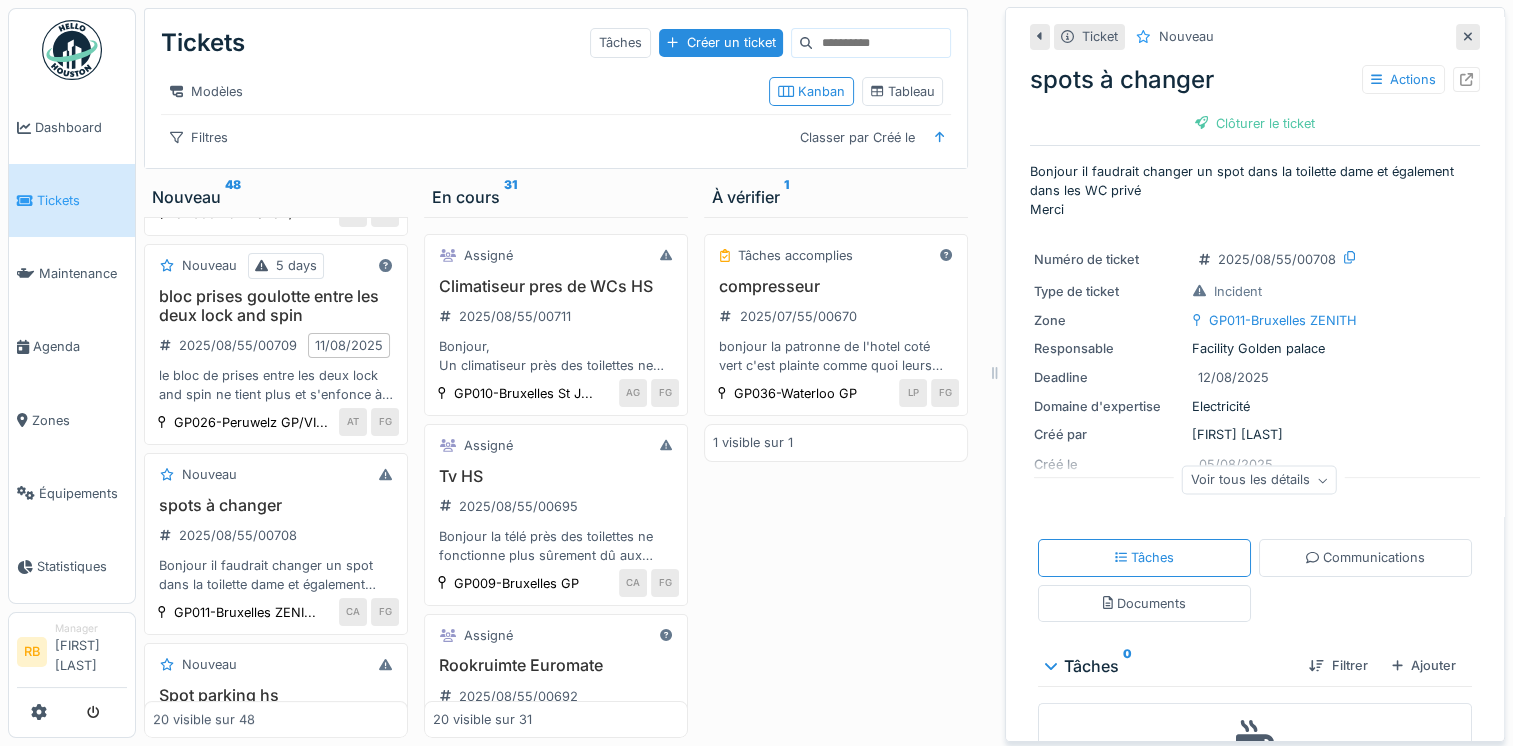 drag, startPoint x: 1000, startPoint y: 136, endPoint x: 1063, endPoint y: 234, distance: 116.50322 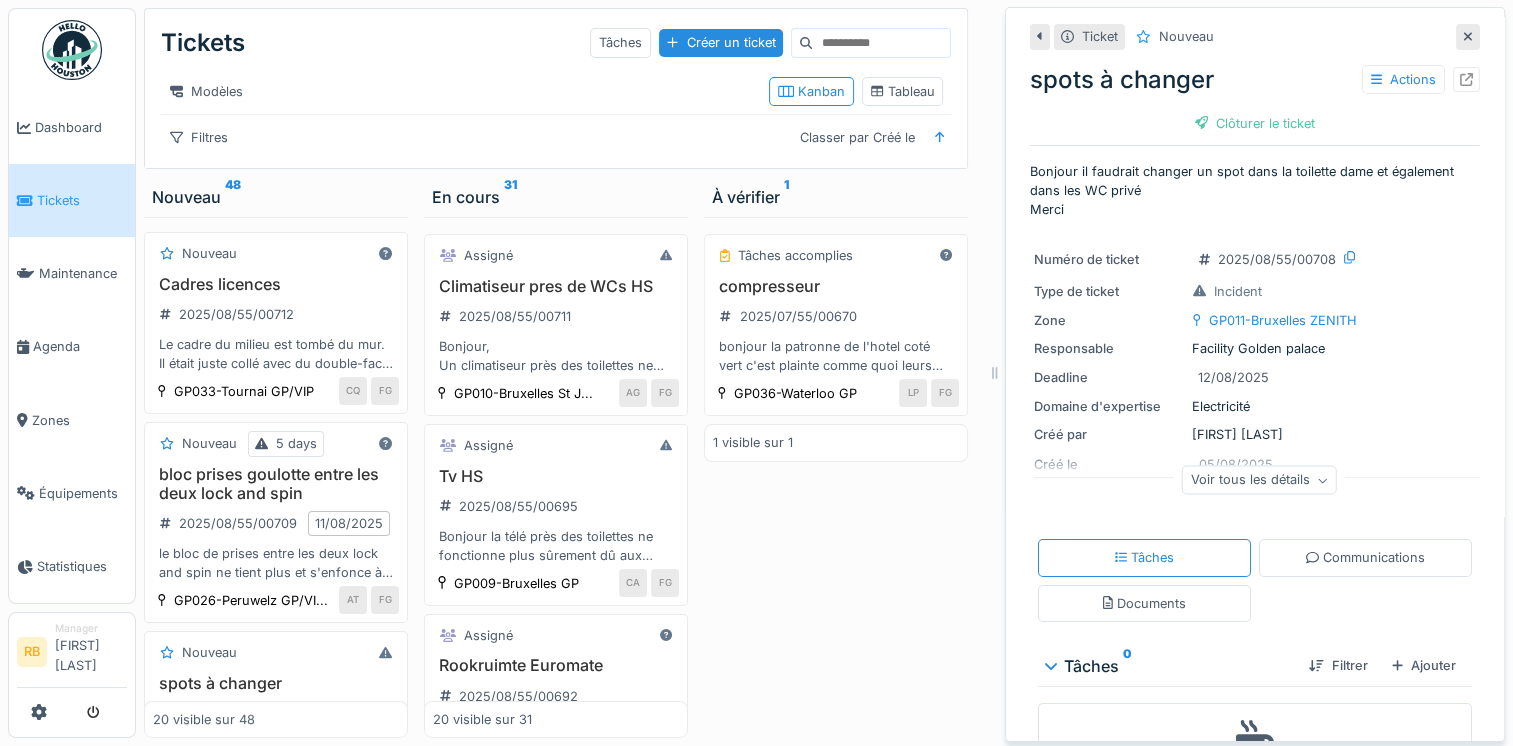 scroll, scrollTop: 0, scrollLeft: 0, axis: both 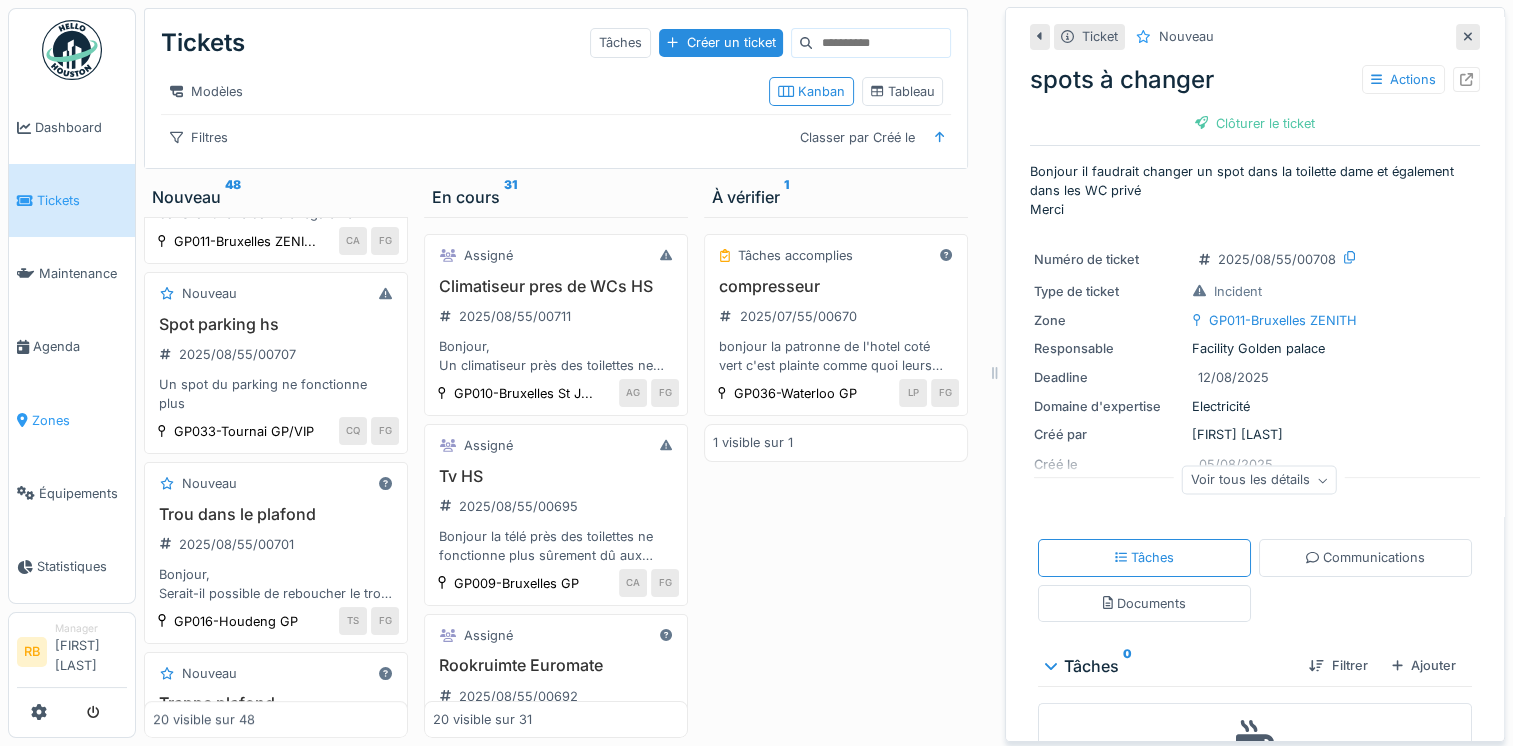 click on "Zones" at bounding box center [79, 420] 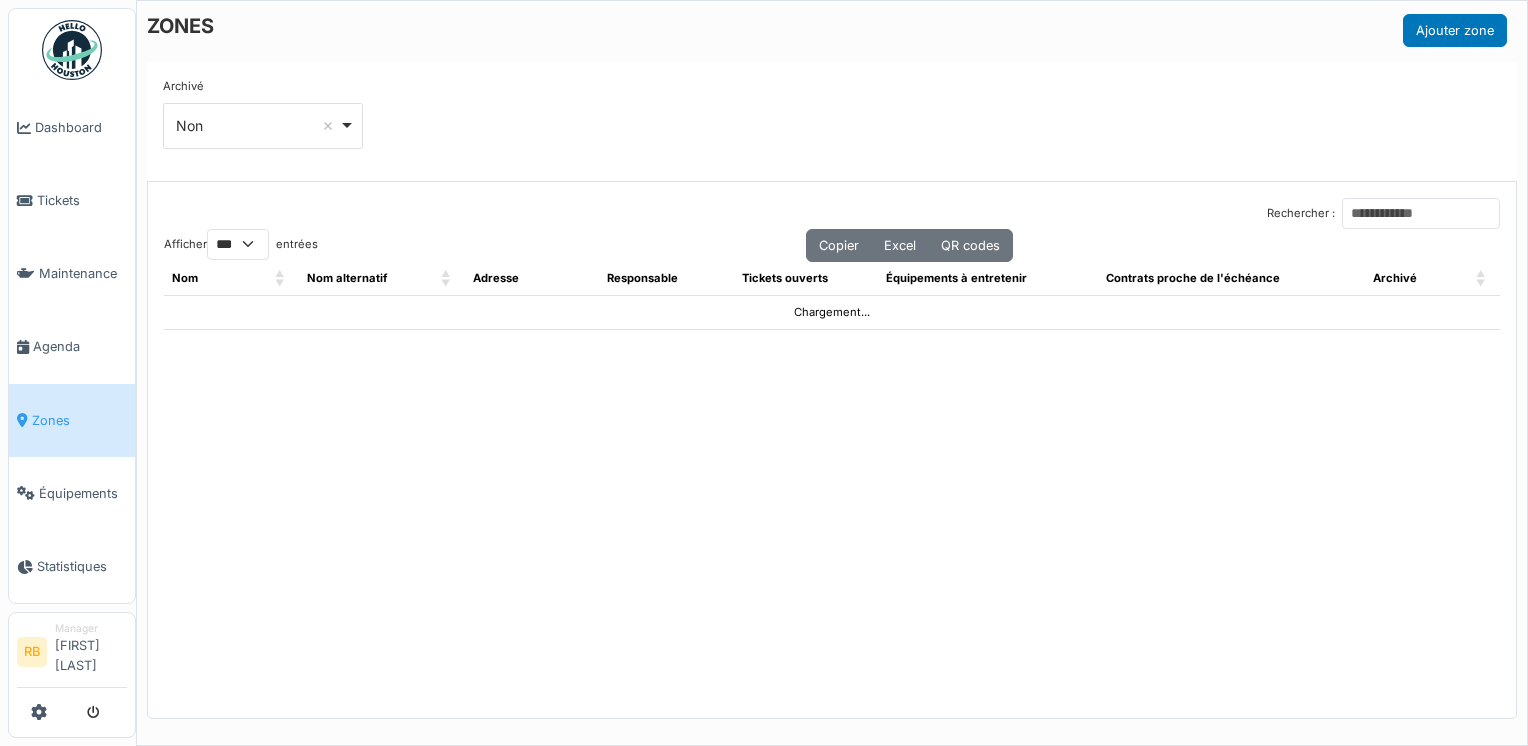 select on "***" 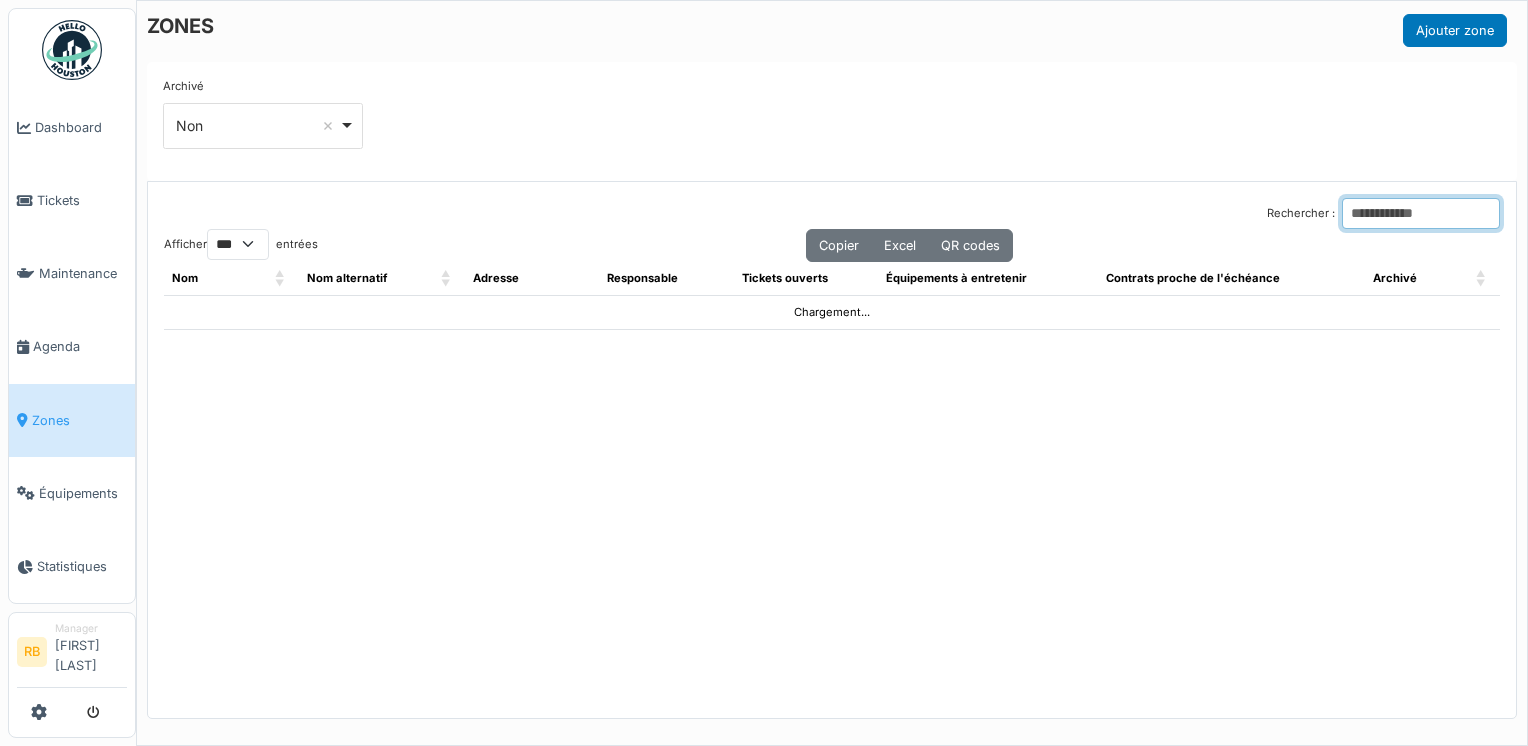 click on "Rechercher :" at bounding box center (1421, 213) 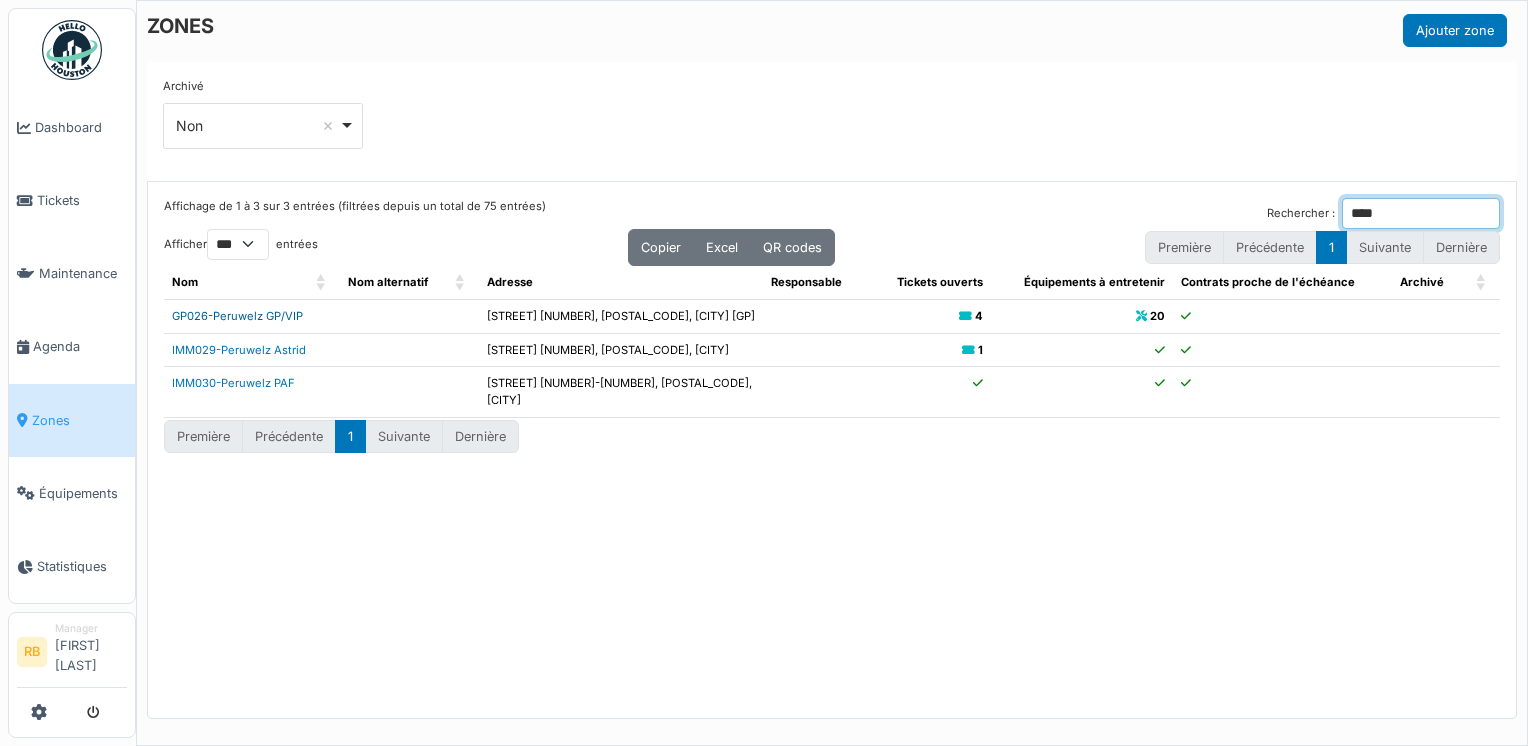 type on "****" 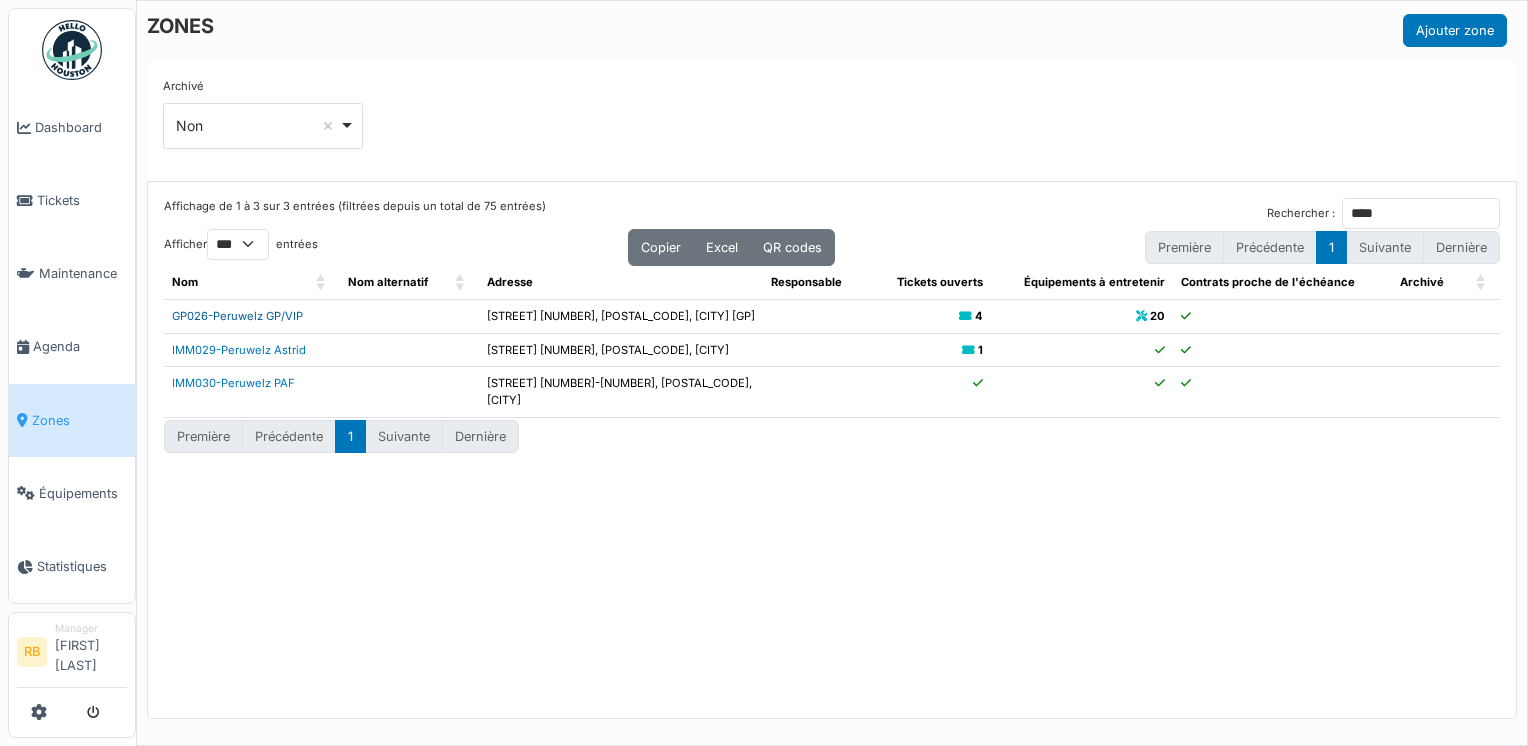 click on "GP026-Peruwelz GP/VIP" at bounding box center (237, 316) 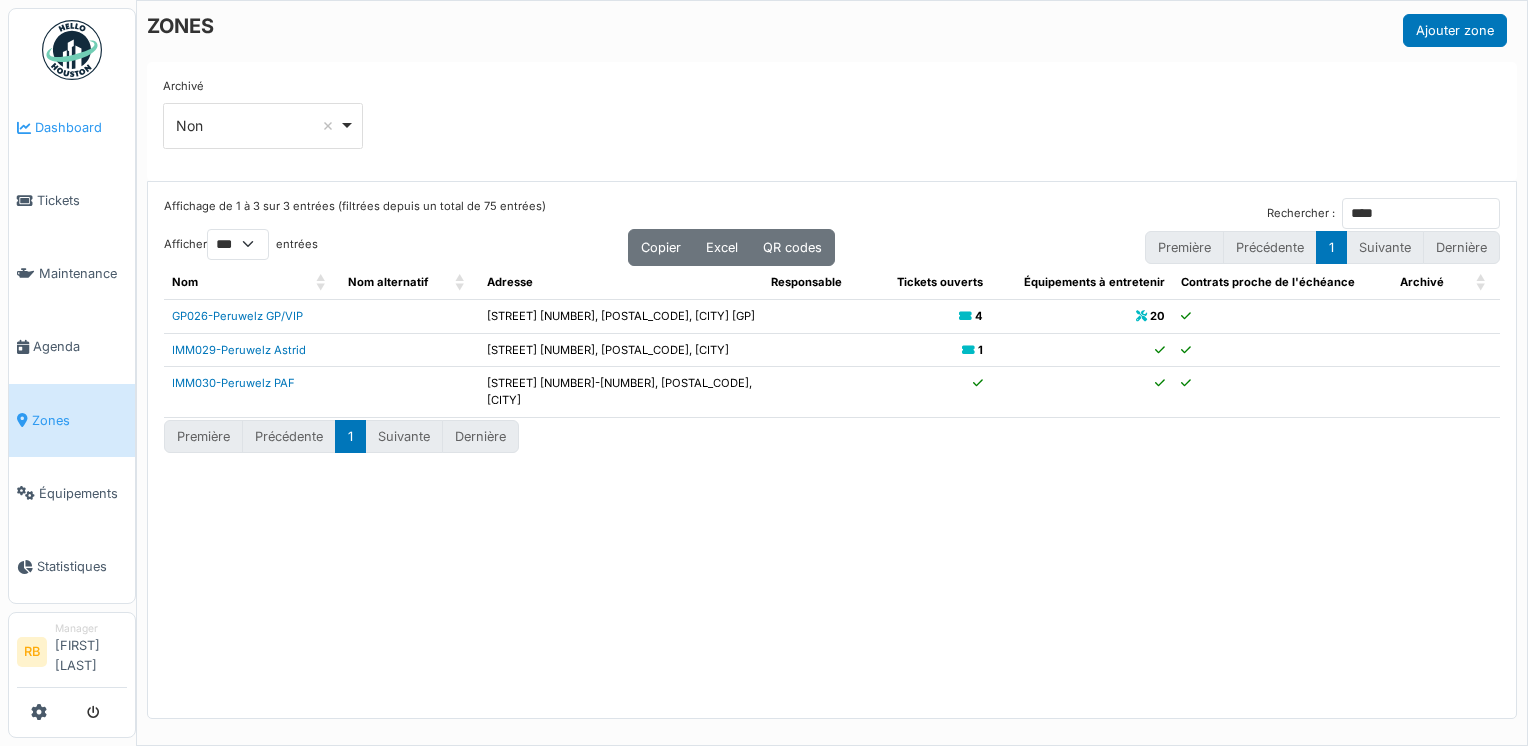 click on "Dashboard" at bounding box center (81, 127) 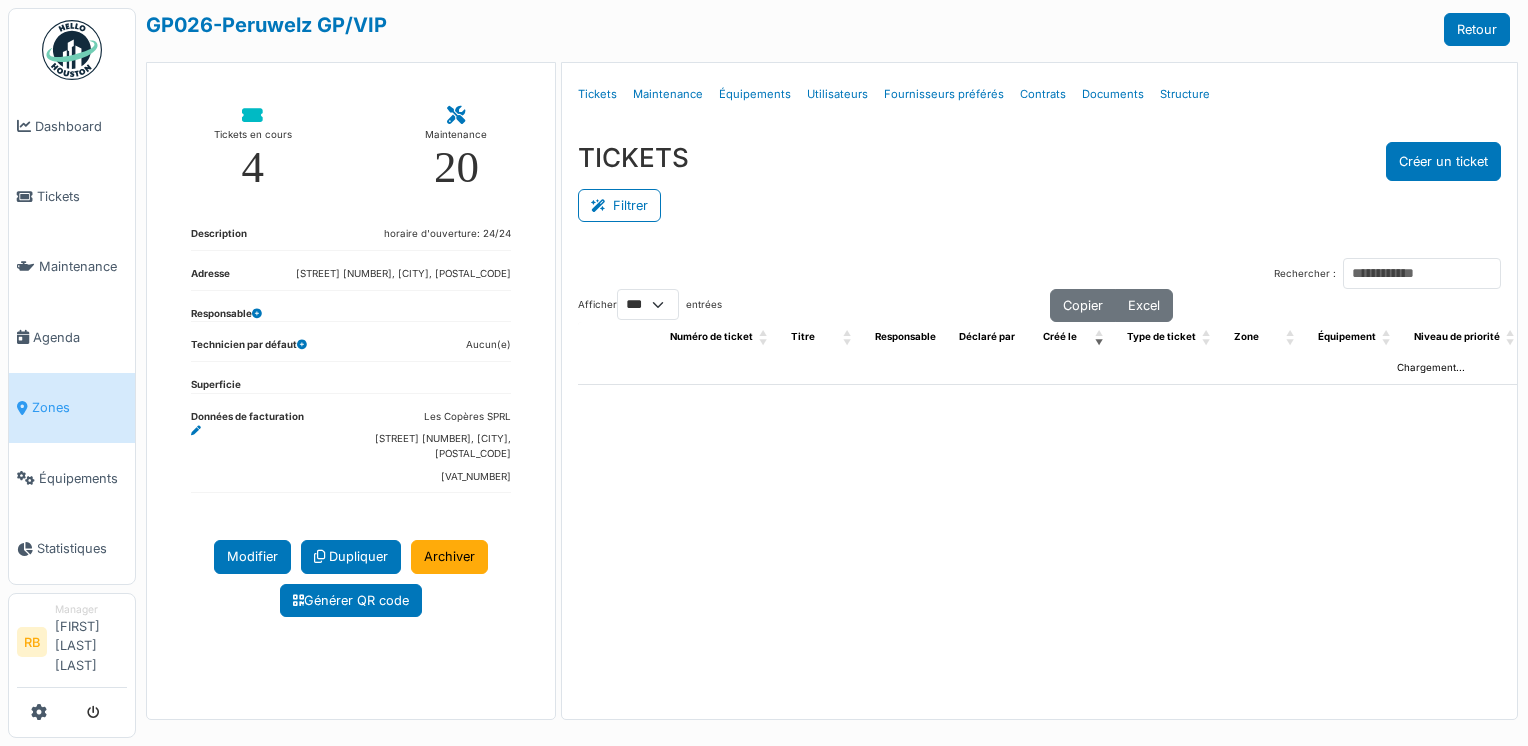 select on "***" 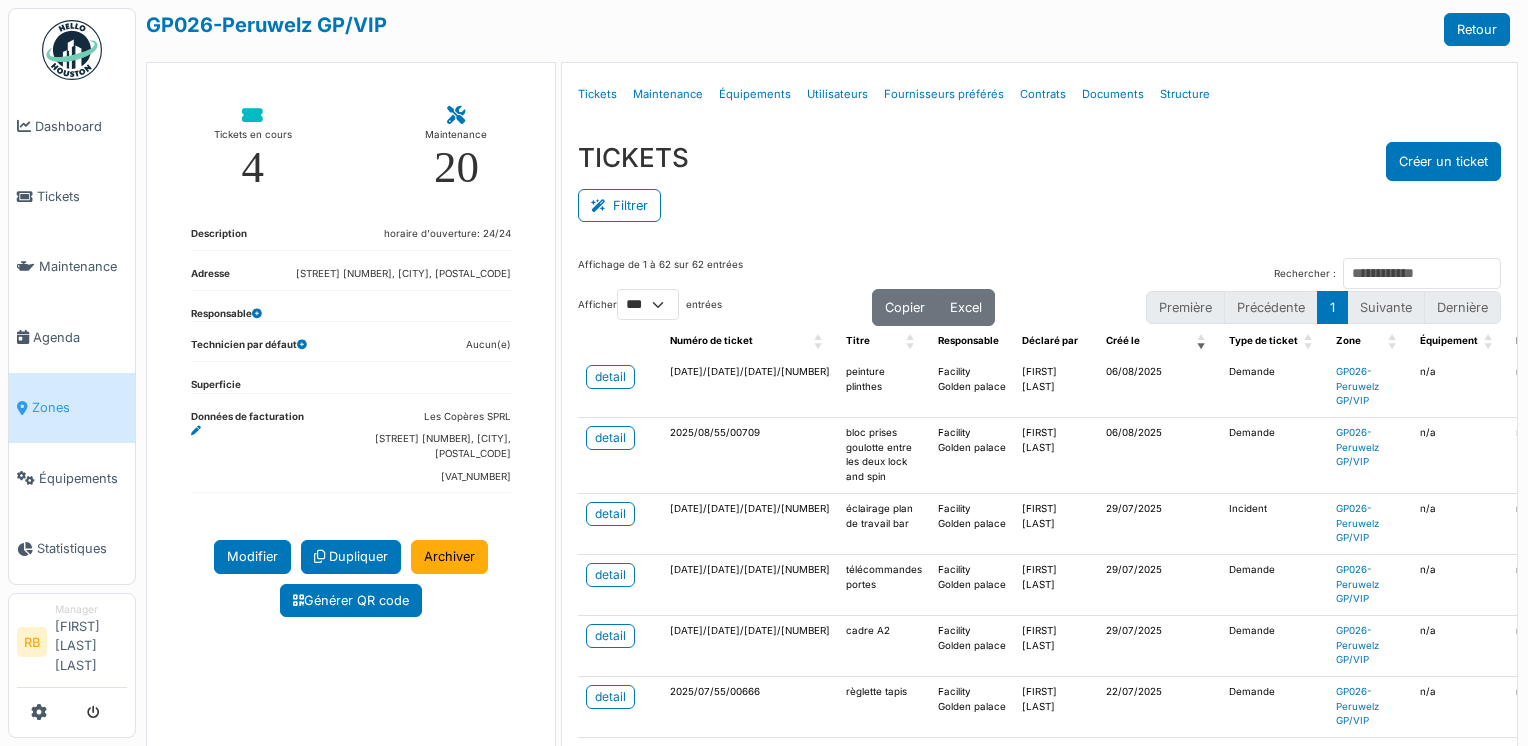 click on "TICKETS
Créer un ticket" at bounding box center [1040, 161] 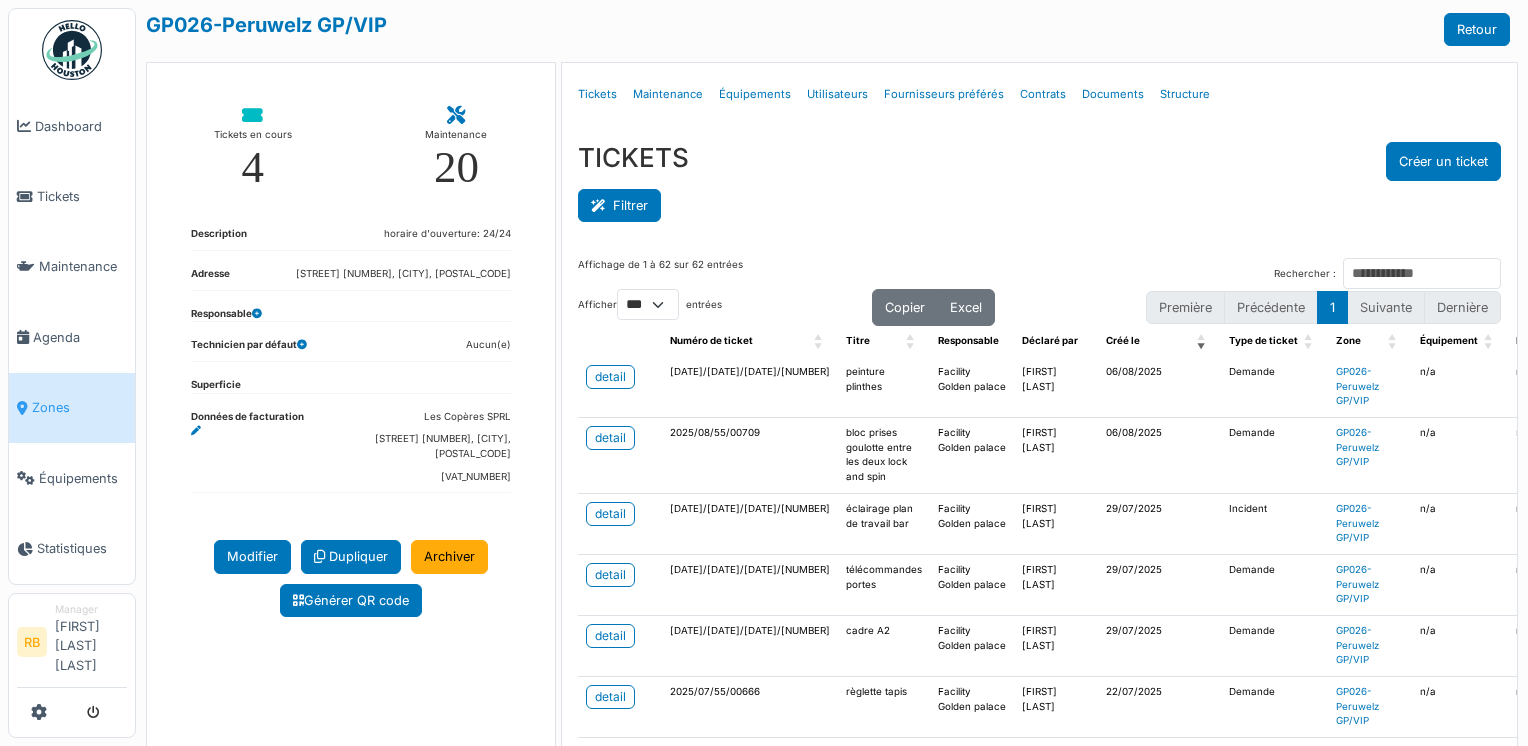 click on "Filtrer" at bounding box center [619, 205] 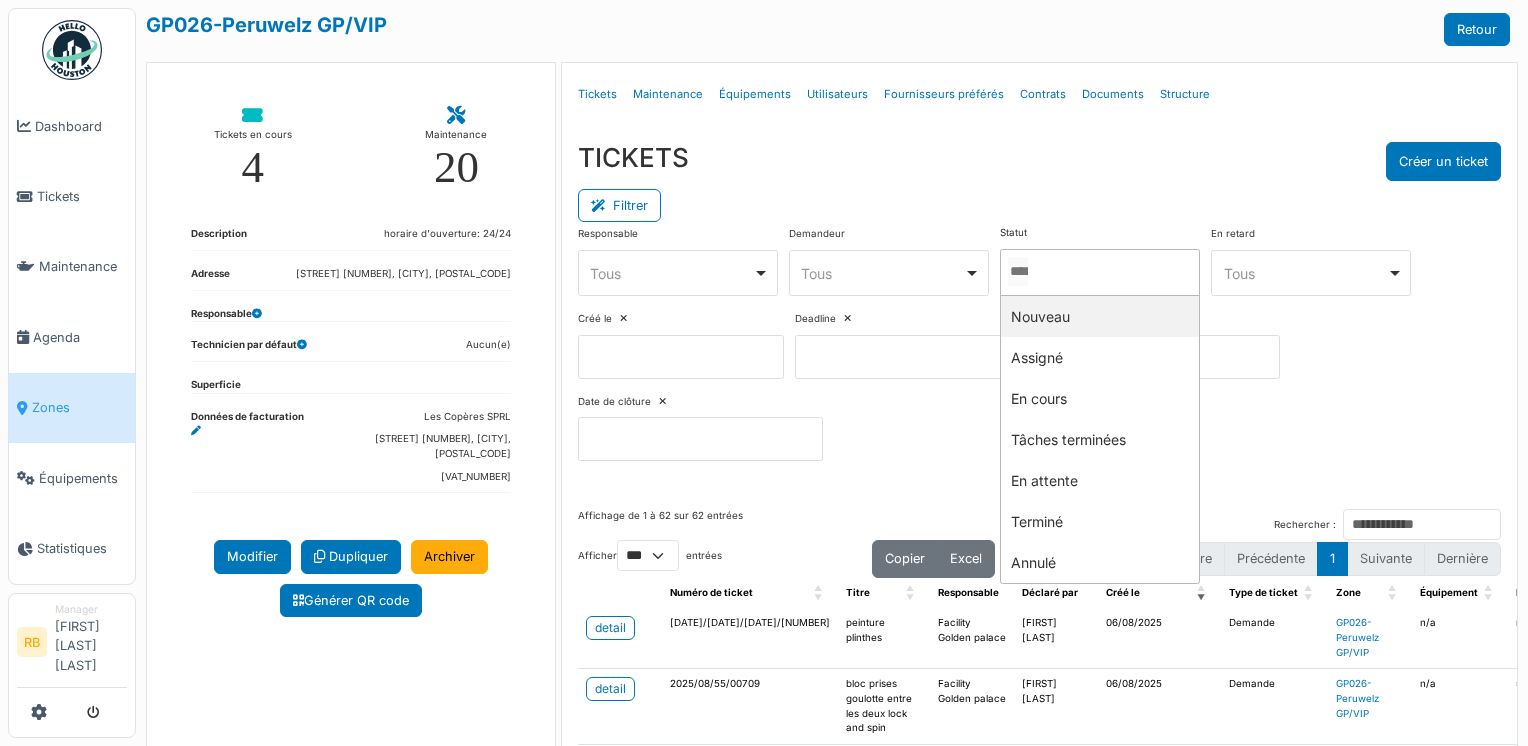 click at bounding box center [1018, 271] 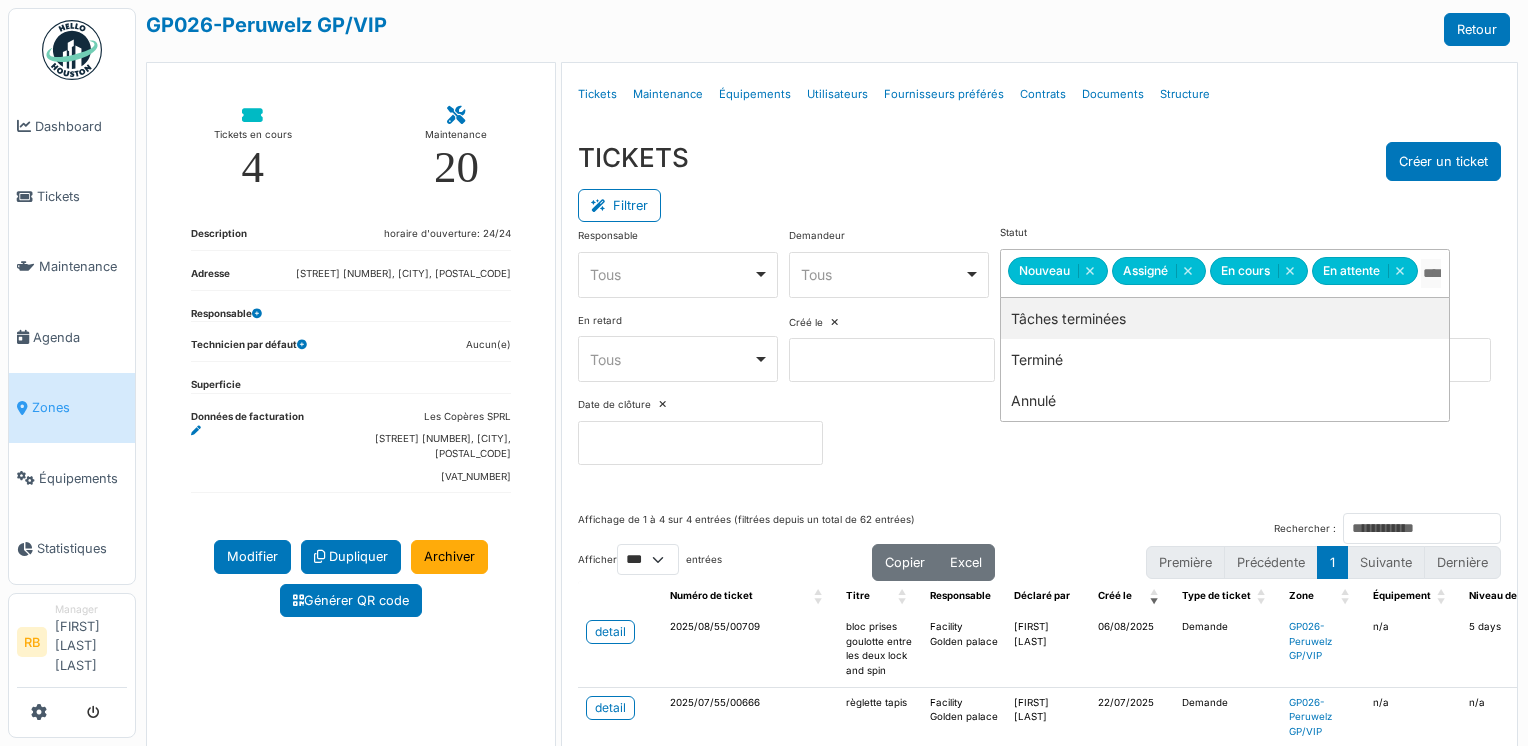 click on "Filtrer" at bounding box center (1040, 203) 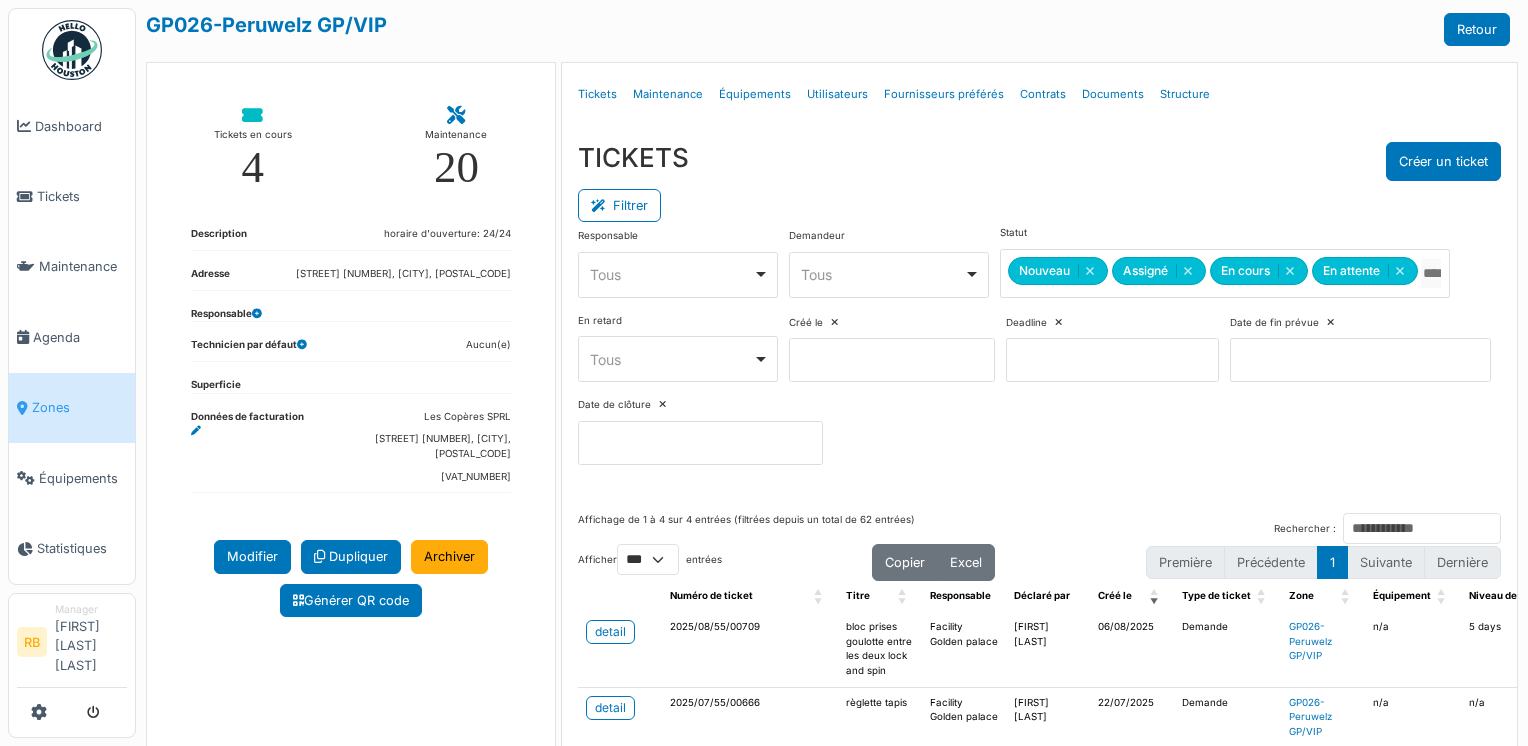 scroll, scrollTop: 217, scrollLeft: 0, axis: vertical 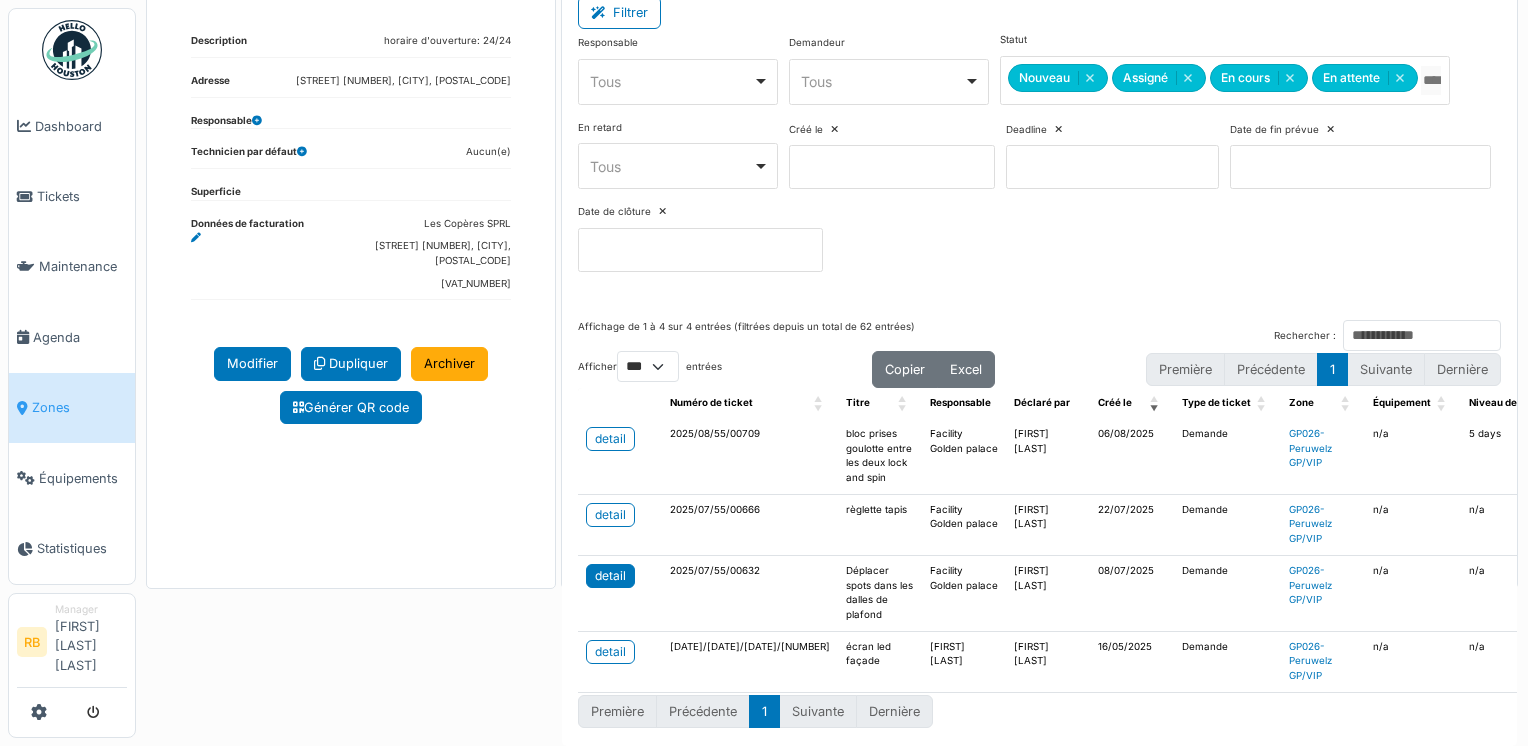 click on "detail" at bounding box center (610, 576) 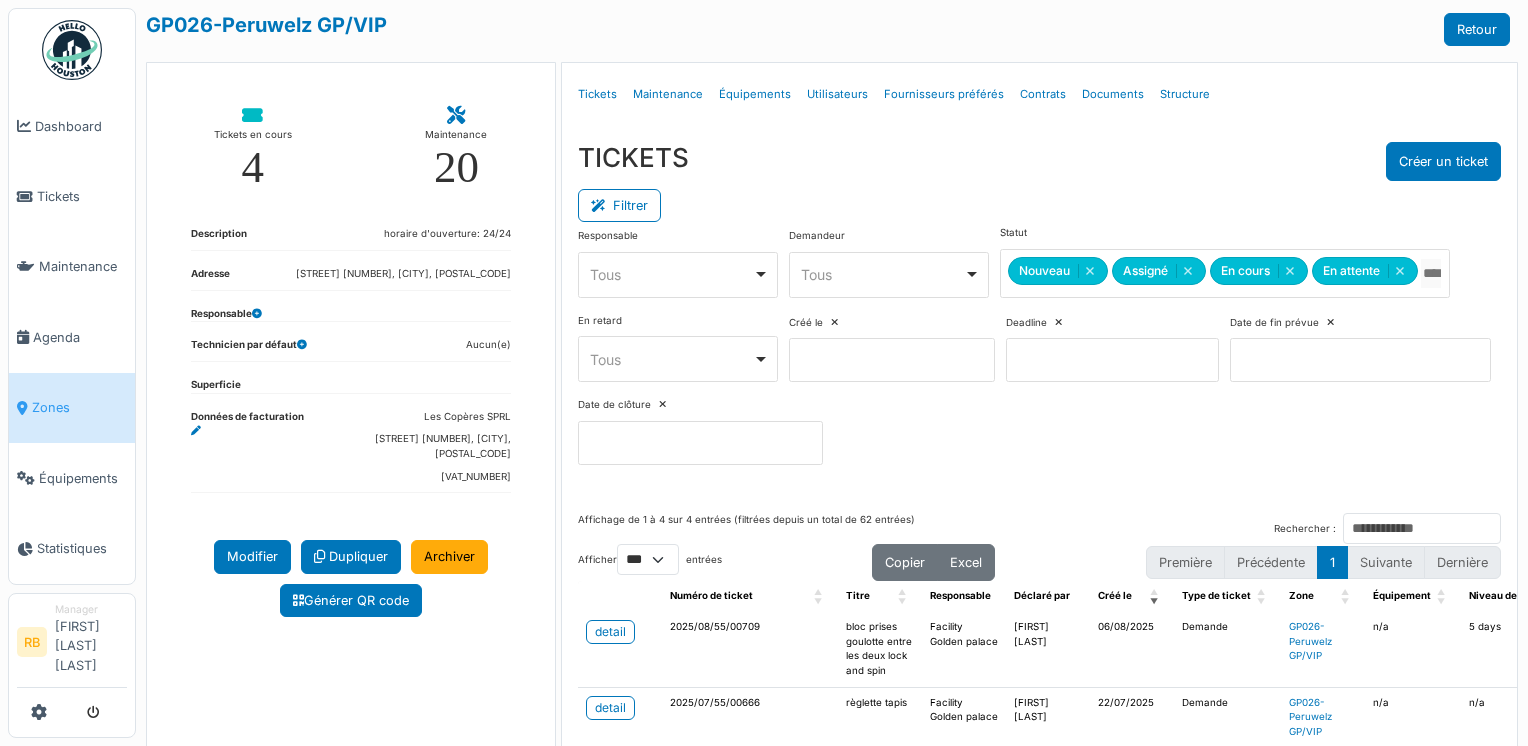 scroll, scrollTop: 0, scrollLeft: 0, axis: both 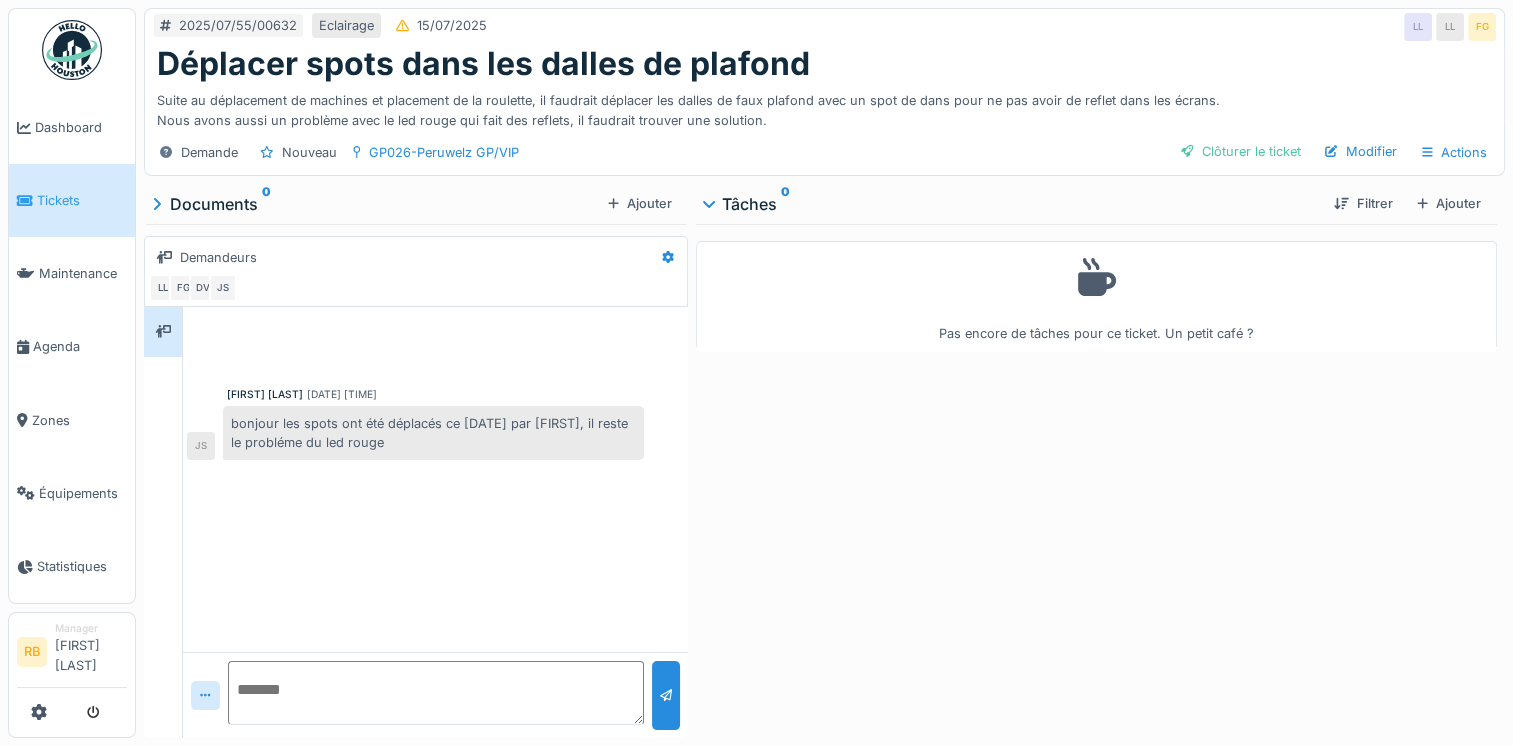 click on "Documents 0" at bounding box center [376, 204] 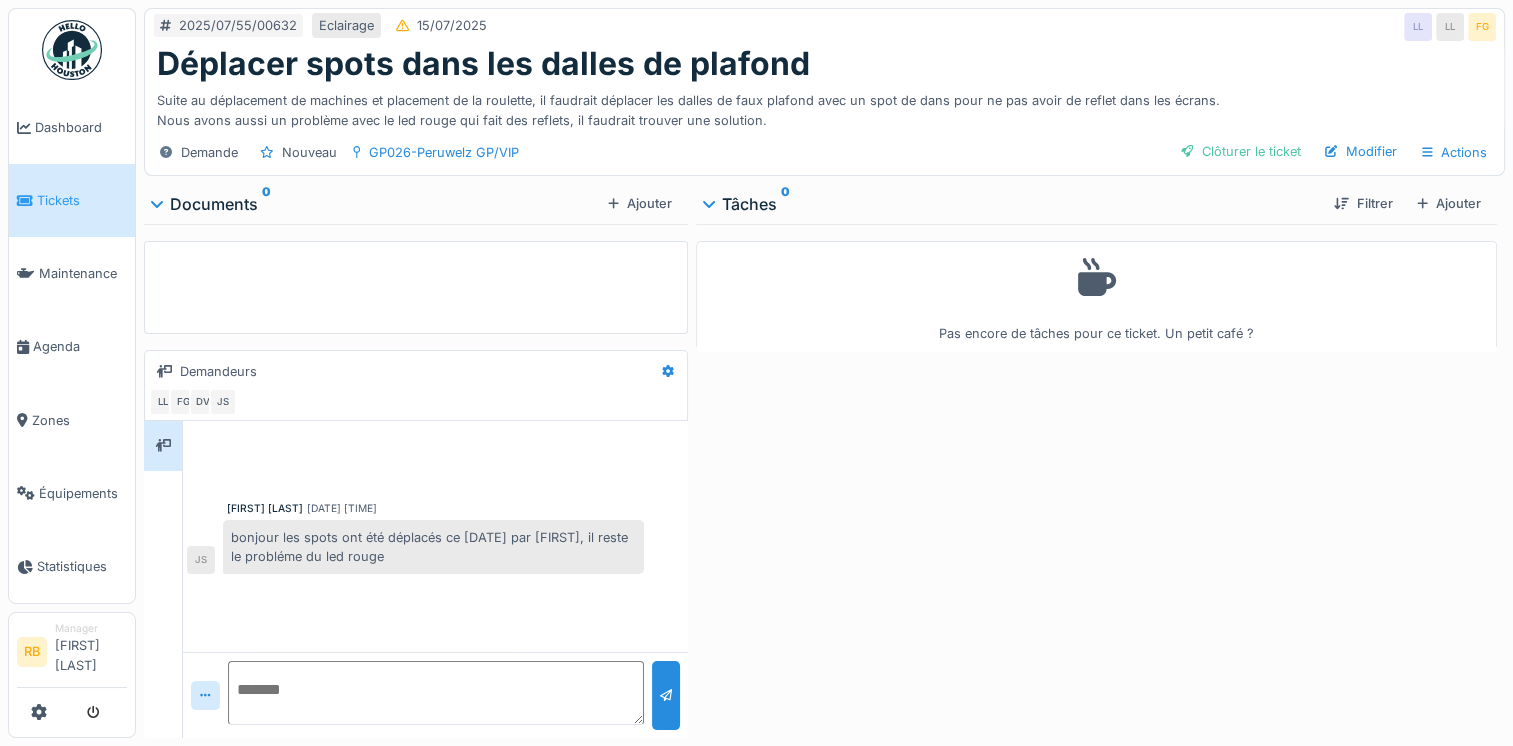 click on "Suite au déplacement de machines et placement de la roulette, il faudrait déplacer les dalles de faux plafond avec un spot de dans pour ne pas avoir de reflet dans les écrans.
Nous avons aussi un problème avec le led rouge qui fait des reflets, il faudrait trouver une solution." at bounding box center (824, 106) 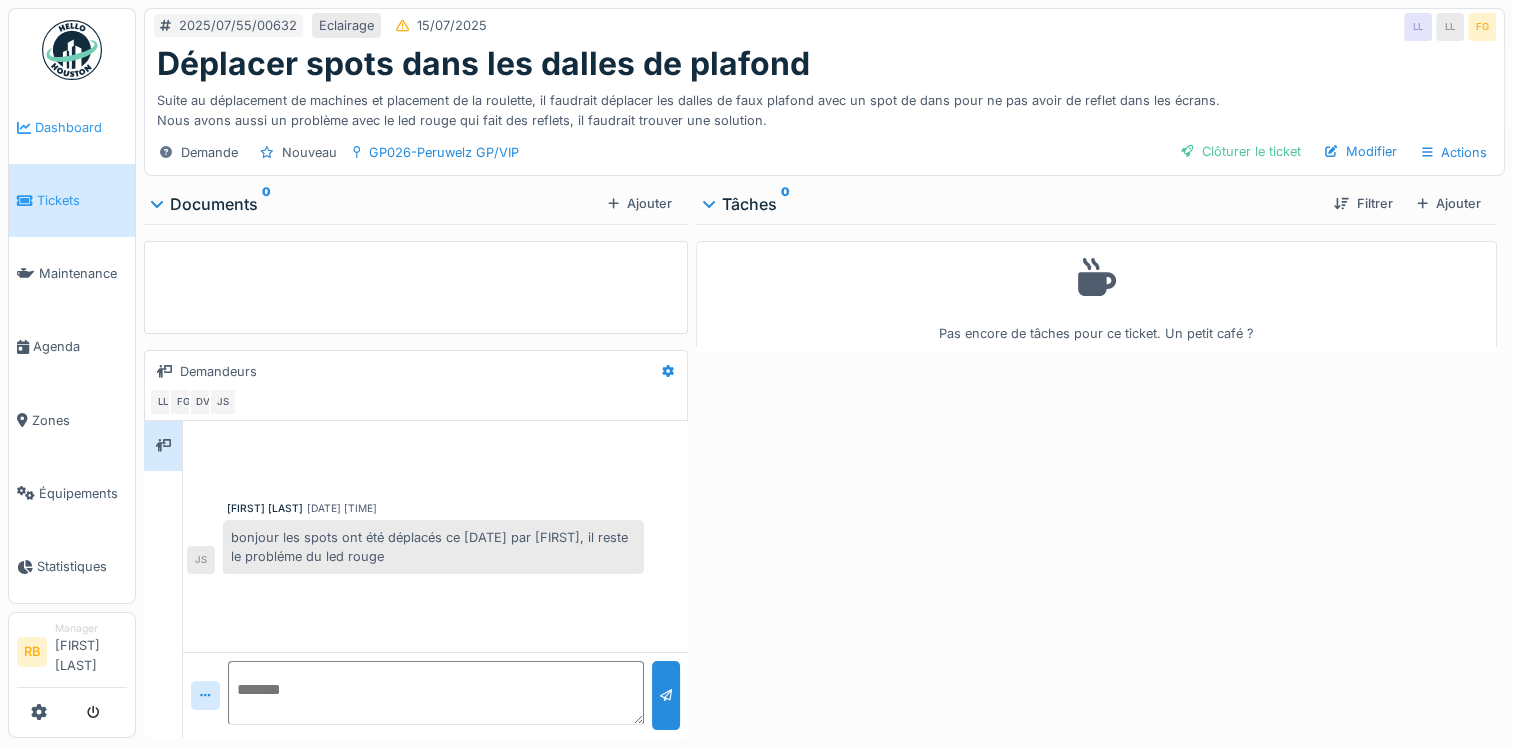 click on "Dashboard" at bounding box center (81, 127) 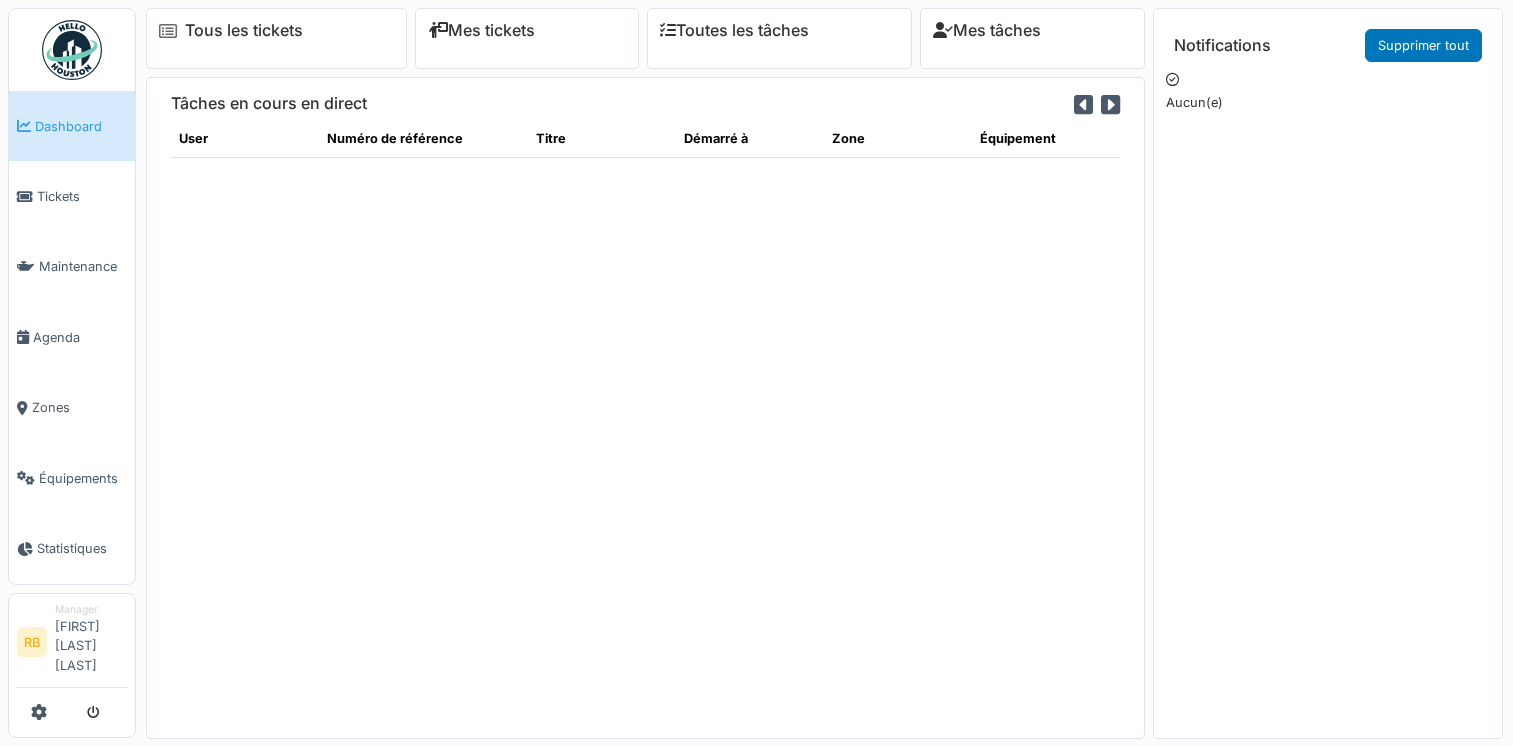 scroll, scrollTop: 0, scrollLeft: 0, axis: both 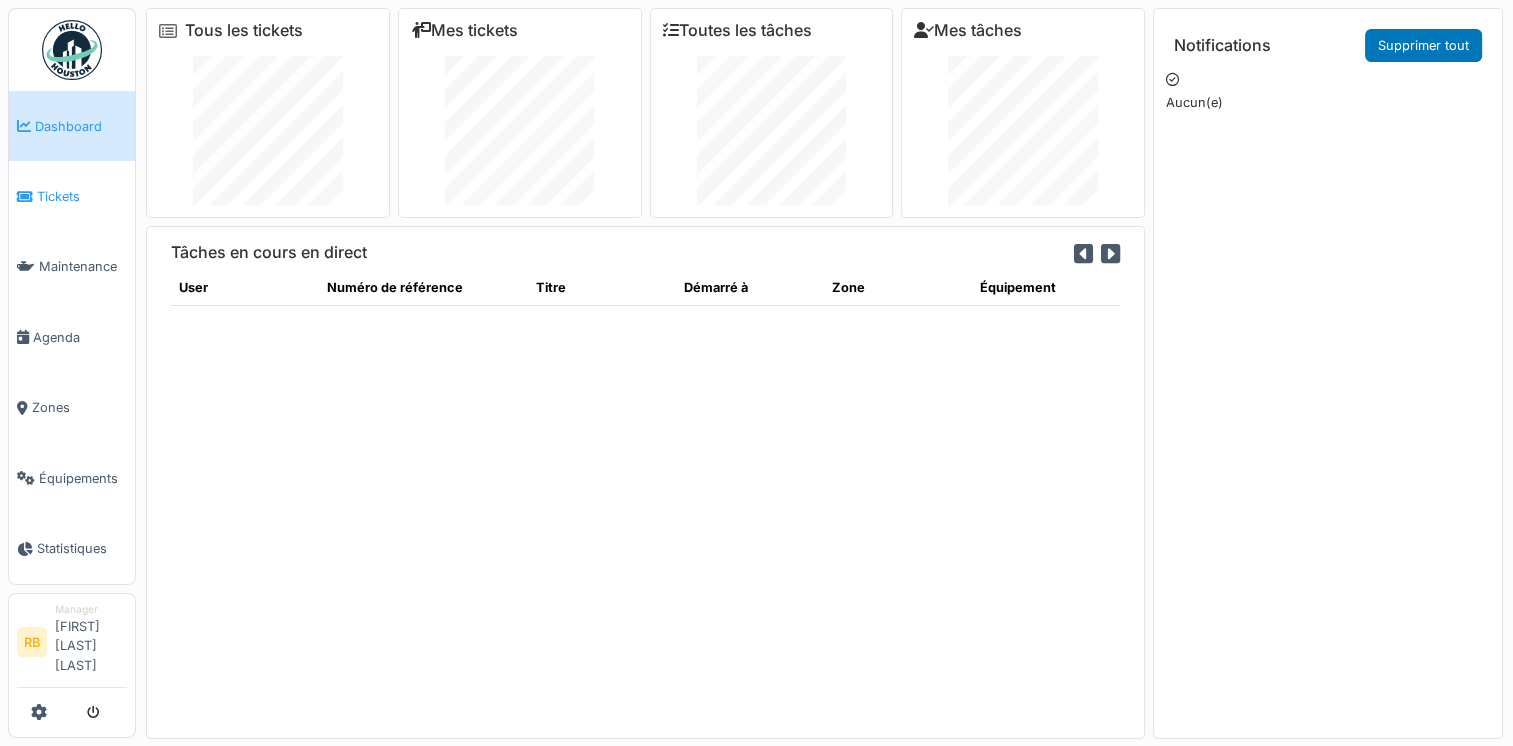 click on "Tickets" at bounding box center [72, 196] 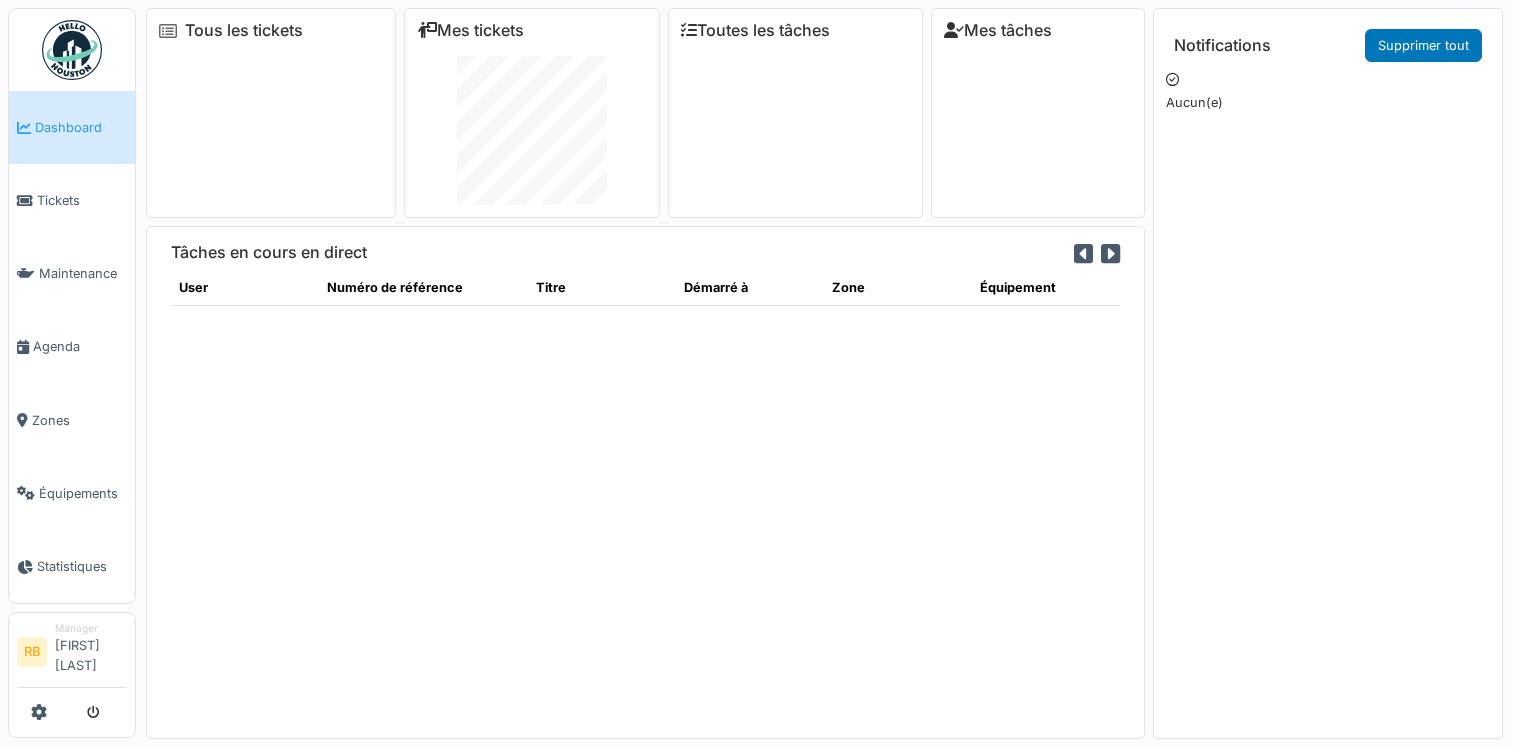 scroll, scrollTop: 0, scrollLeft: 0, axis: both 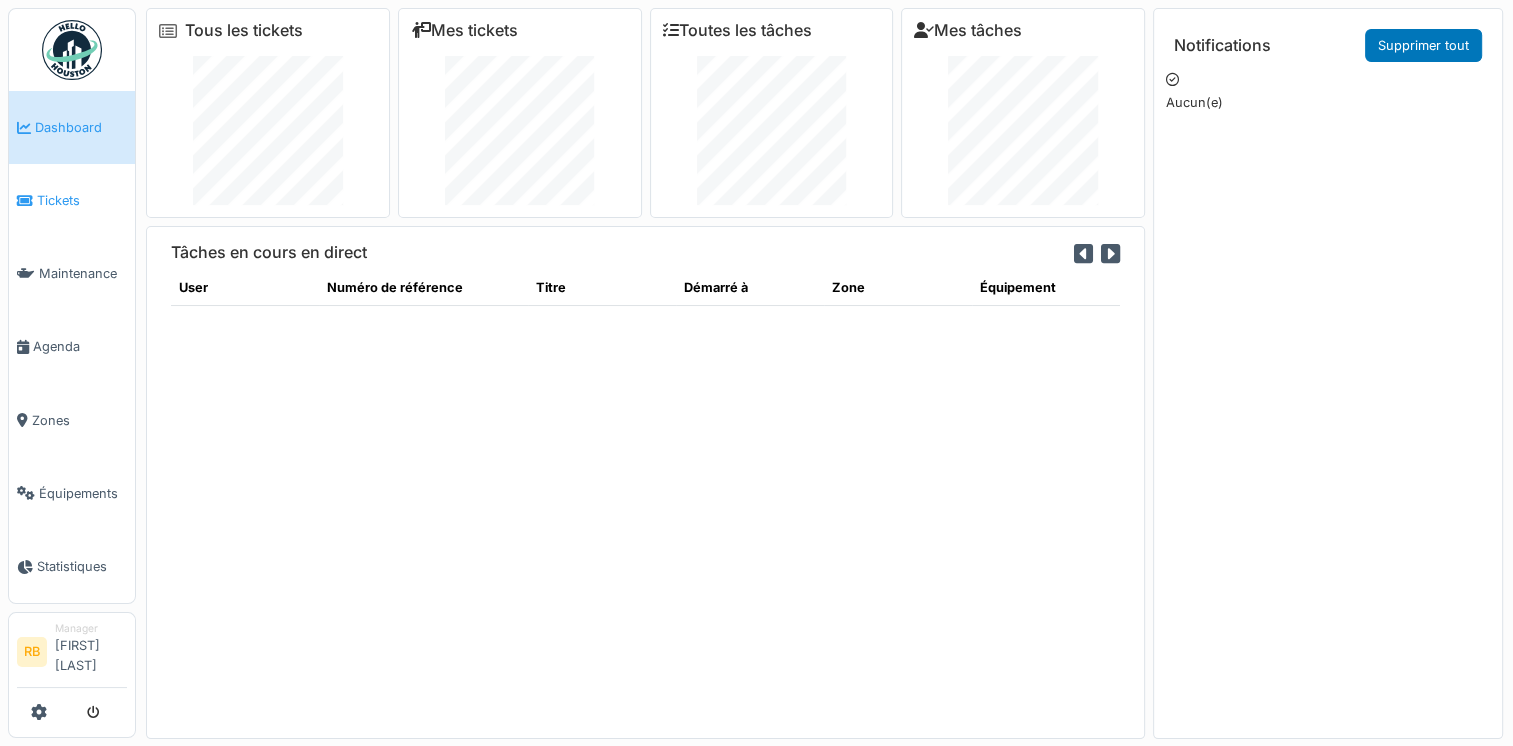 click on "Tickets" at bounding box center [72, 200] 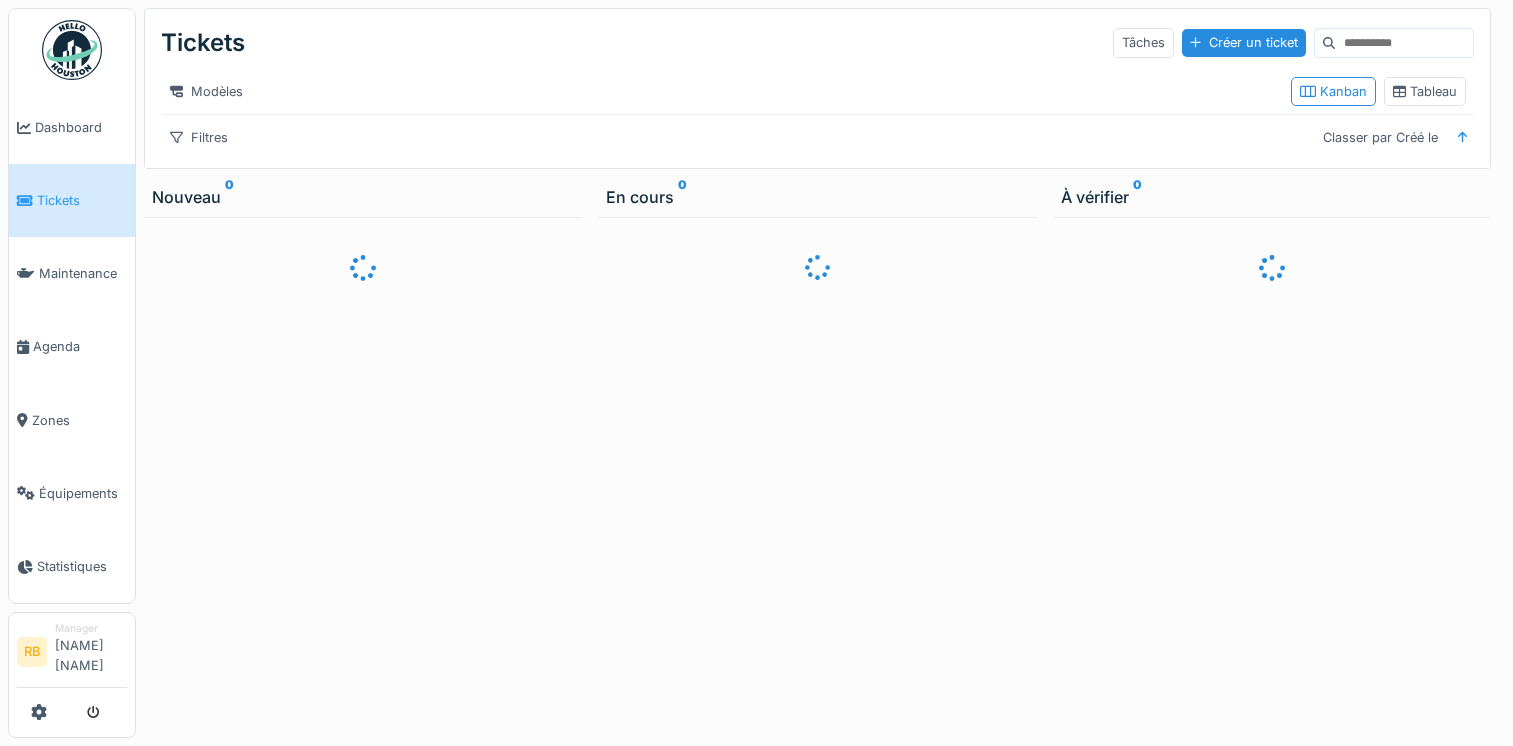 scroll, scrollTop: 0, scrollLeft: 0, axis: both 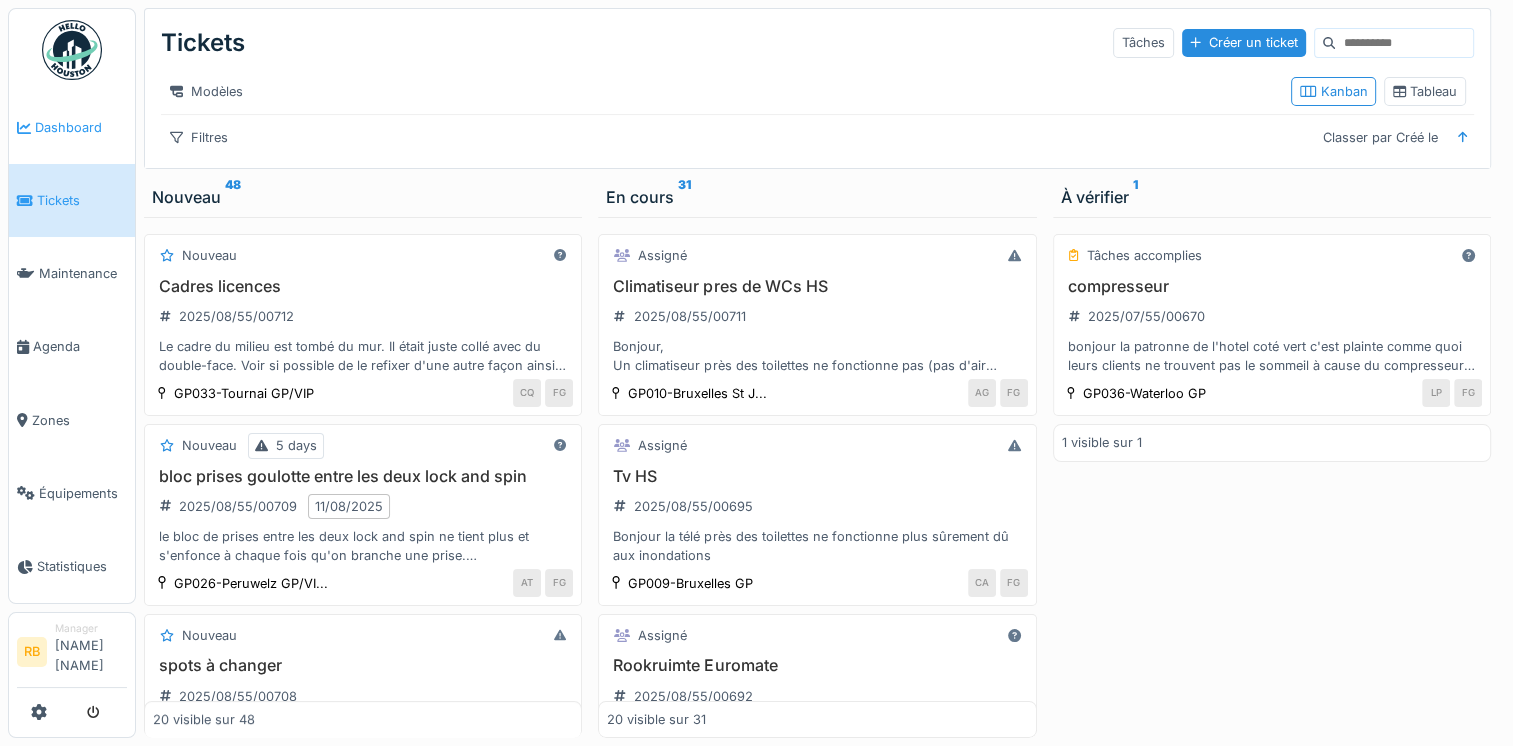 click on "Dashboard" at bounding box center [72, 127] 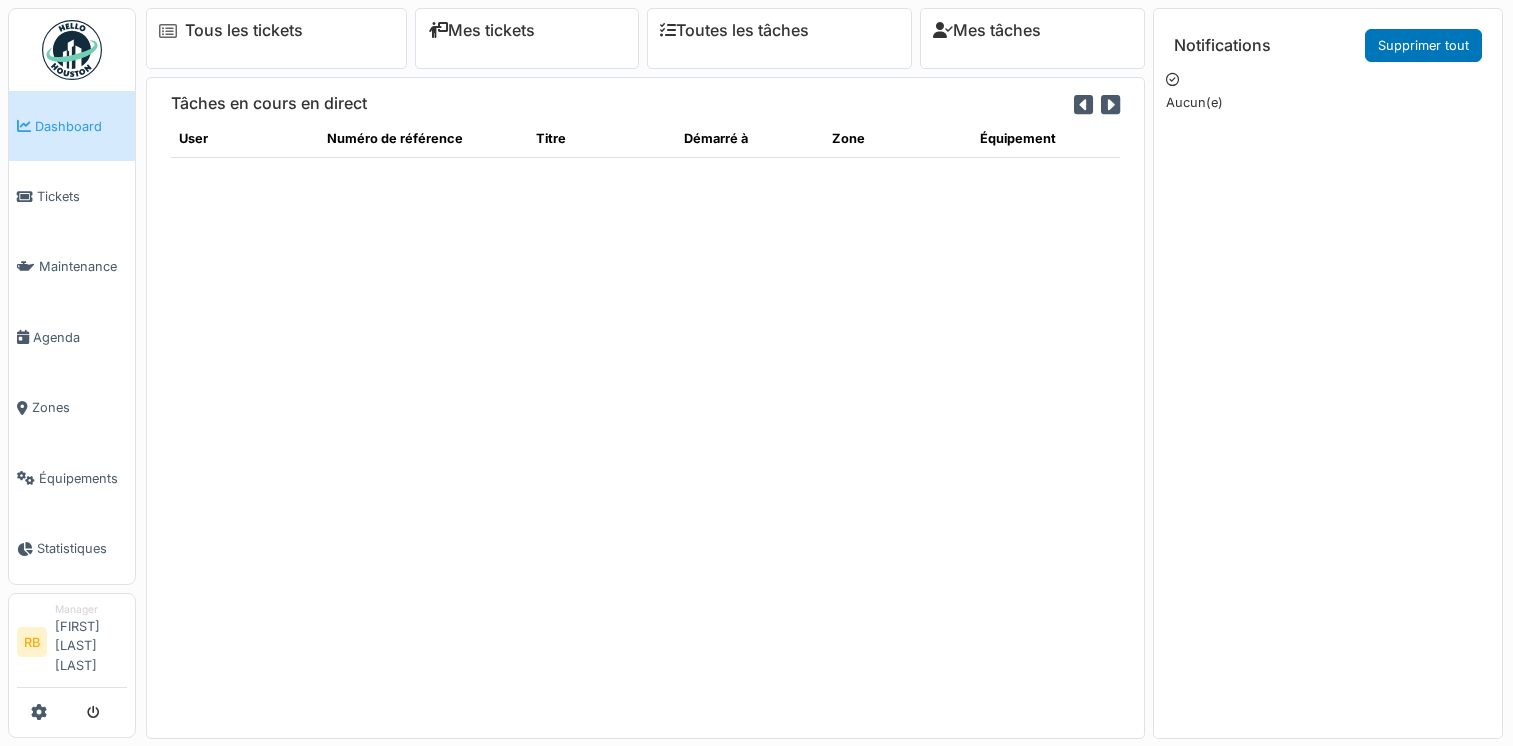 scroll, scrollTop: 0, scrollLeft: 0, axis: both 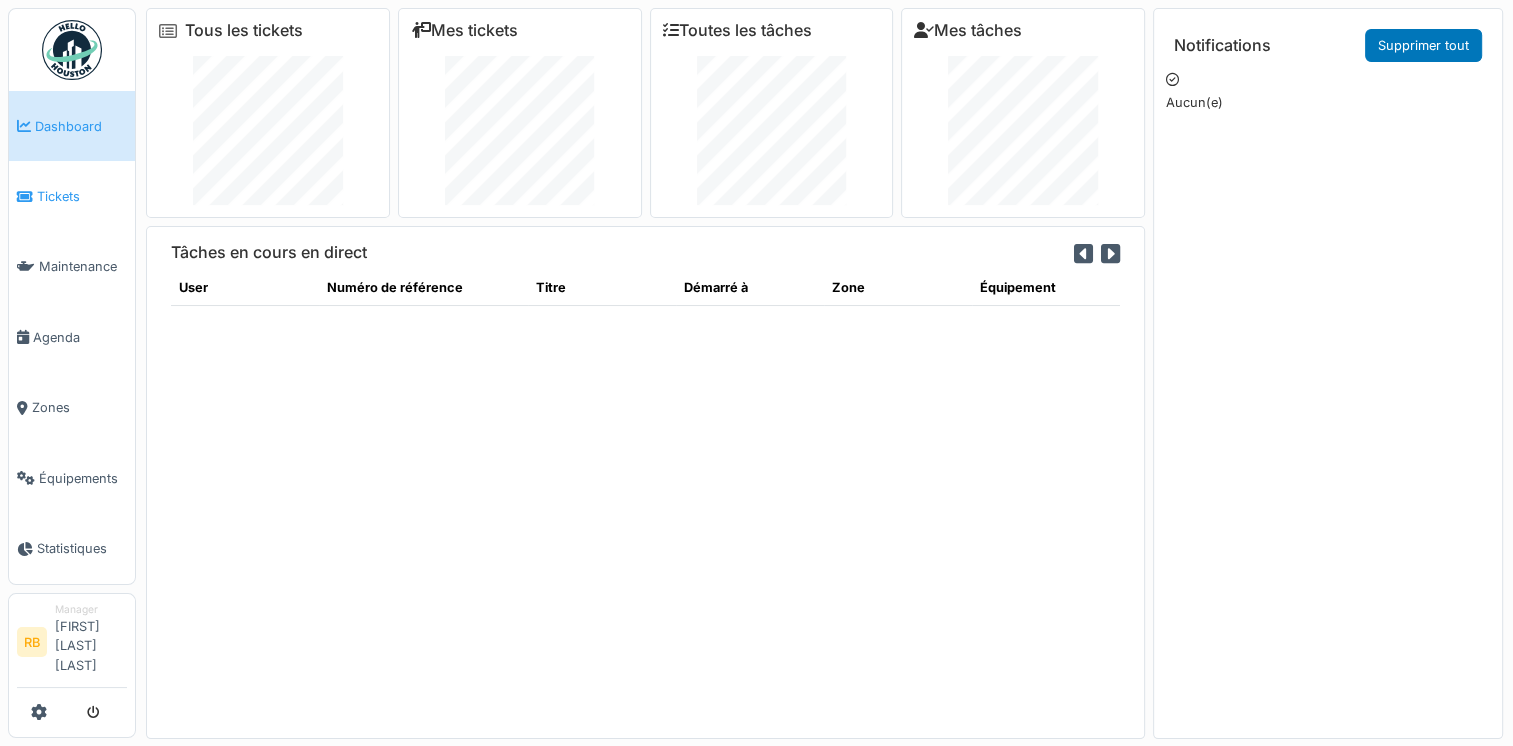 click on "Tickets" at bounding box center (82, 196) 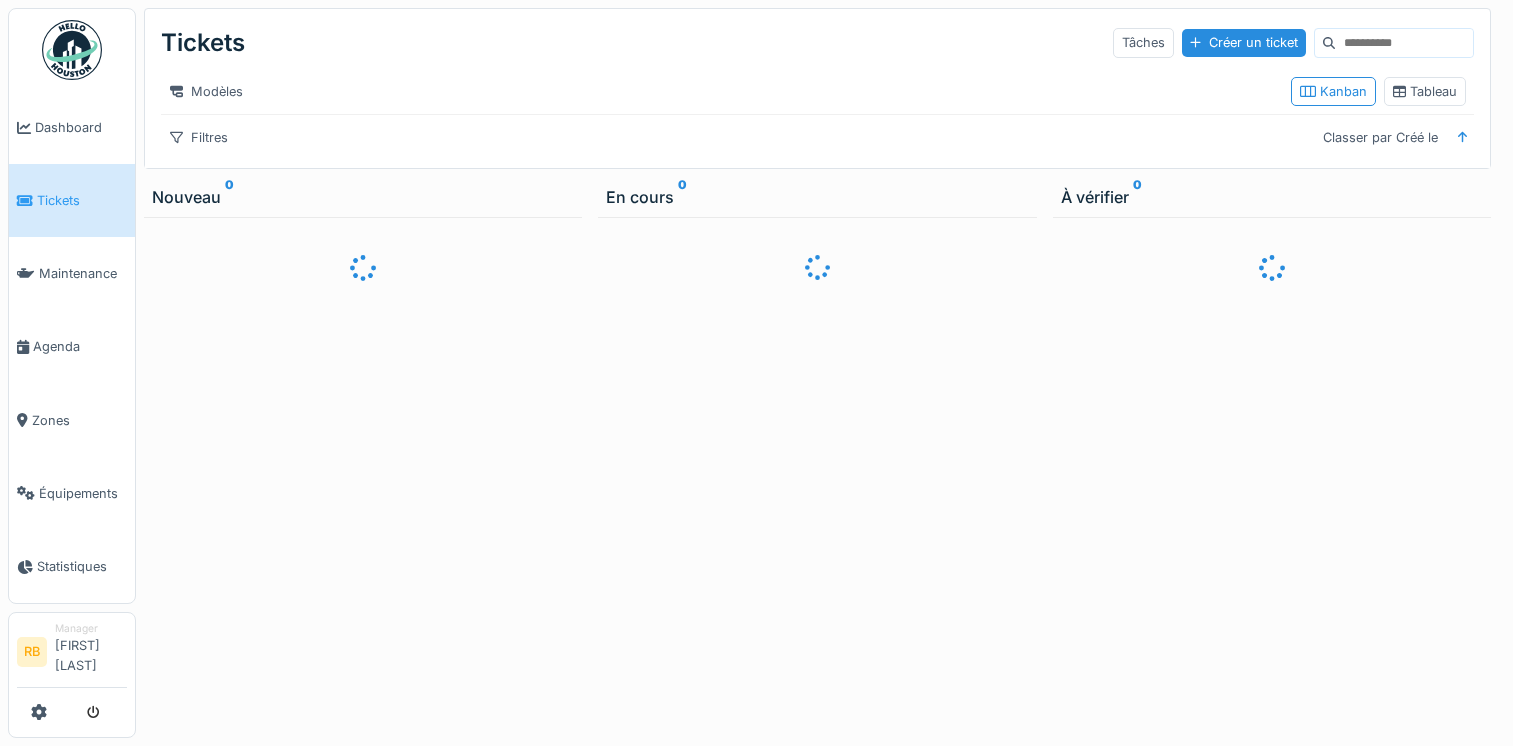 scroll, scrollTop: 0, scrollLeft: 0, axis: both 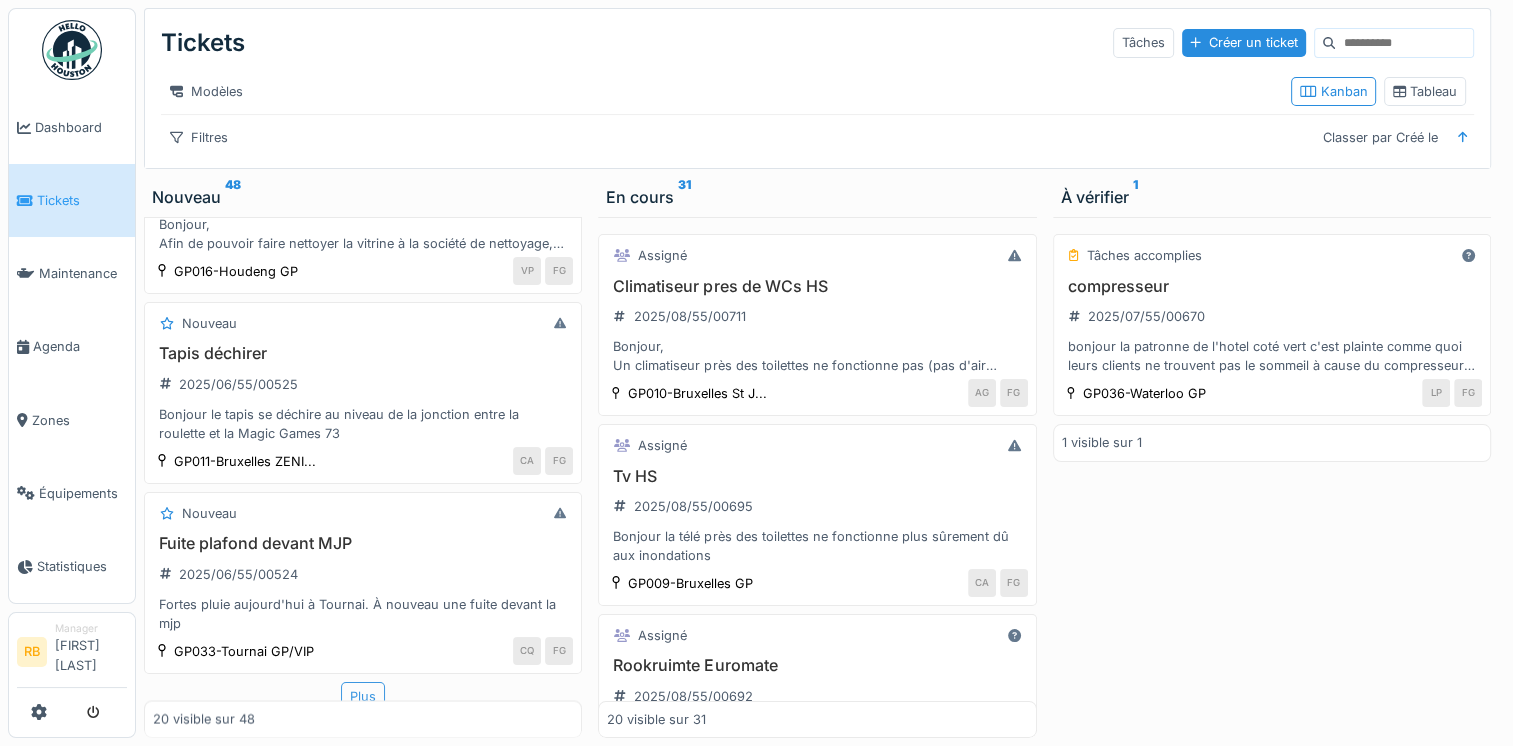 click on "Plus" at bounding box center (363, 696) 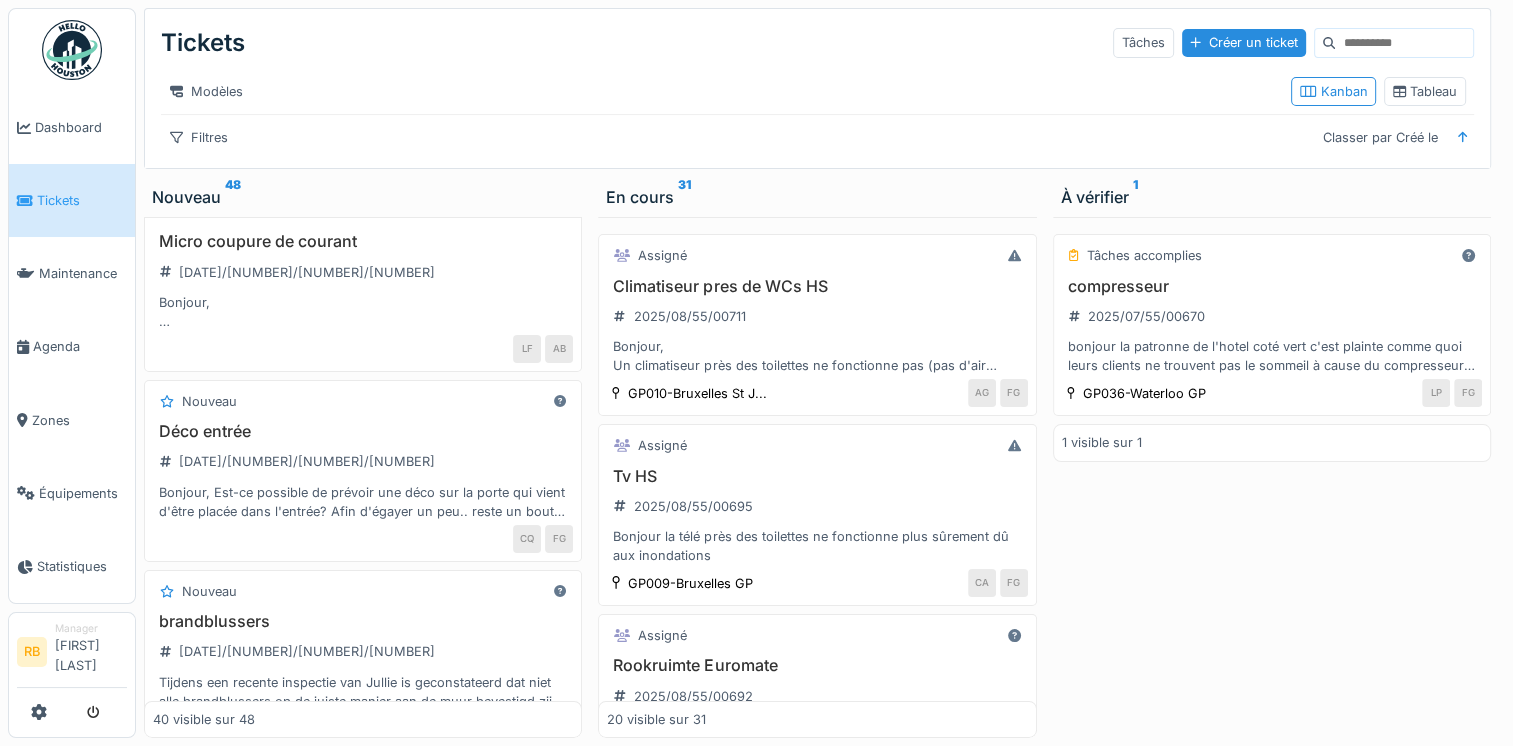scroll, scrollTop: 7146, scrollLeft: 0, axis: vertical 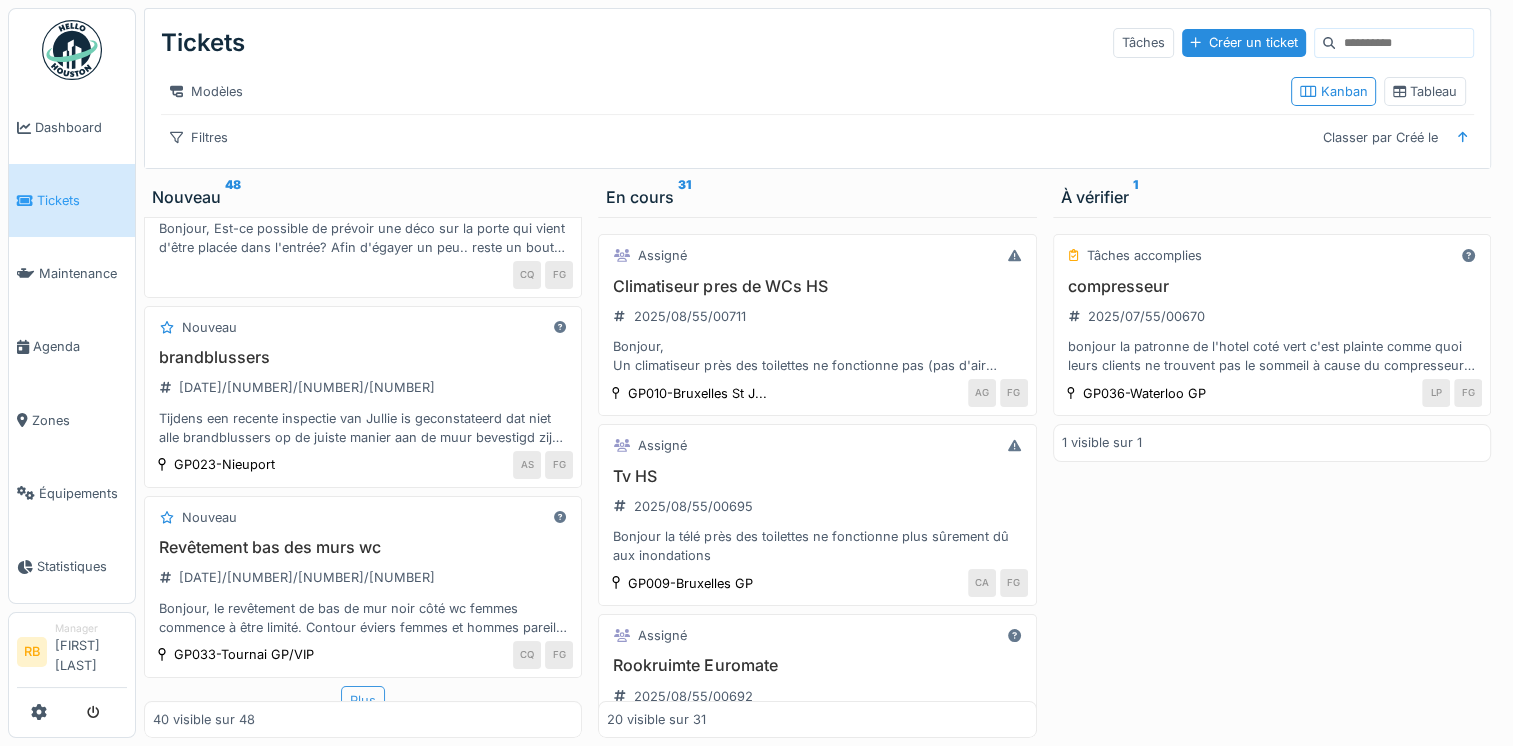 click on "Plus" at bounding box center [363, 700] 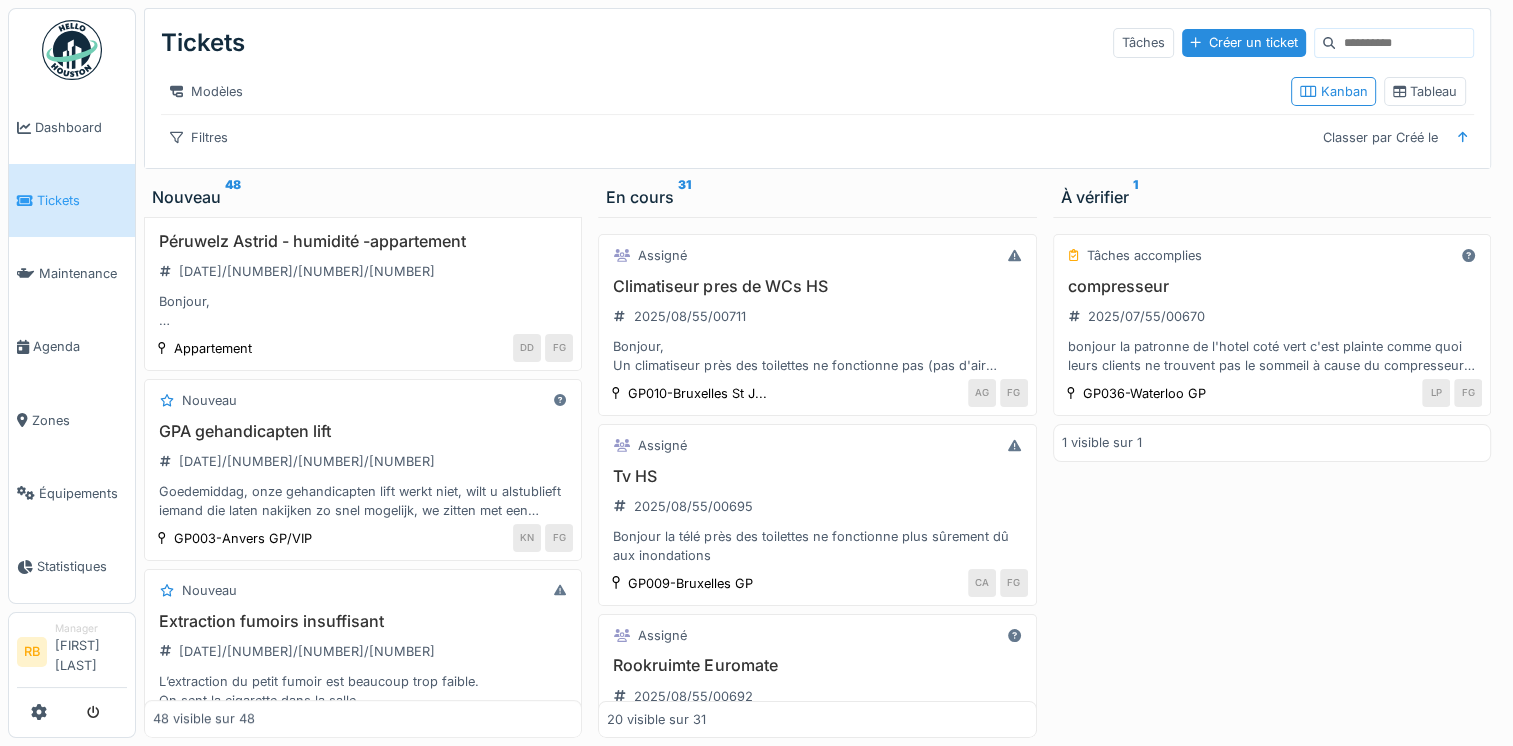 scroll, scrollTop: 8608, scrollLeft: 0, axis: vertical 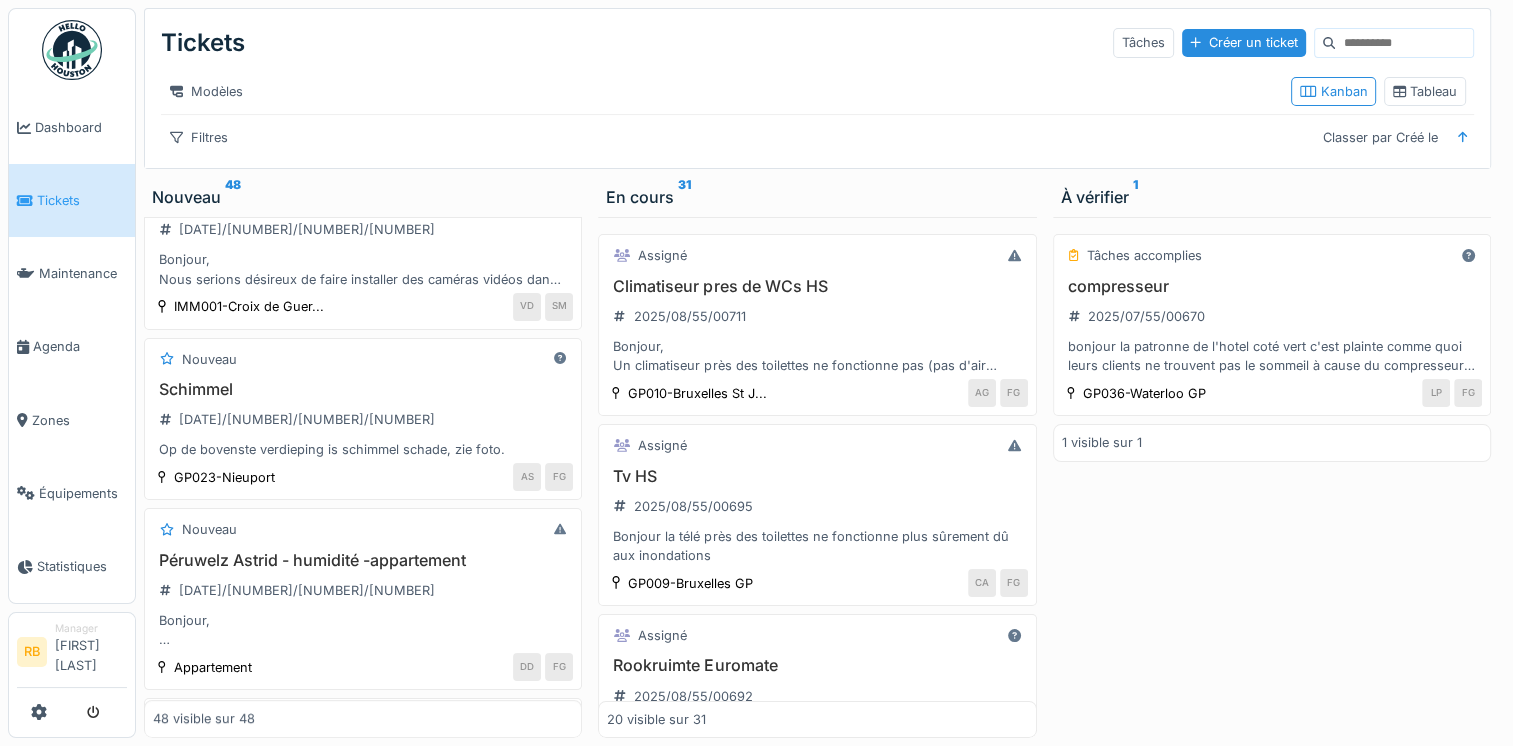click on "[CITY] [NAME] - humidité -appartement [DATE]/[NUMBER]/[NUMBER]/[NUMBER] Bonjour,
Le locataire de l'appartment de [CITY] se plaint de présence d'humidité à nouveau. son mail sera envoyé séparément." at bounding box center [363, 600] 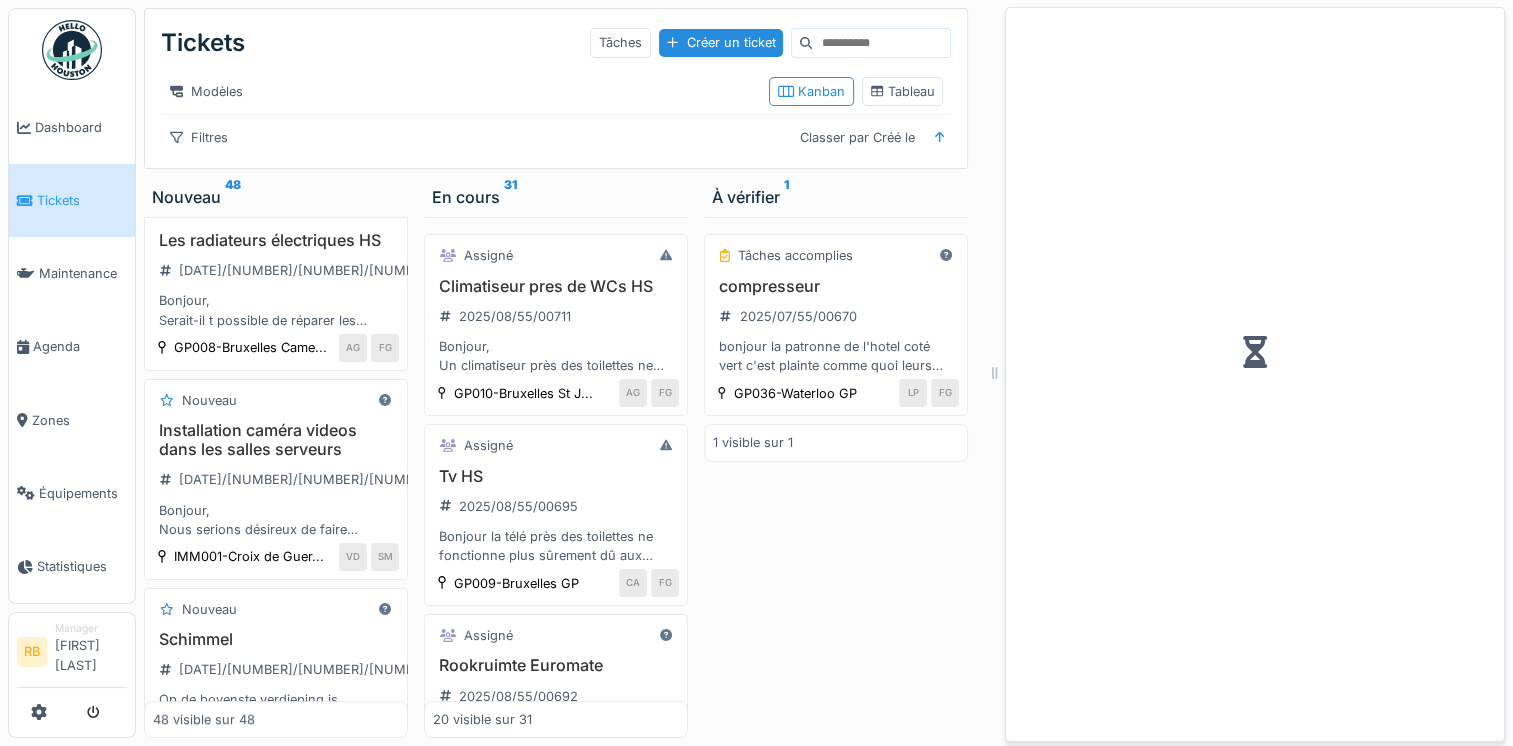 scroll, scrollTop: 9147, scrollLeft: 0, axis: vertical 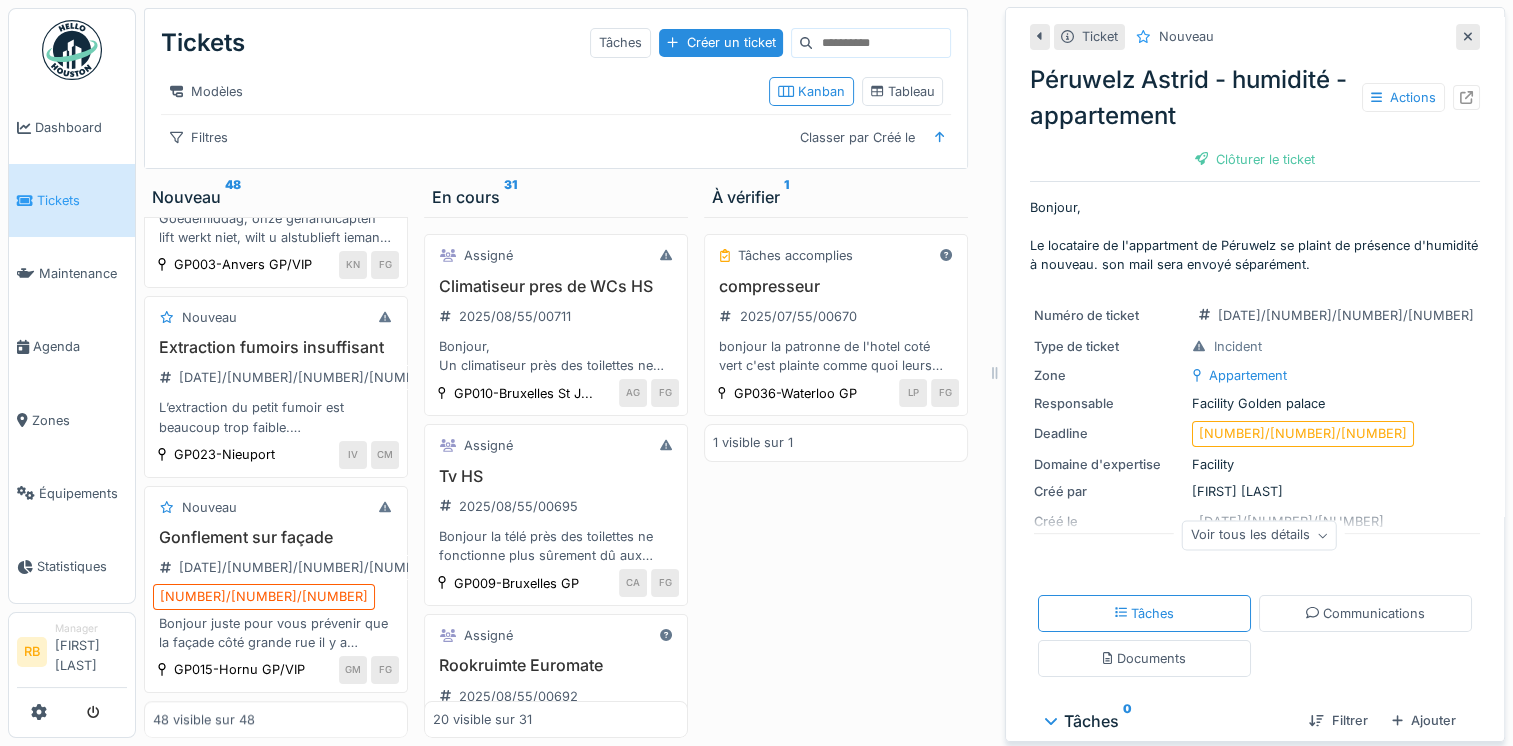 click on "Tâches 0" at bounding box center (1169, 721) 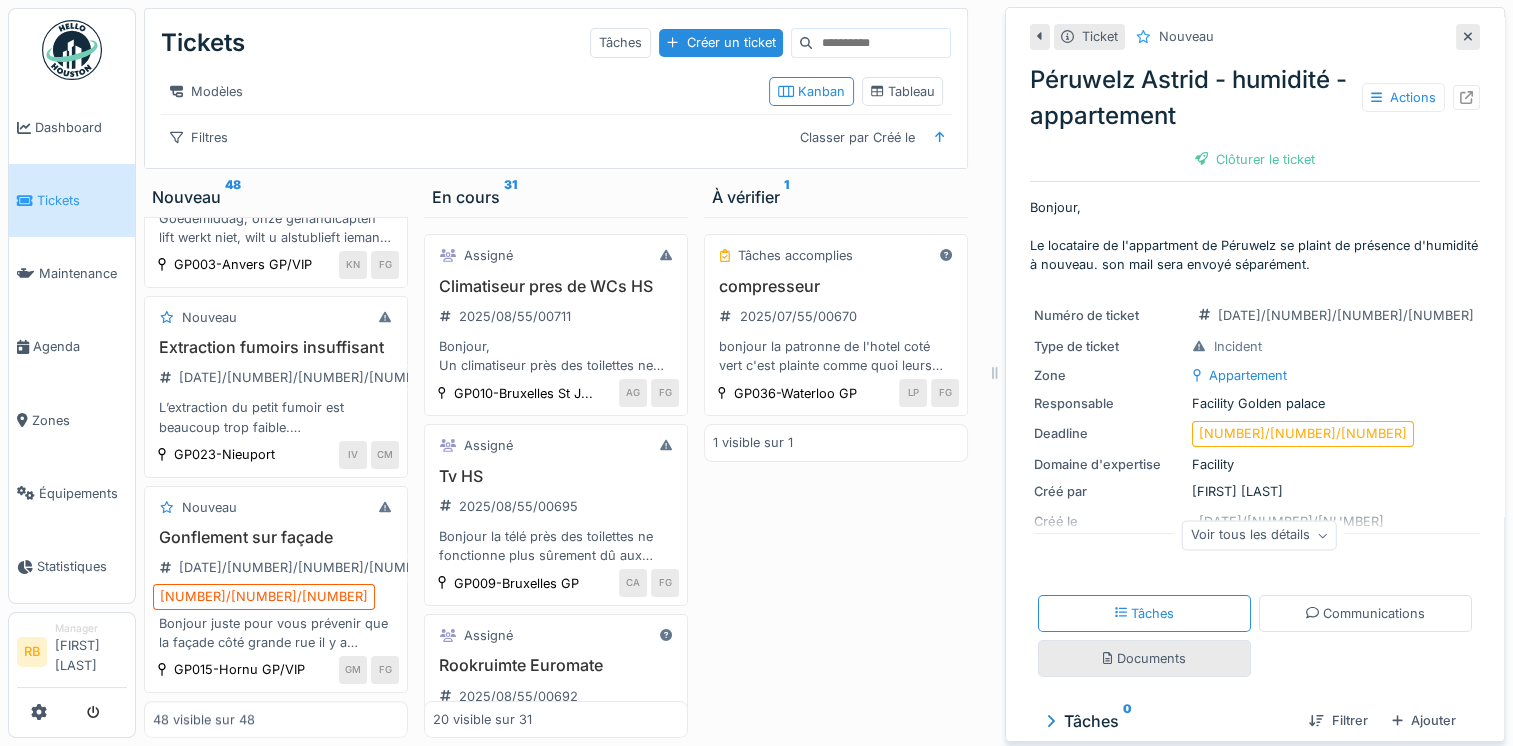 click on "Documents" at bounding box center (1144, 658) 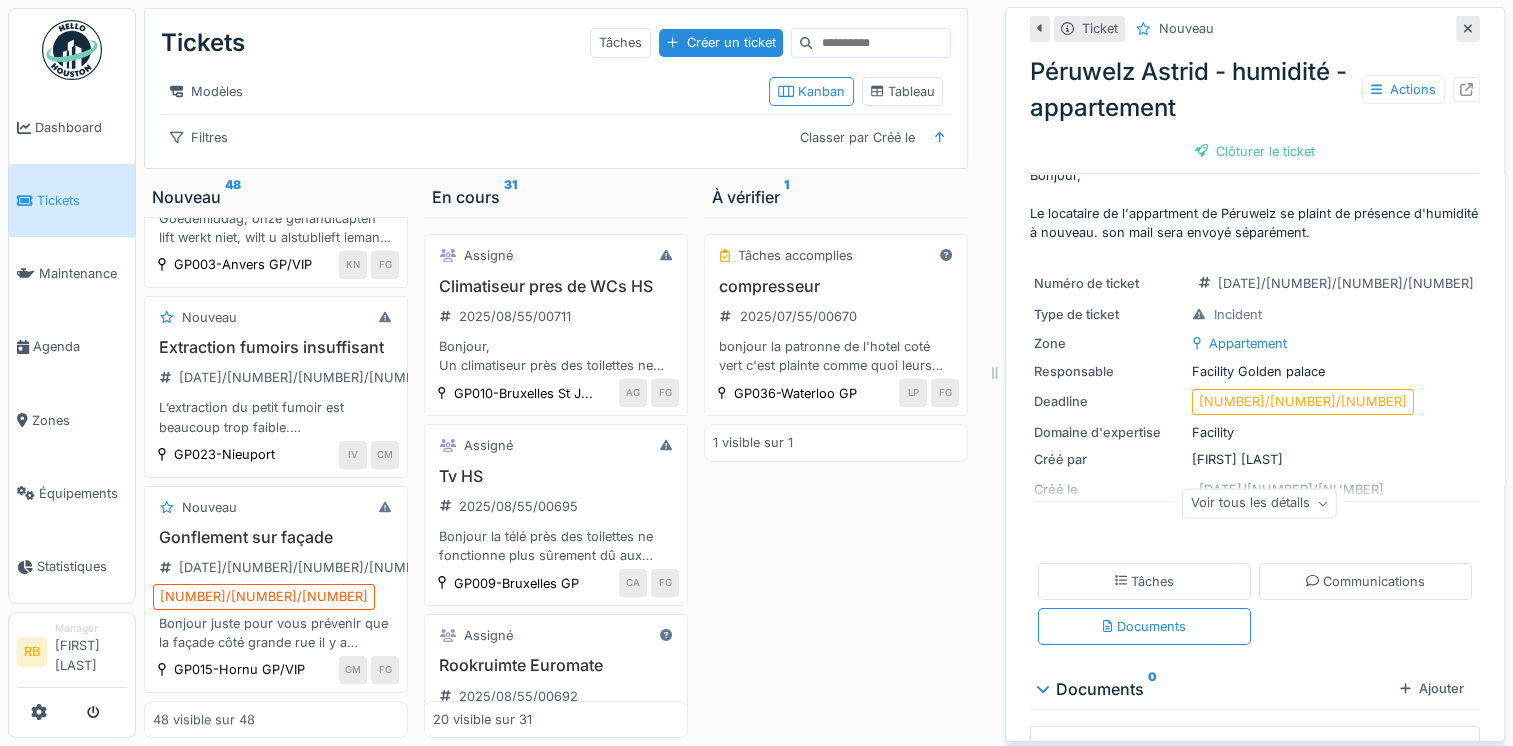scroll, scrollTop: 58, scrollLeft: 0, axis: vertical 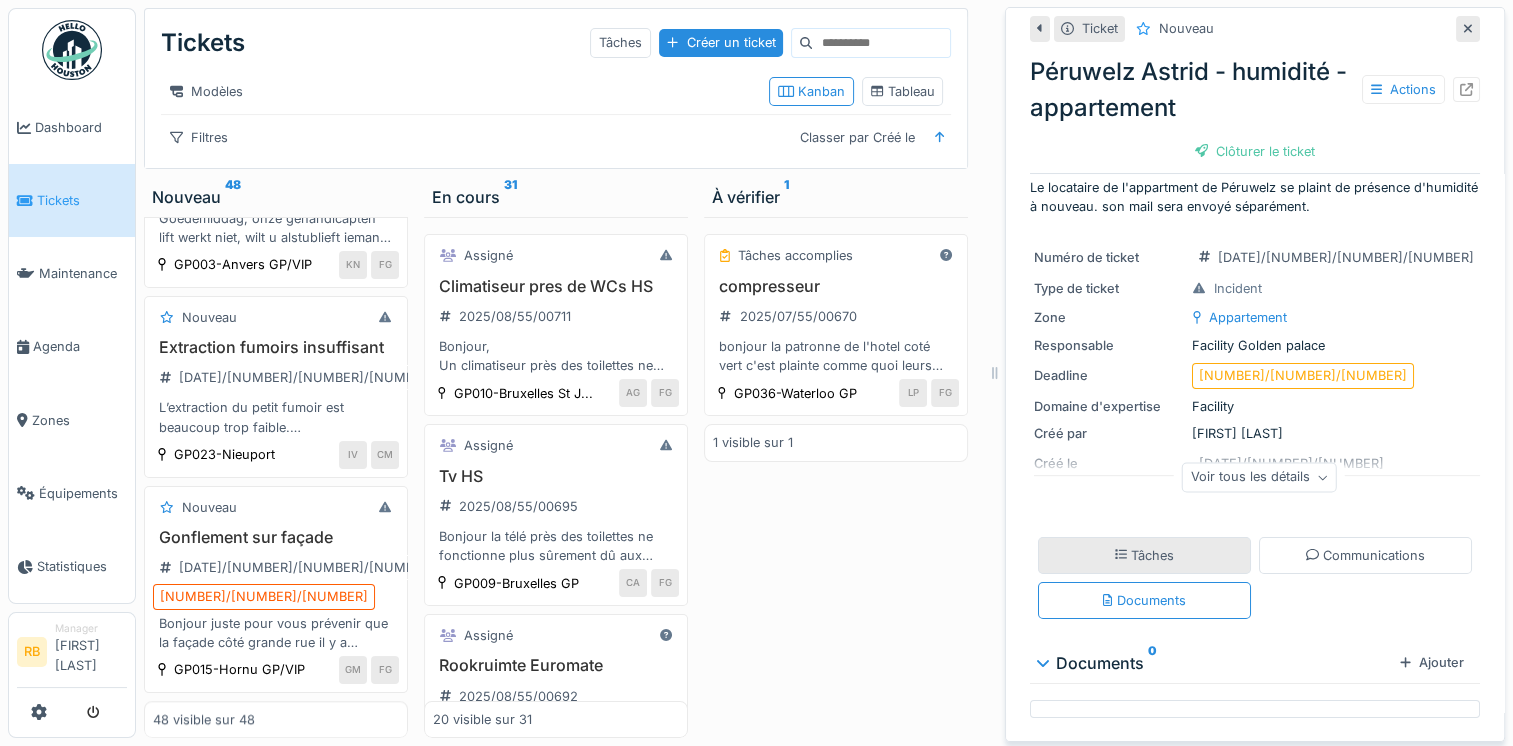 click on "Tâches" at bounding box center [1144, 555] 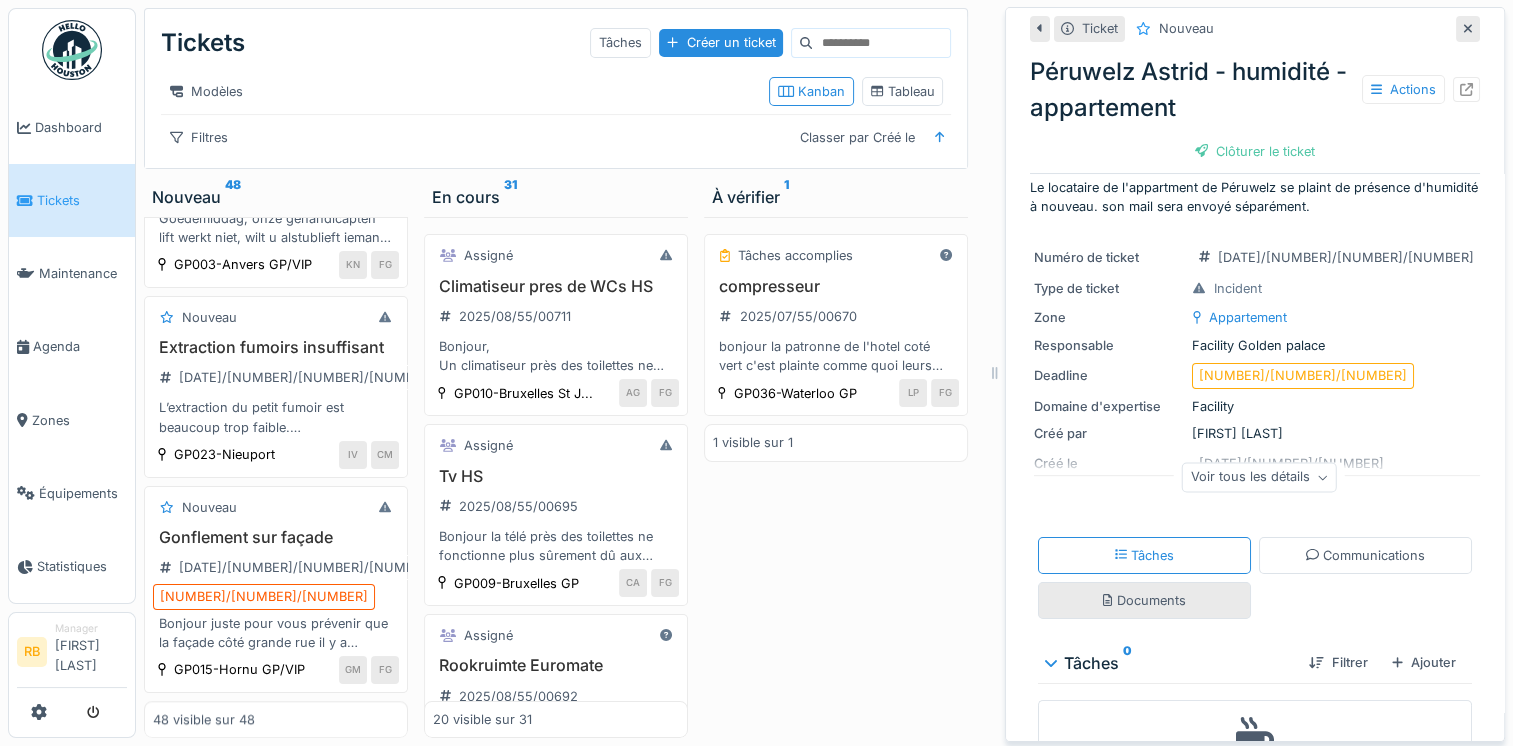 click on "Documents" at bounding box center (1144, 600) 